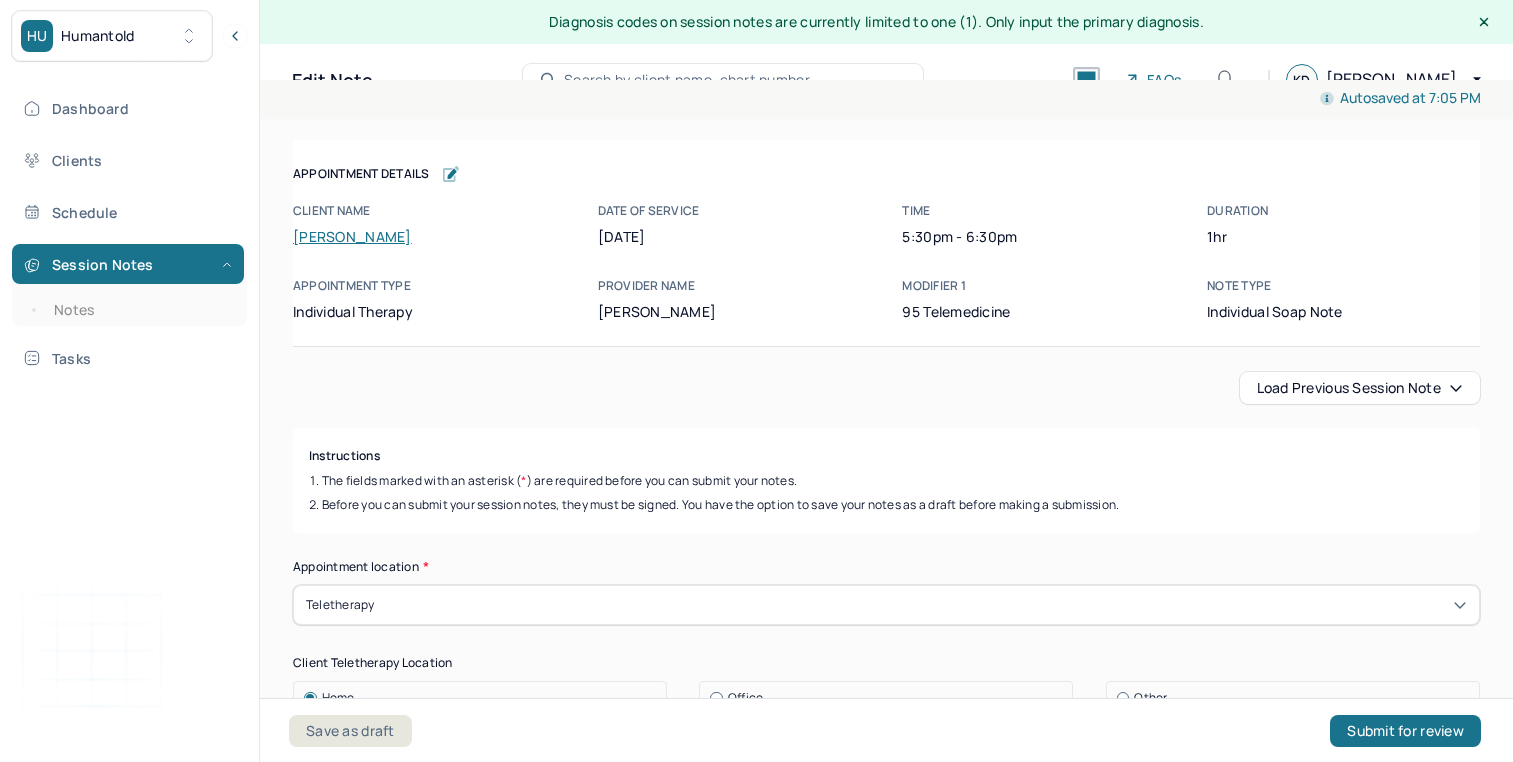 scroll, scrollTop: 8, scrollLeft: 0, axis: vertical 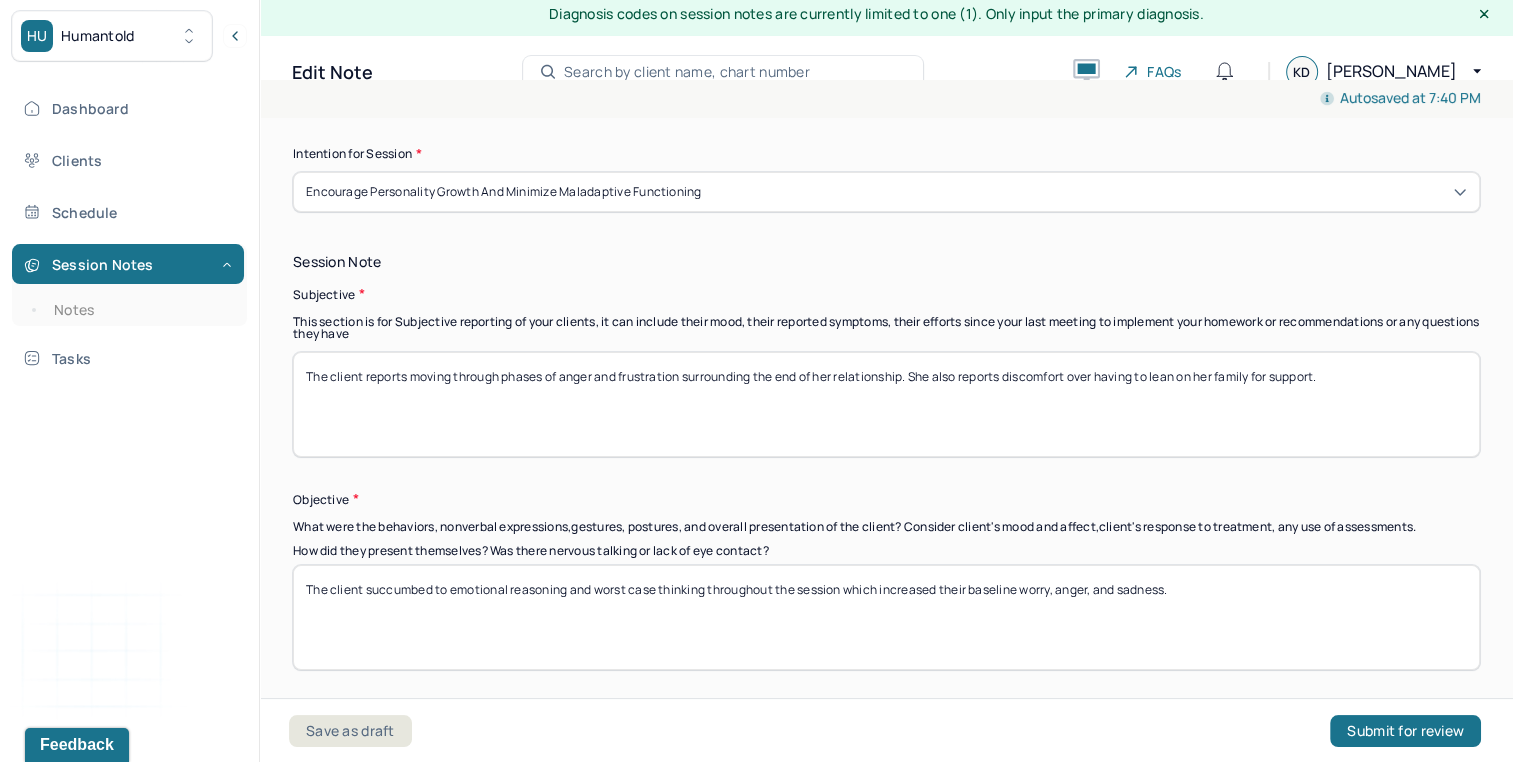 type on "The client reports moving through phases of anger and frustration surrounding the end of her relationship. She also reports discomfort over having to lean on her family for support." 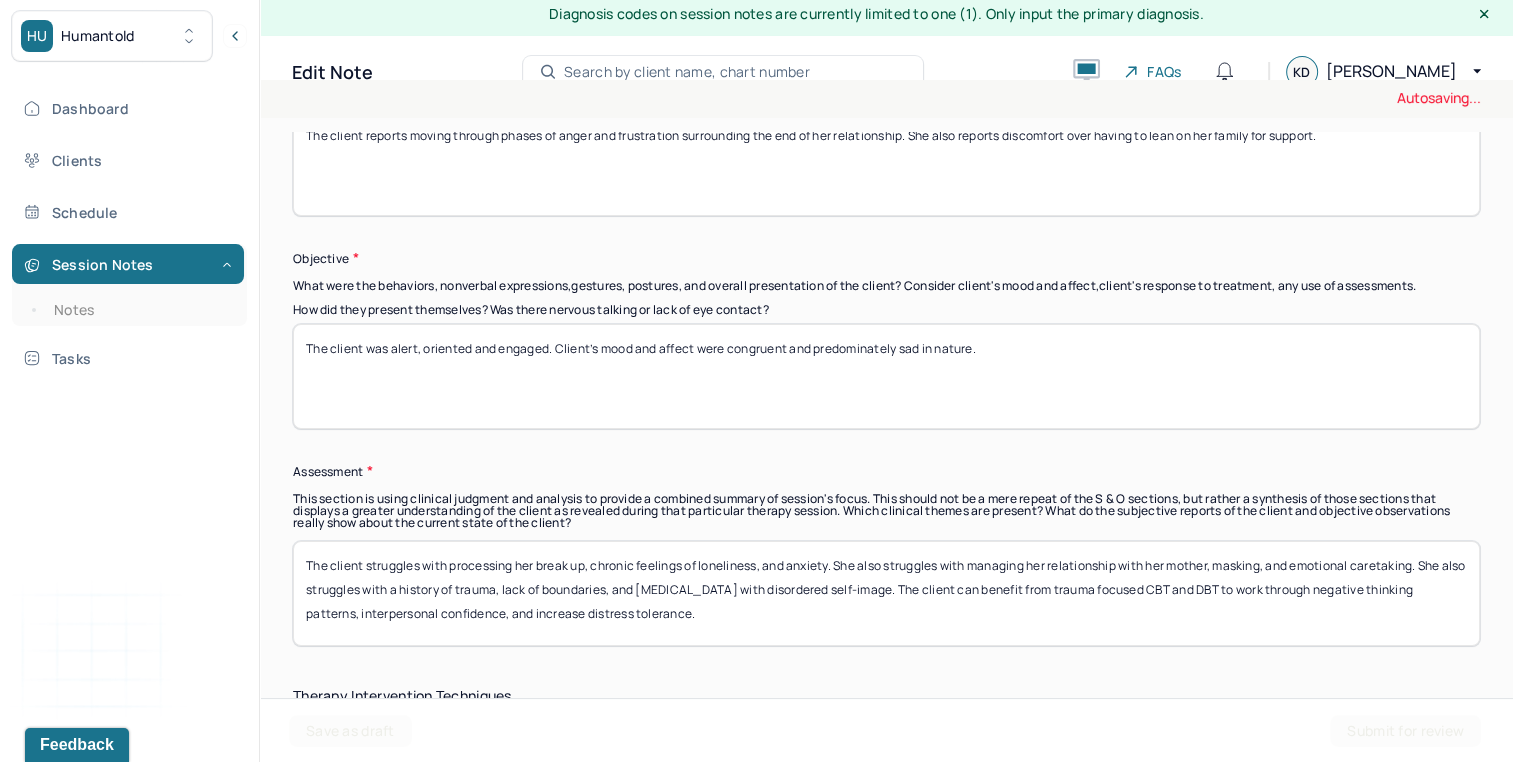 scroll, scrollTop: 1549, scrollLeft: 0, axis: vertical 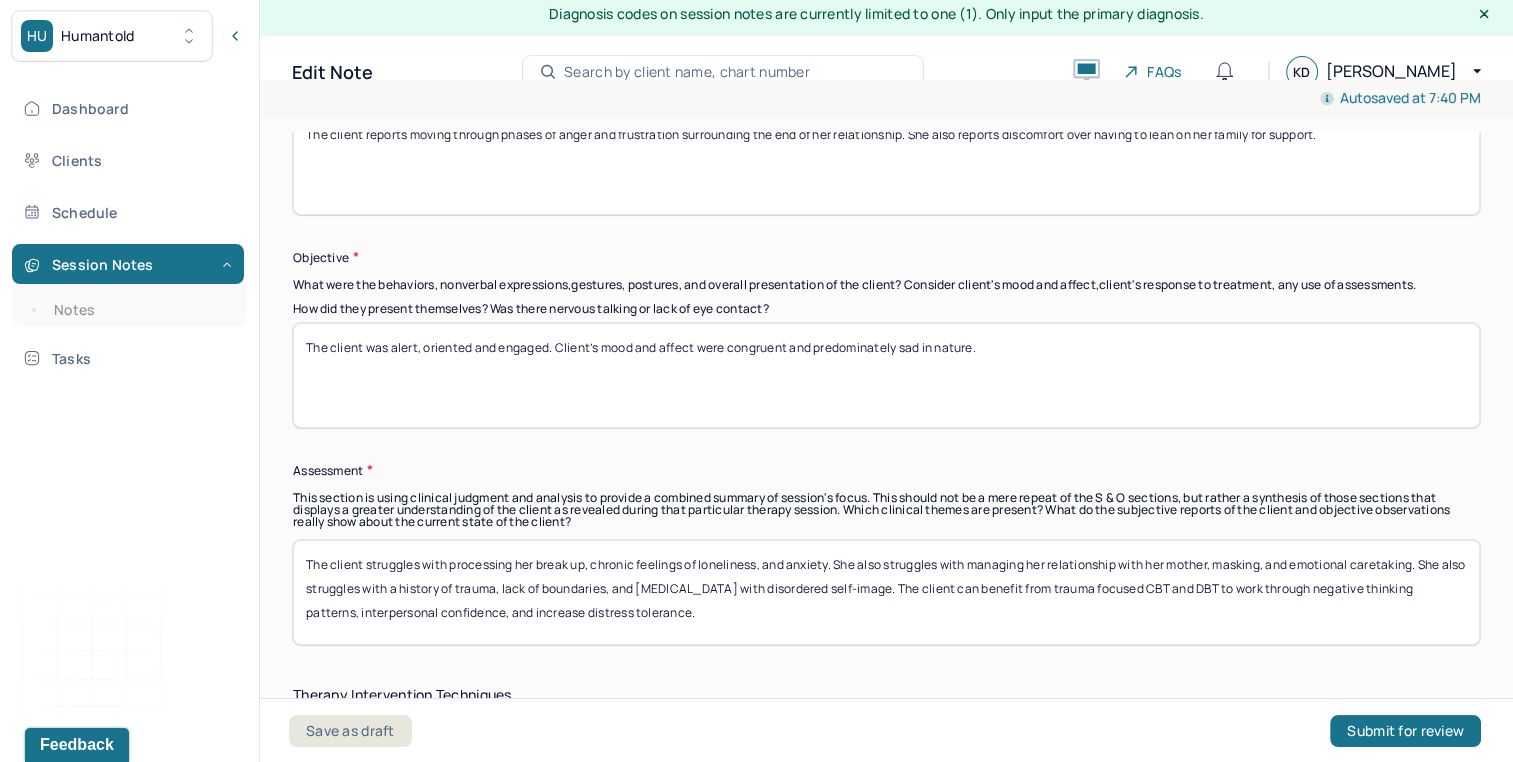 type on "The client was alert, oriented and engaged. Client’s mood and affect were congruent and predominately sad in nature." 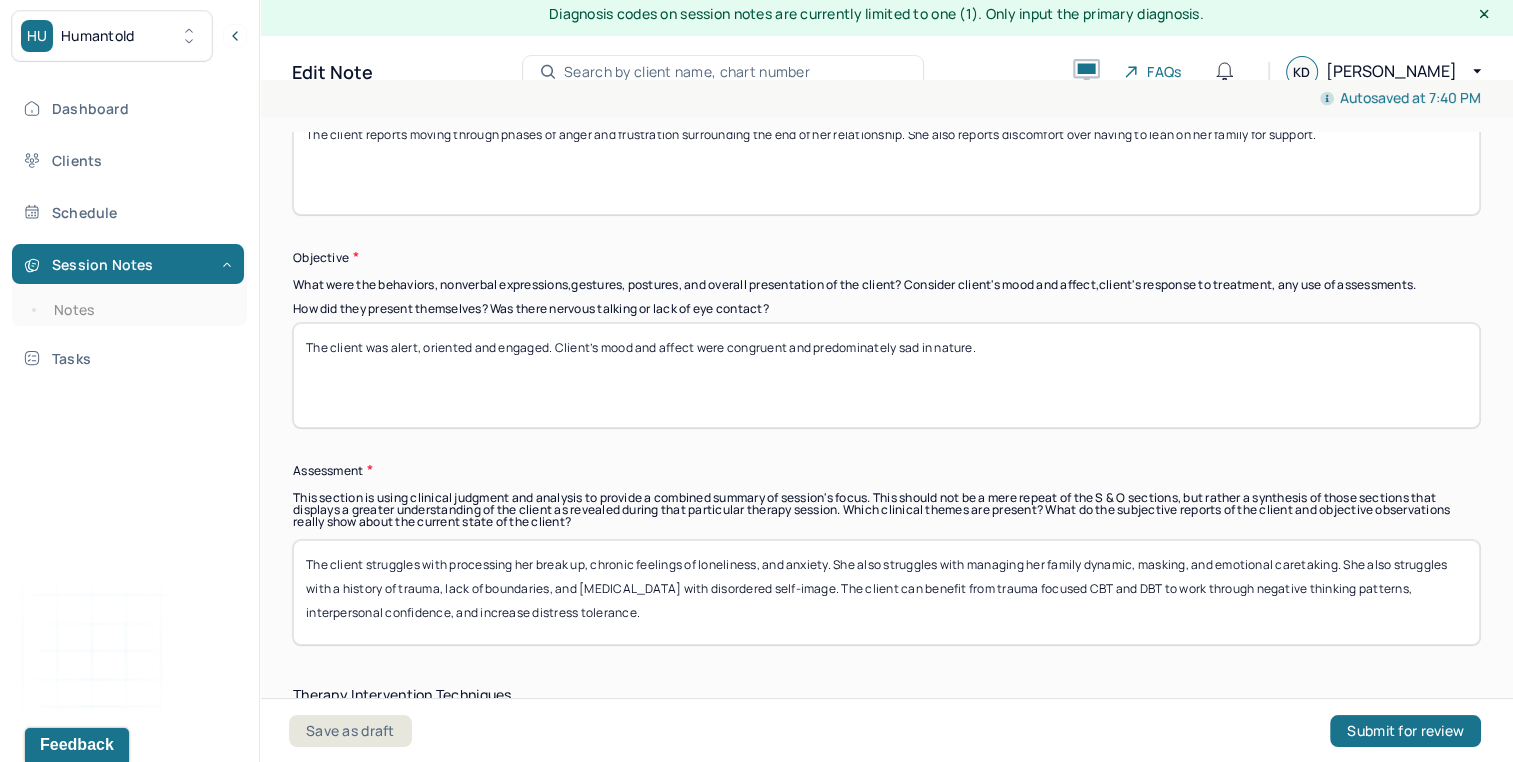 drag, startPoint x: 891, startPoint y: 563, endPoint x: 775, endPoint y: 596, distance: 120.60265 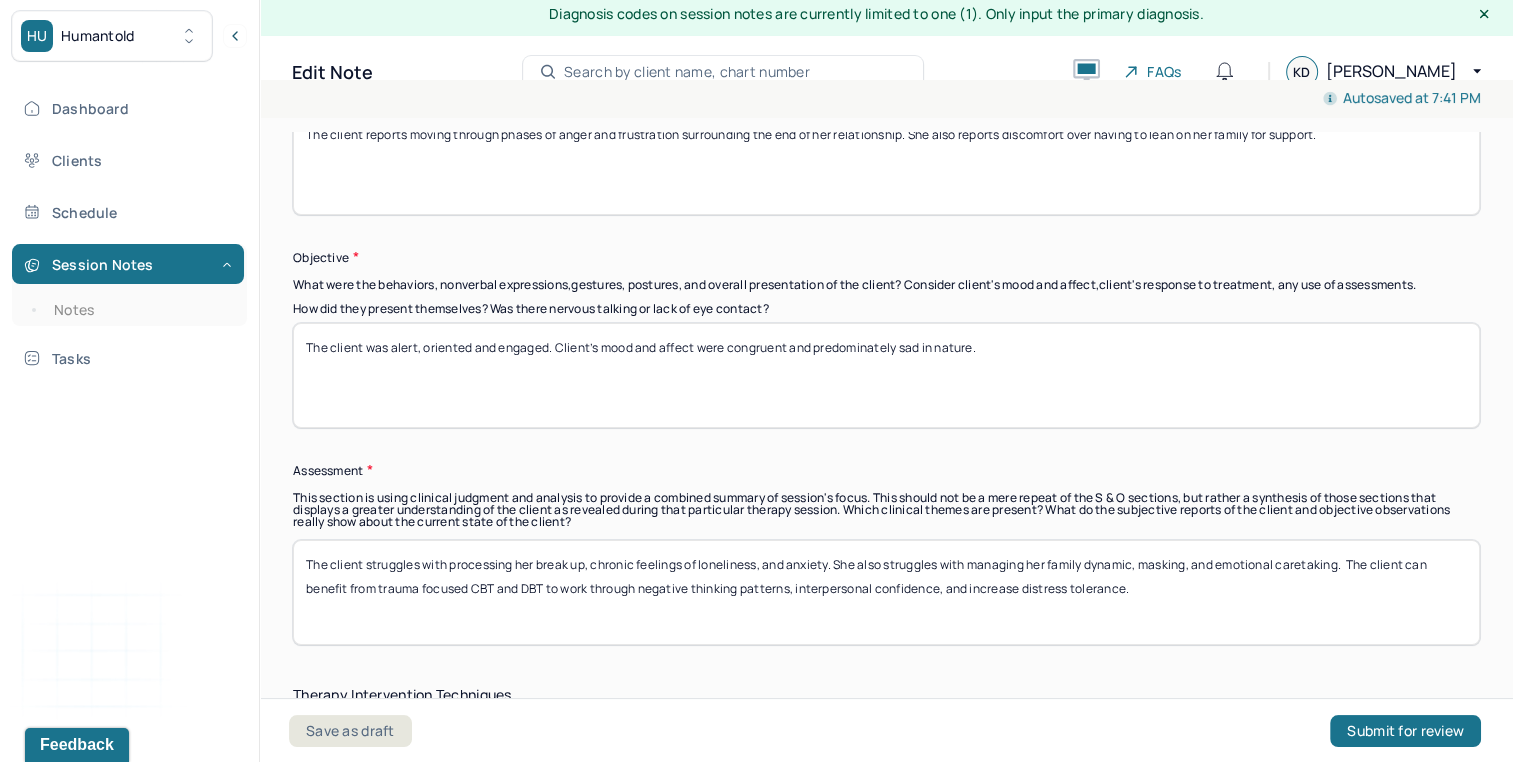 click on "The client struggles with processing her break up, chronic feelings of loneliness, and anxiety. She also struggles with managing her family dynamic, masking, and emotional caretaking.  The client can benefit from trauma focused CBT and DBT to work through negative thinking patterns, interpersonal confidence, and increase distress tolerance." at bounding box center [886, 592] 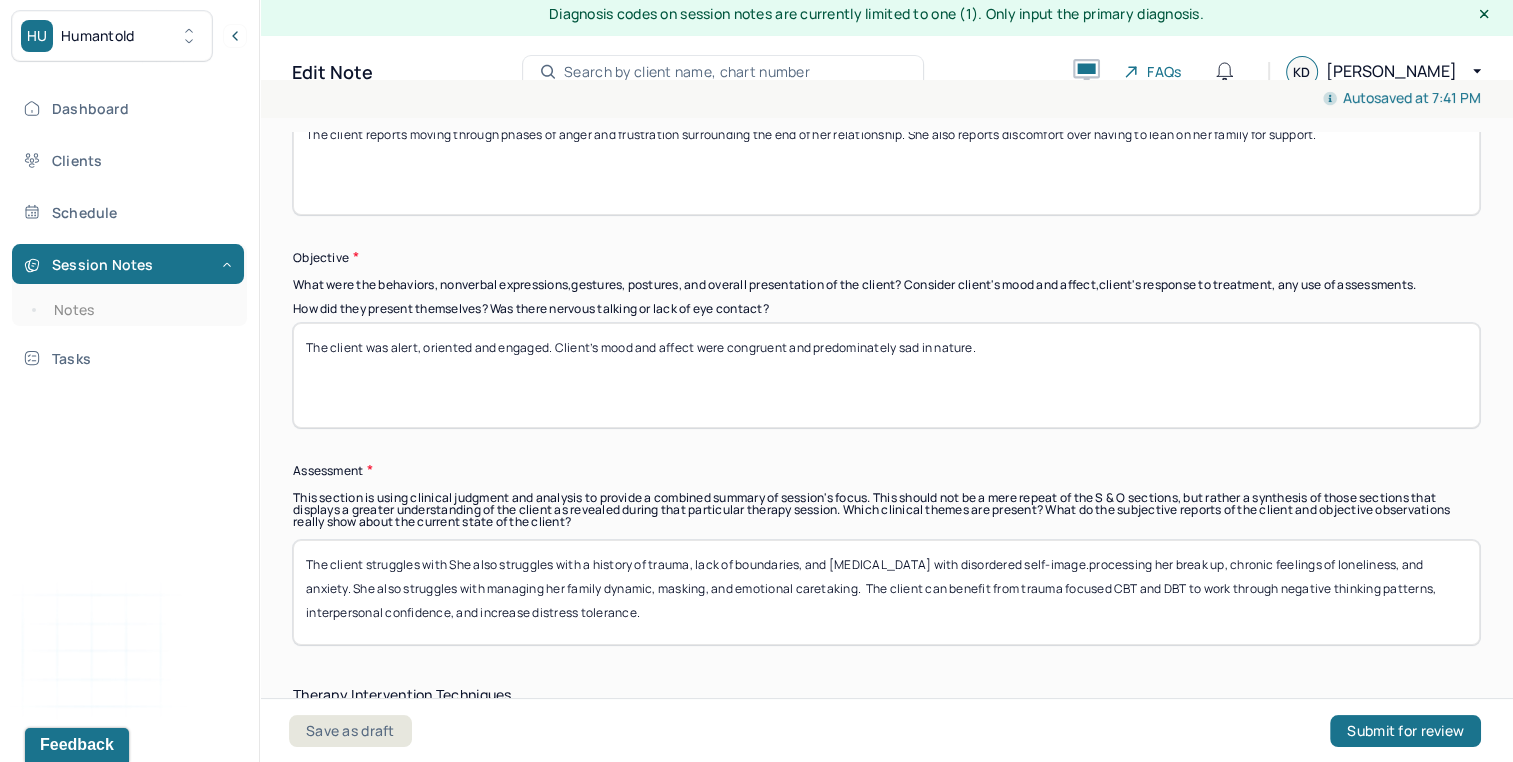 drag, startPoint x: 447, startPoint y: 562, endPoint x: 586, endPoint y: 561, distance: 139.0036 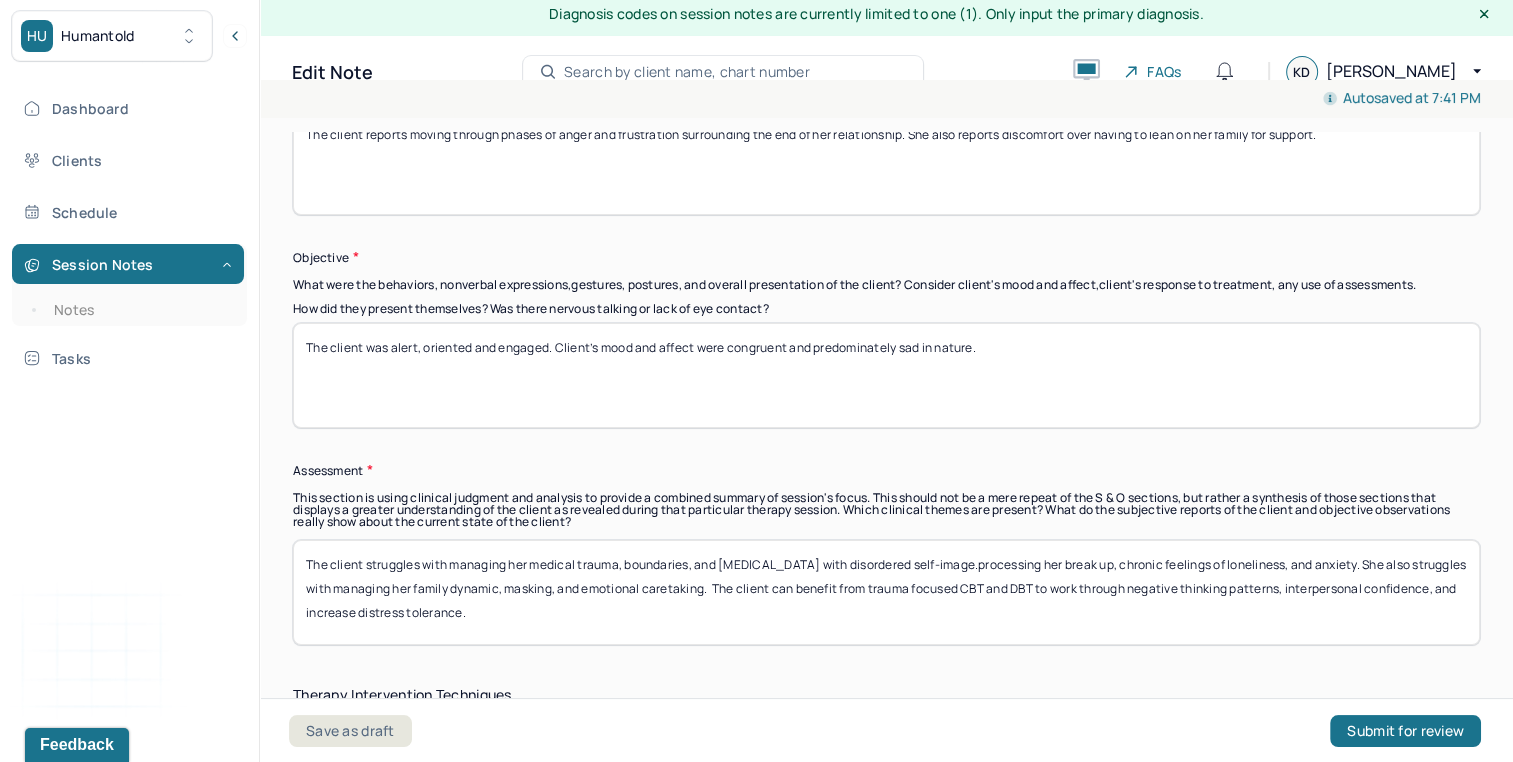 click on "The client struggles with managing her medical trauma, boundaries, and [MEDICAL_DATA] with disordered self-image.processing her break up, chronic feelings of loneliness, and anxiety. She also struggles with managing her family dynamic, masking, and emotional caretaking.  The client can benefit from trauma focused CBT and DBT to work through negative thinking patterns, interpersonal confidence, and increase distress tolerance." at bounding box center (886, 592) 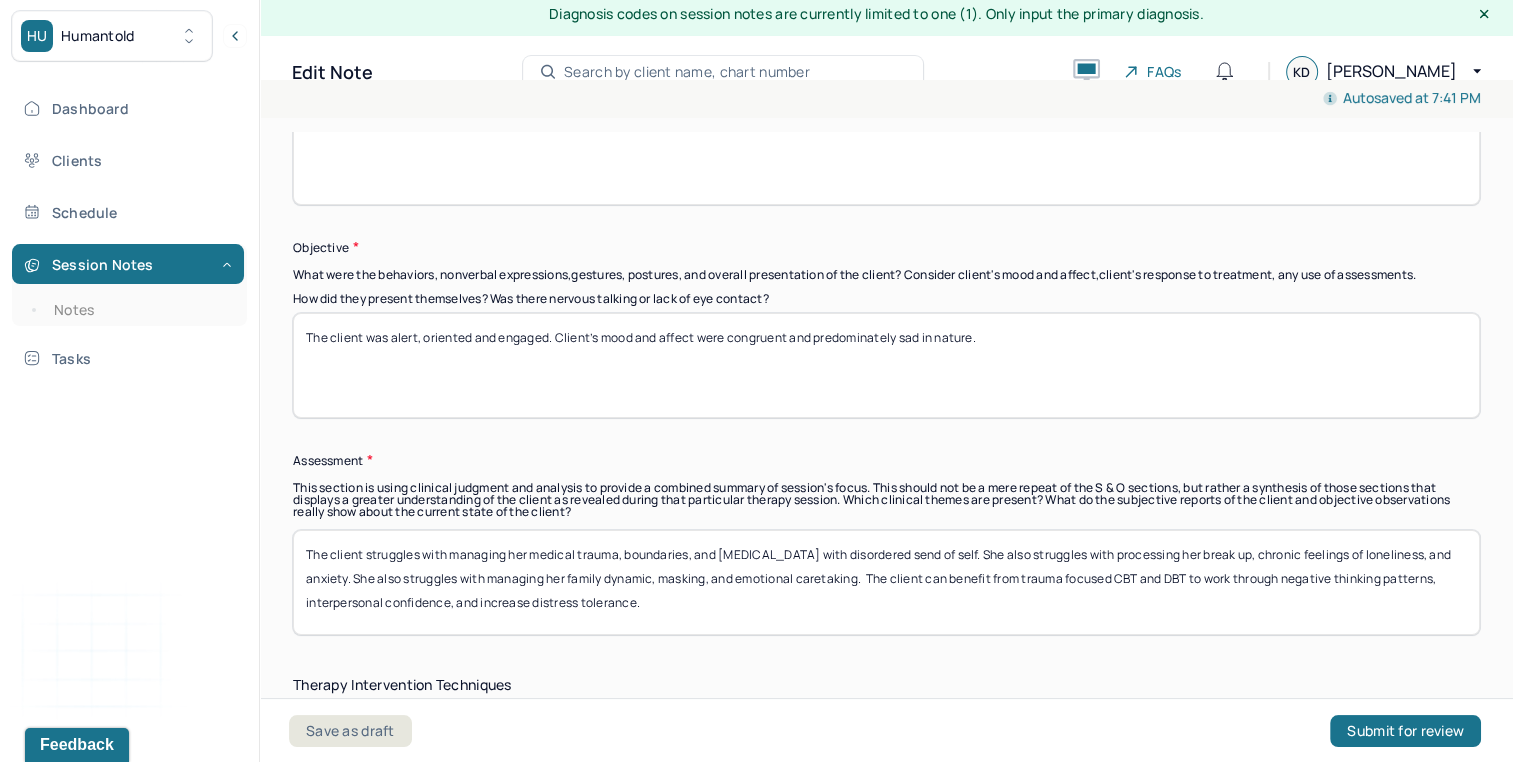 scroll, scrollTop: 1583, scrollLeft: 0, axis: vertical 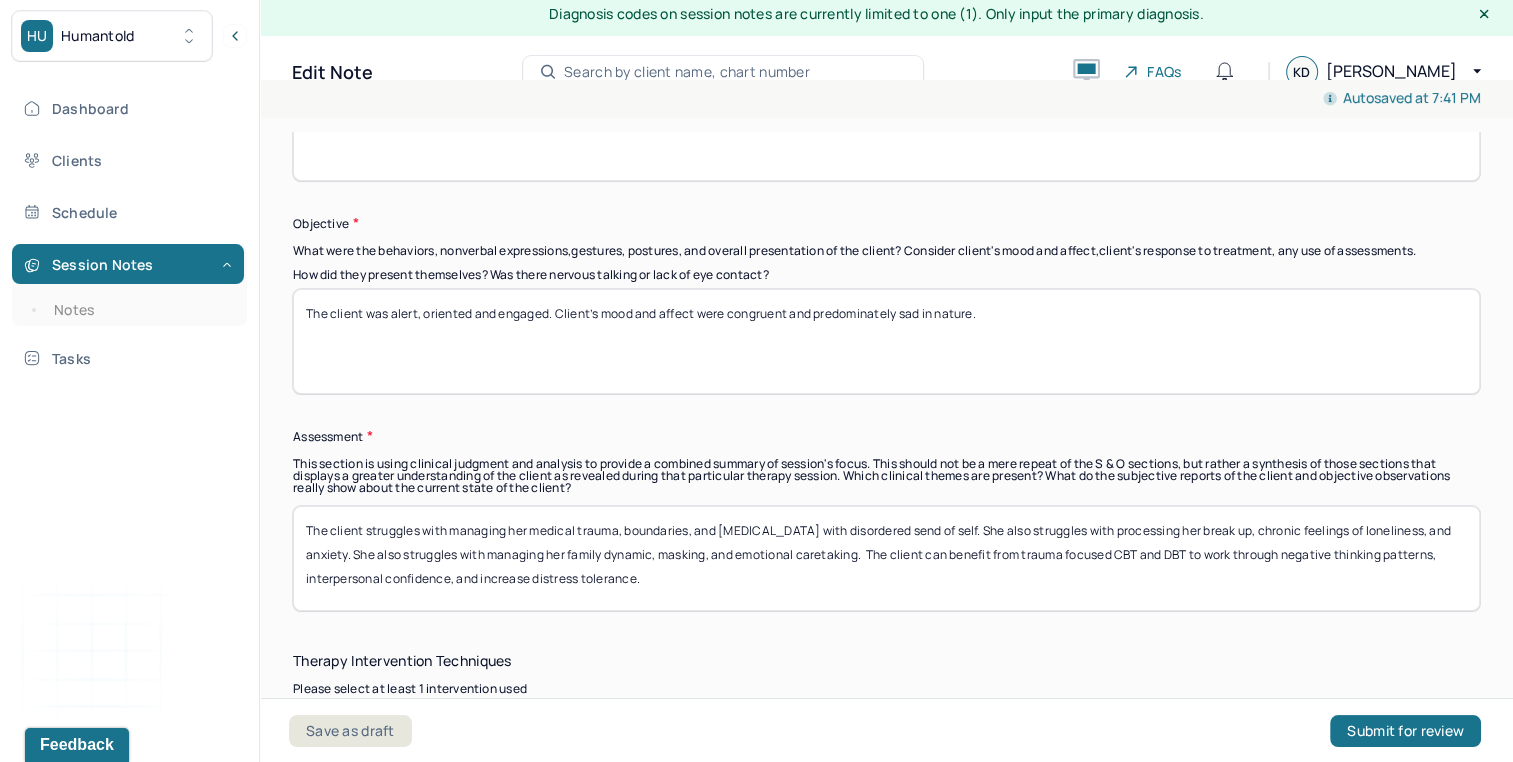 drag, startPoint x: 770, startPoint y: 552, endPoint x: 885, endPoint y: 553, distance: 115.00435 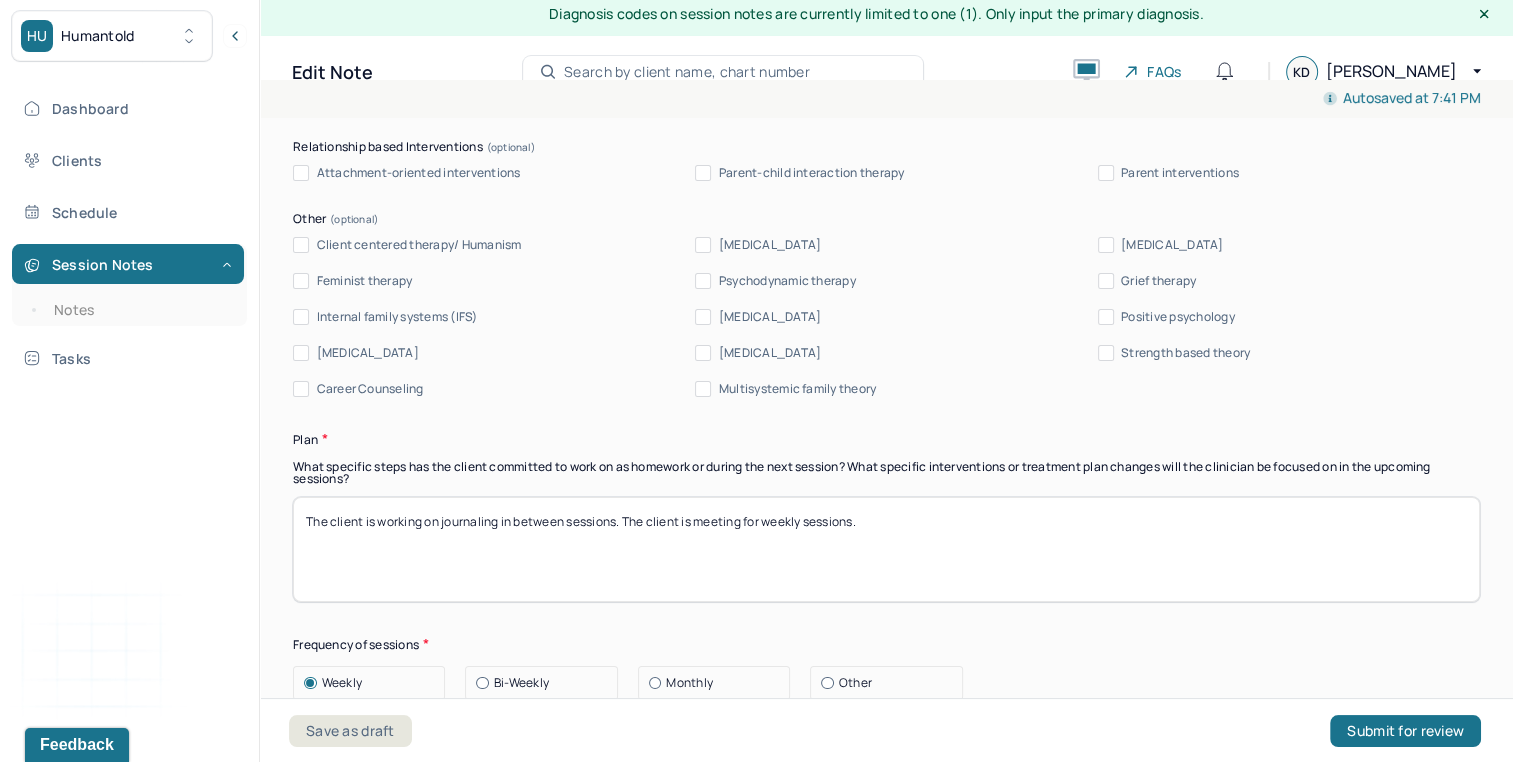 scroll, scrollTop: 2294, scrollLeft: 0, axis: vertical 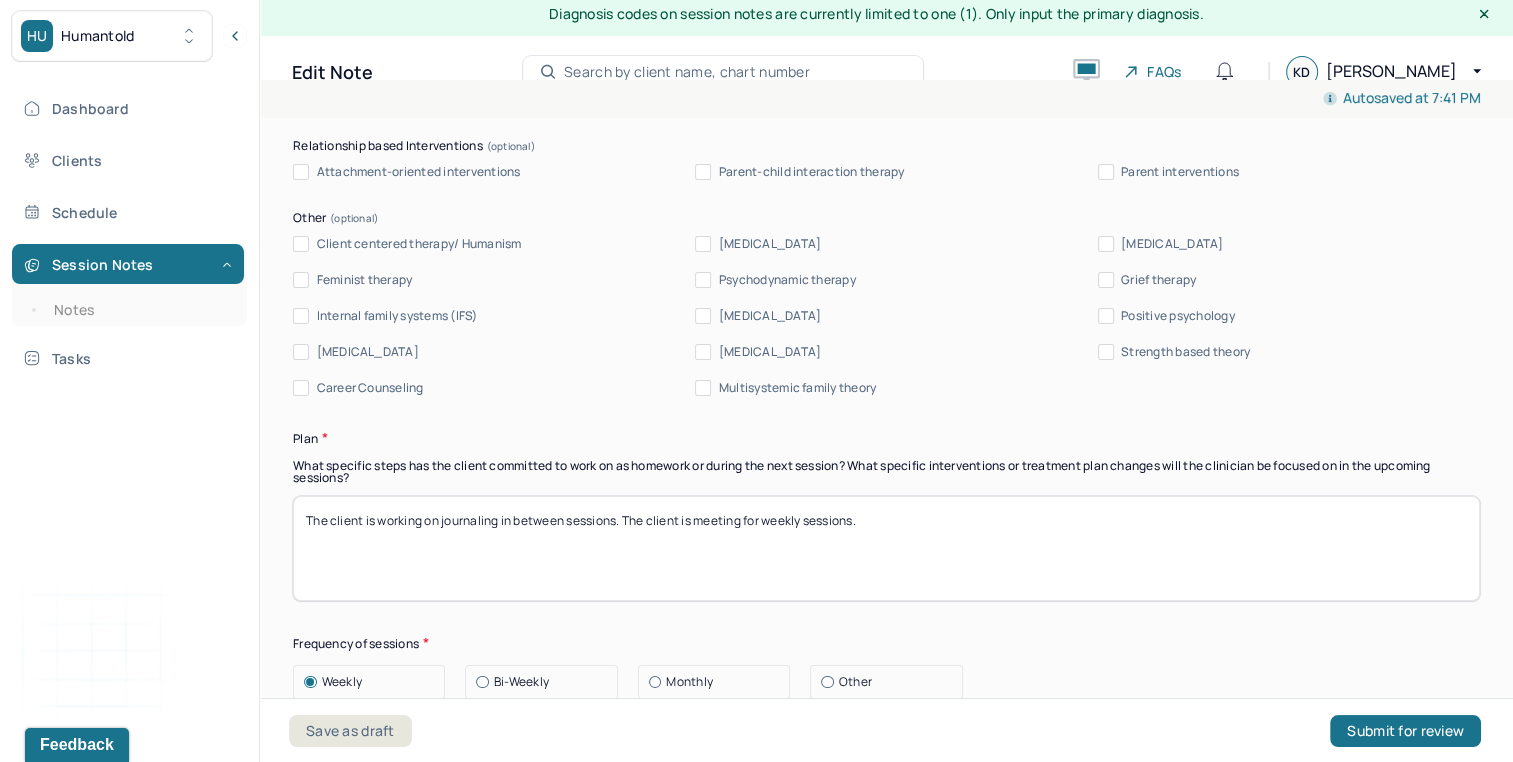 type on "The client struggles with managing her medical trauma, boundaries, and [MEDICAL_DATA] with disordered send of self. She also struggles with processing her break up, chronic feelings of loneliness, and anxiety. She also struggles with managing her family dynamic, masking, and codependency.  The client can benefit from trauma focused CBT and DBT to work through negative thinking patterns, interpersonal confidence, and increase distress tolerance." 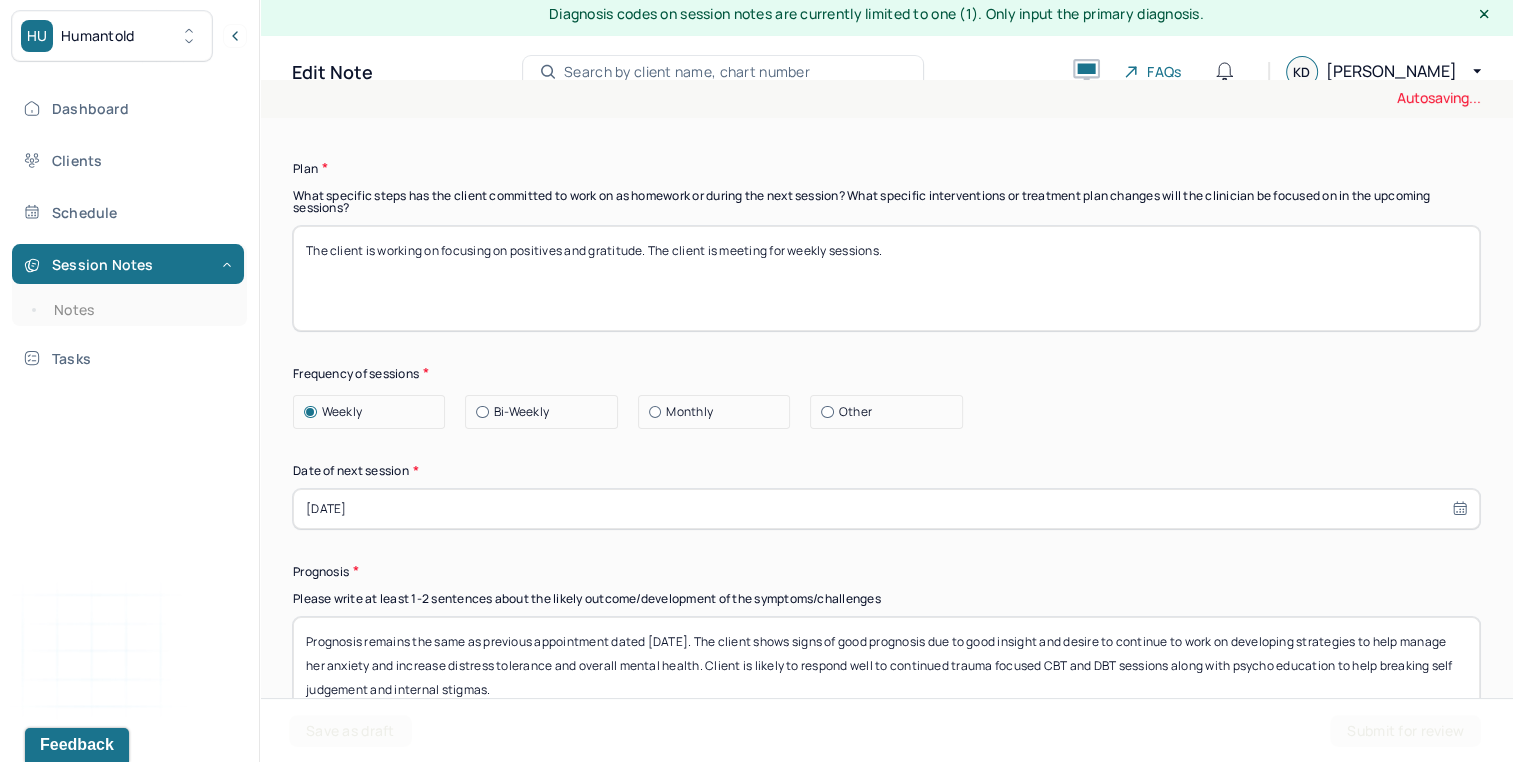 scroll, scrollTop: 2573, scrollLeft: 0, axis: vertical 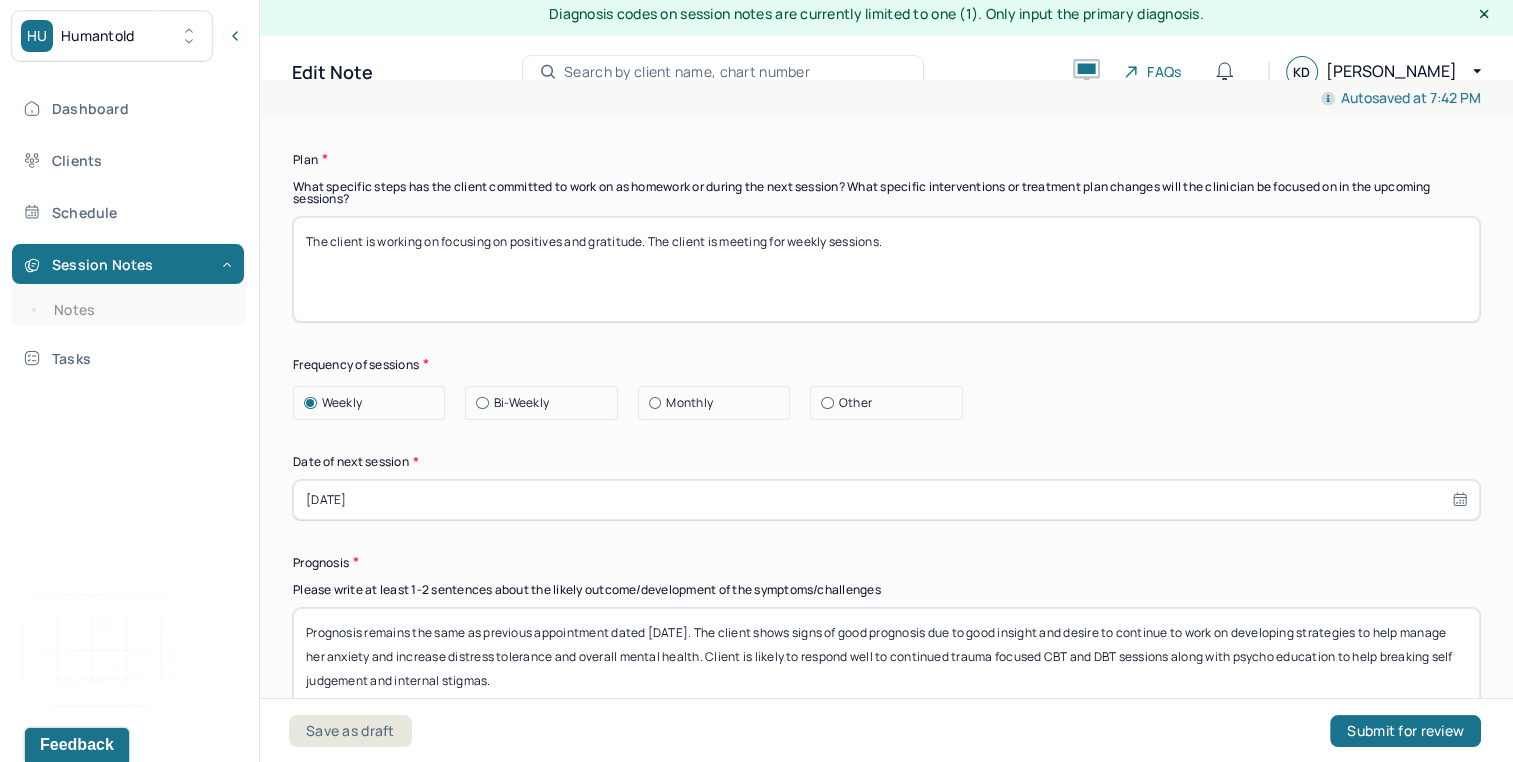 type on "The client is working on focusing on positives and gratitude. The client is meeting for weekly sessions." 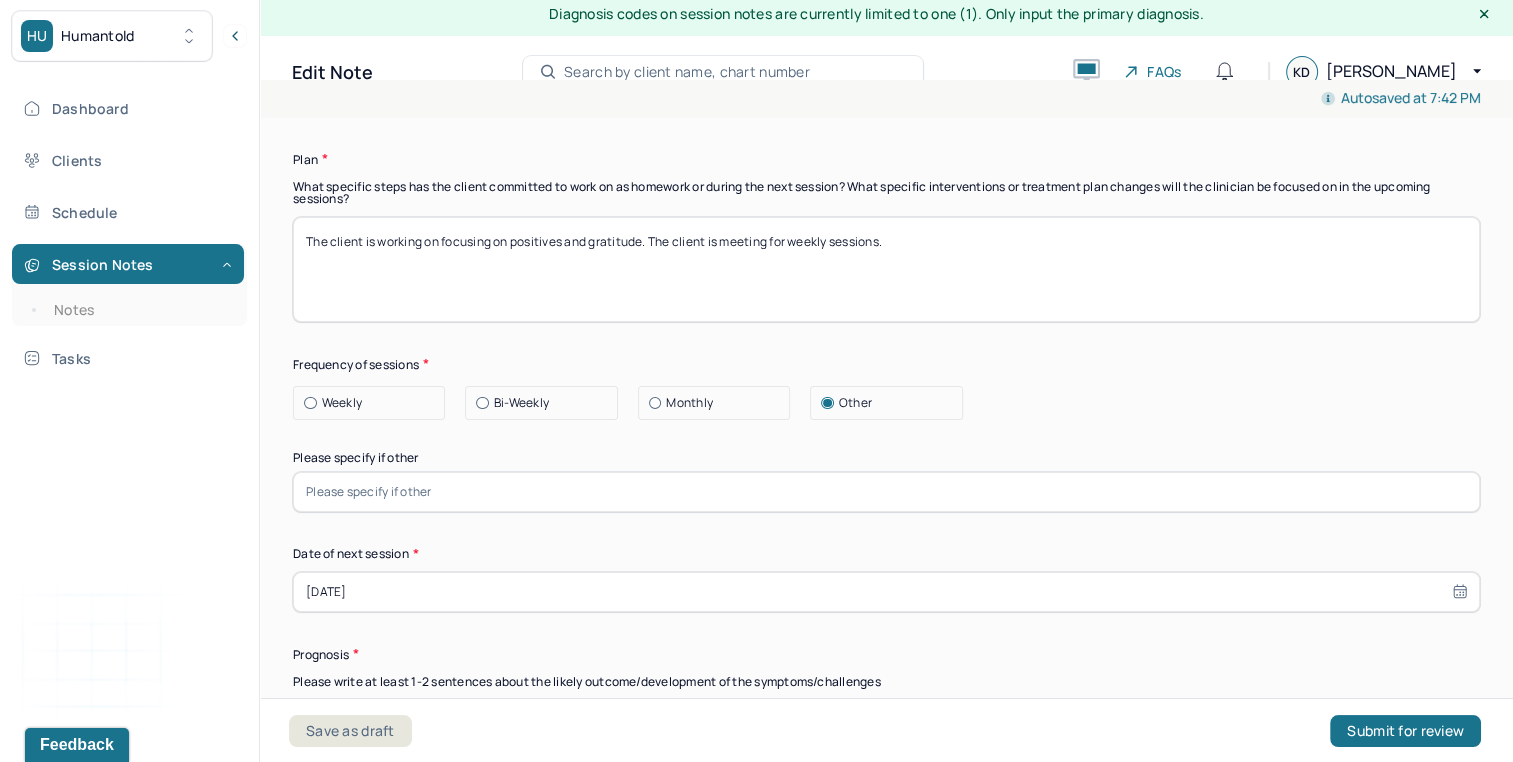 click at bounding box center (886, 492) 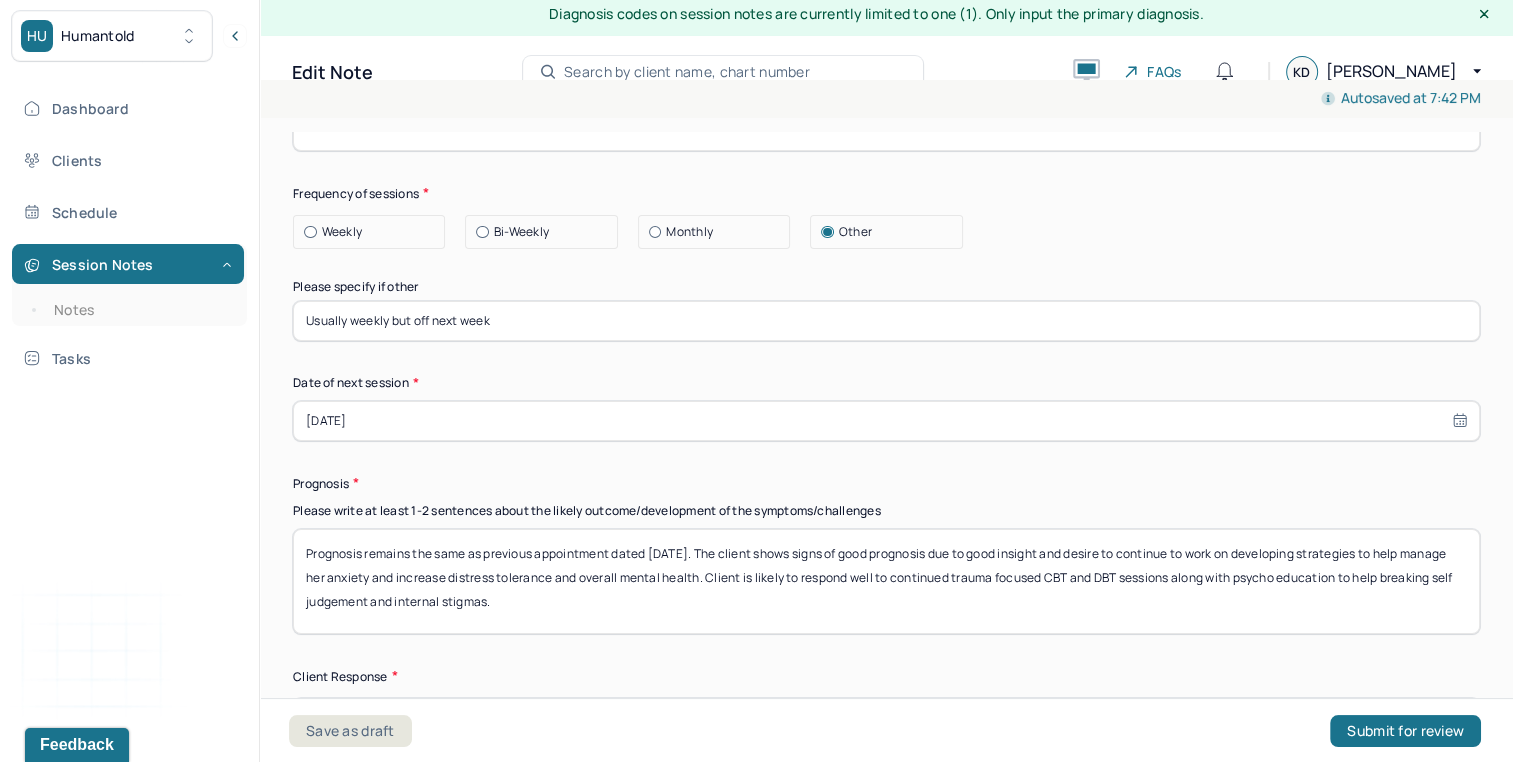 scroll, scrollTop: 2831, scrollLeft: 0, axis: vertical 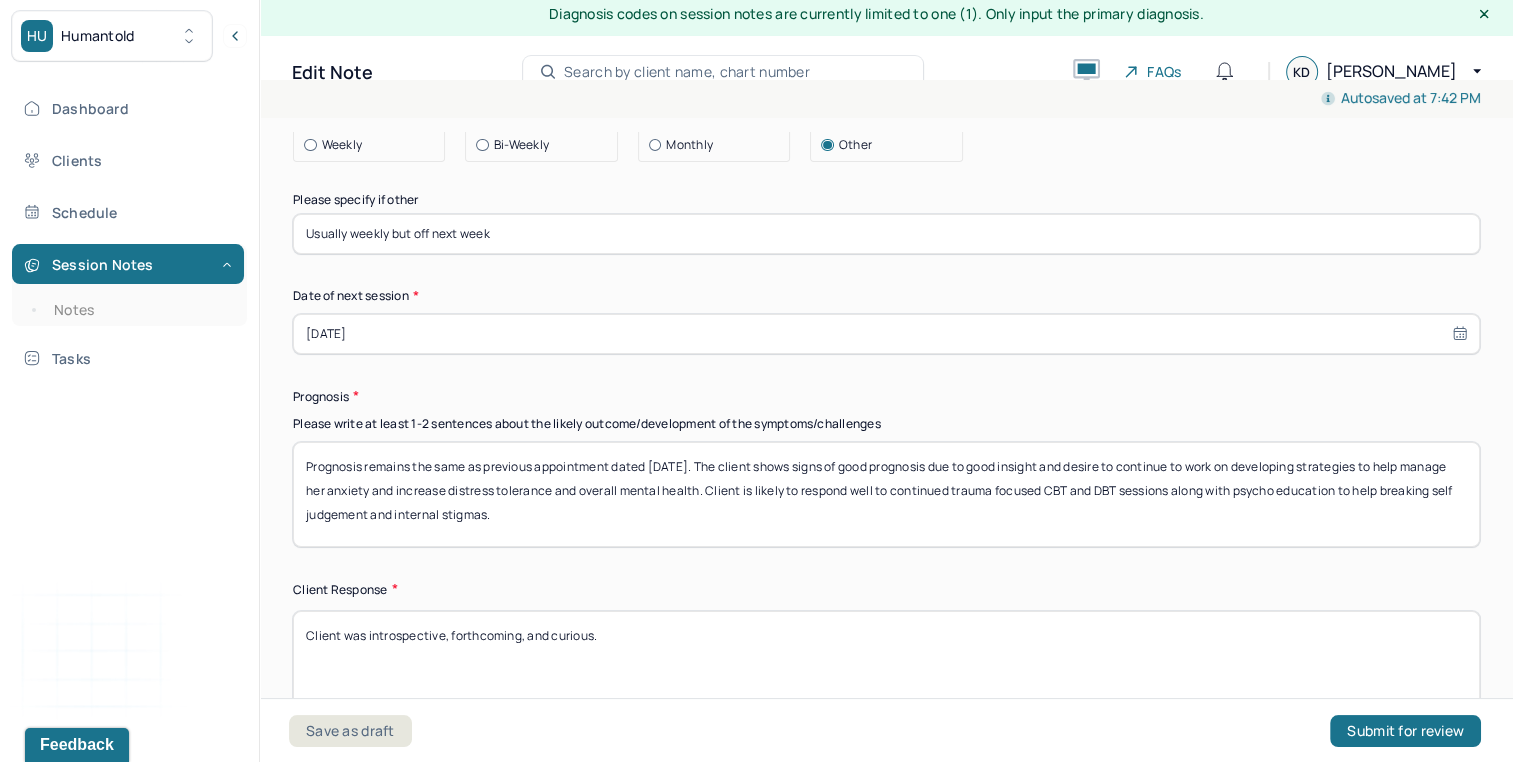 type on "Usually weekly but off next week" 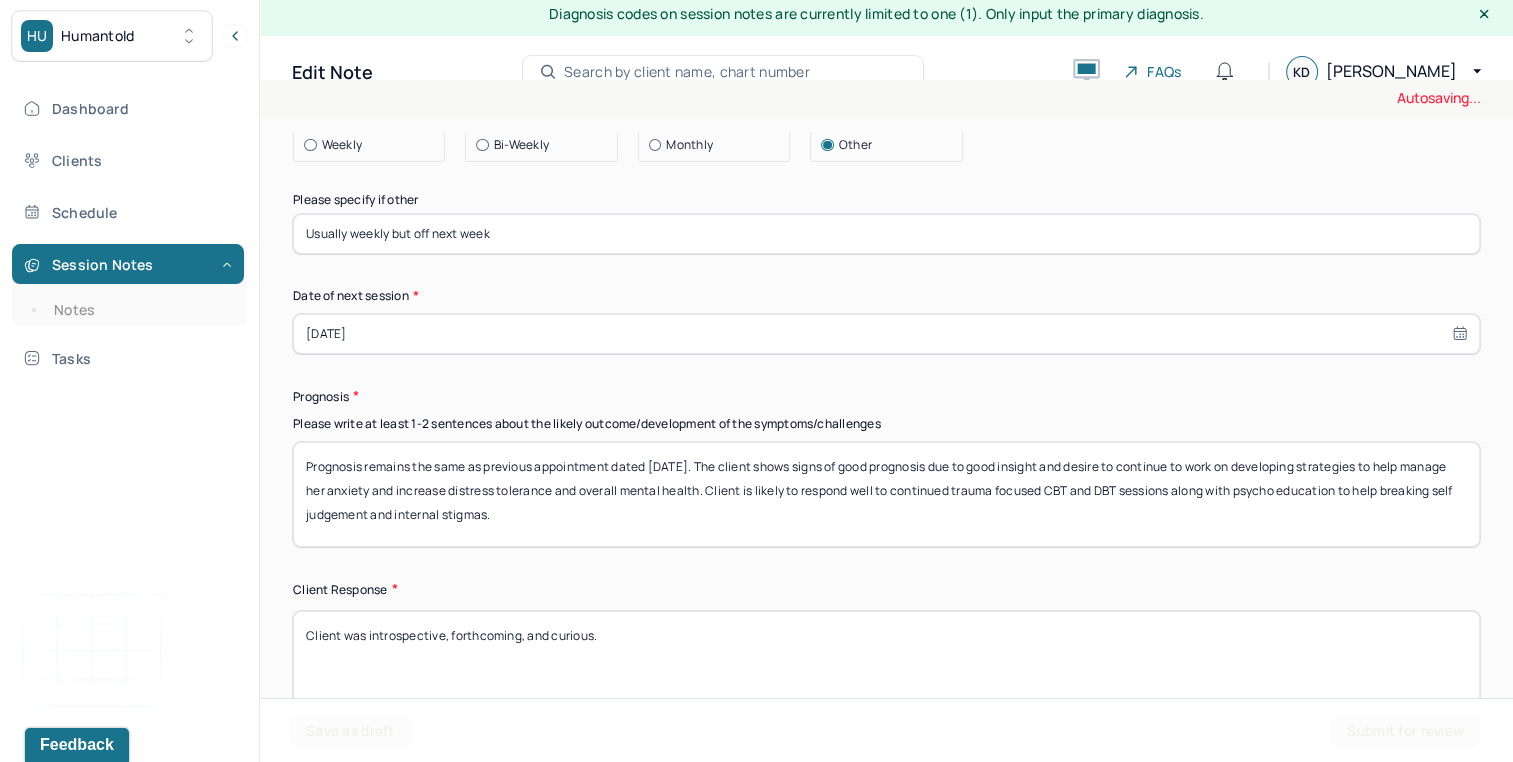 click on "[DATE]" at bounding box center (886, 334) 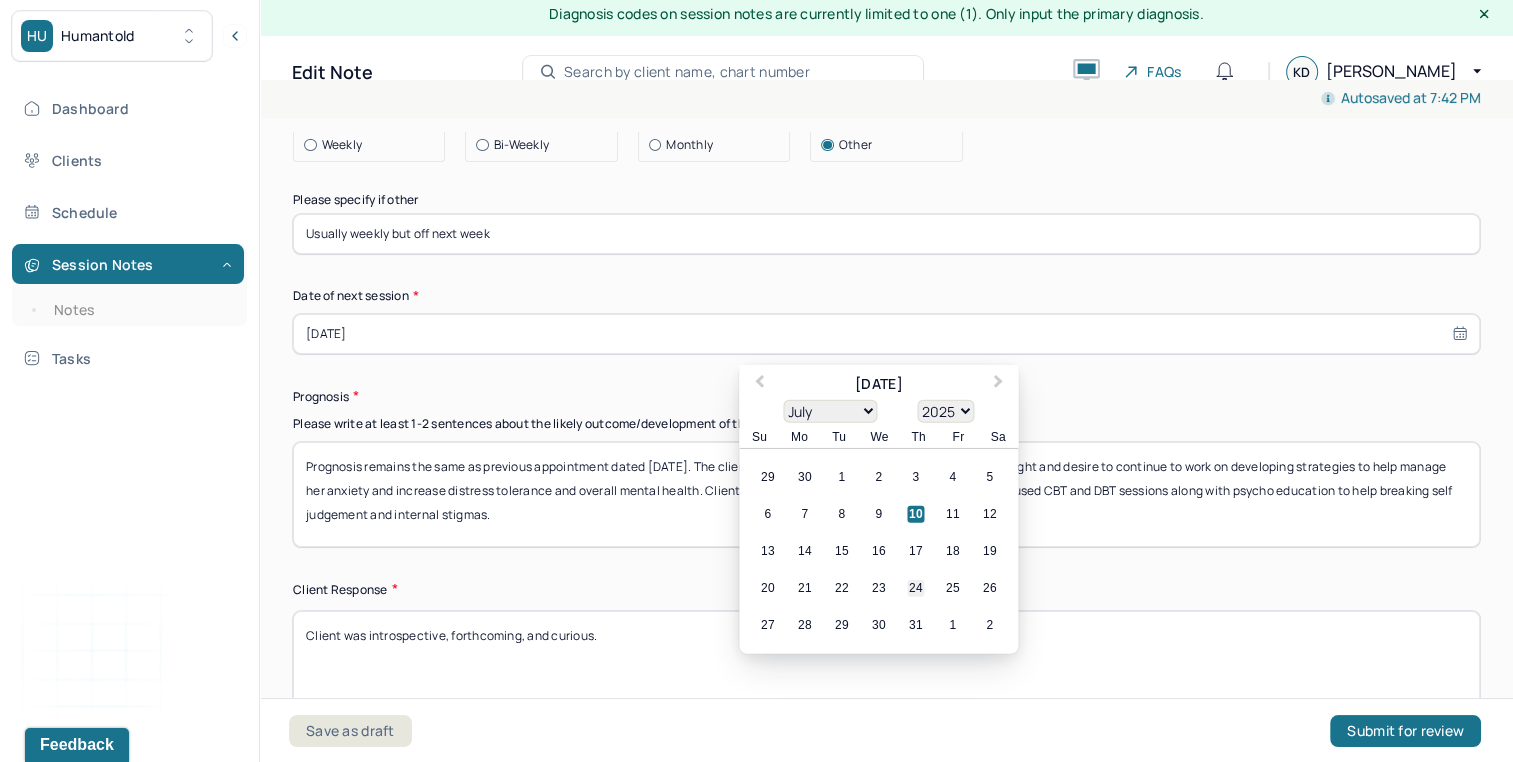 click on "24" at bounding box center [915, 587] 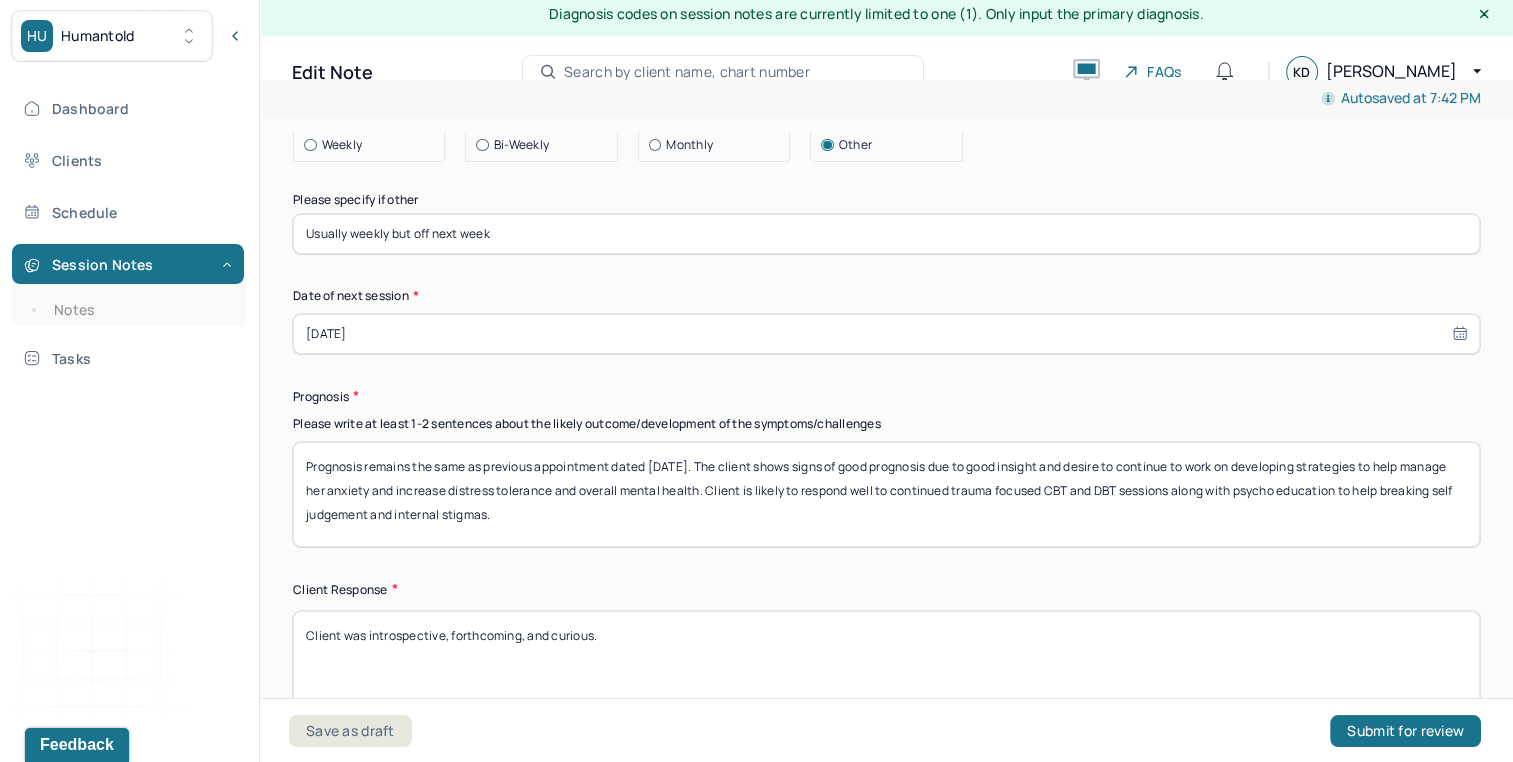 scroll, scrollTop: 0, scrollLeft: 0, axis: both 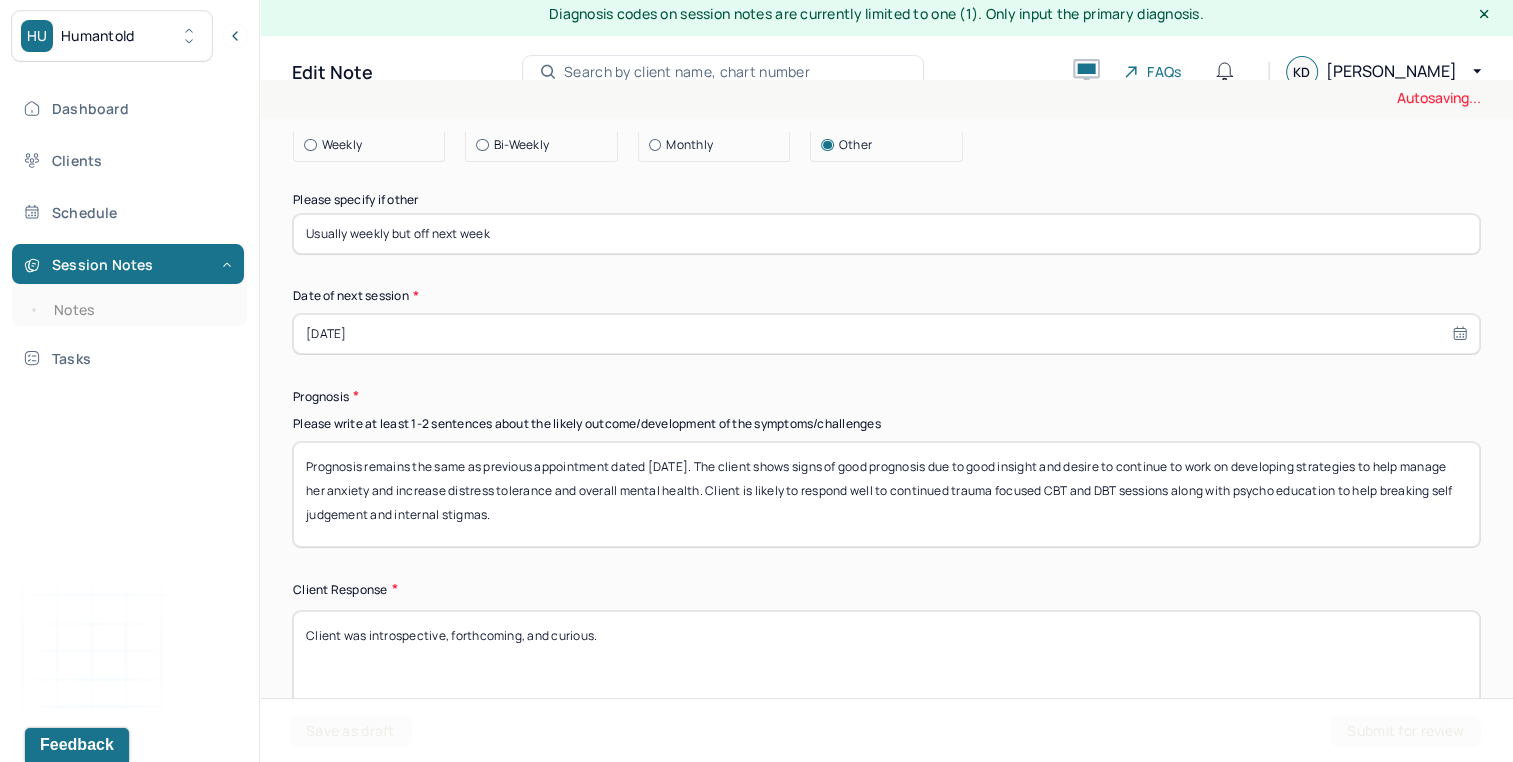 click on "Prognosis remains the same as previous appointment dated [DATE]. The client shows signs of good prognosis due to good insight and desire to continue to work on developing strategies to help manage her anxiety and increase distress tolerance and overall mental health. Client is likely to respond well to continued trauma focused CBT and DBT sessions along with psycho education to help breaking self judgement and internal stigmas." at bounding box center [886, 494] 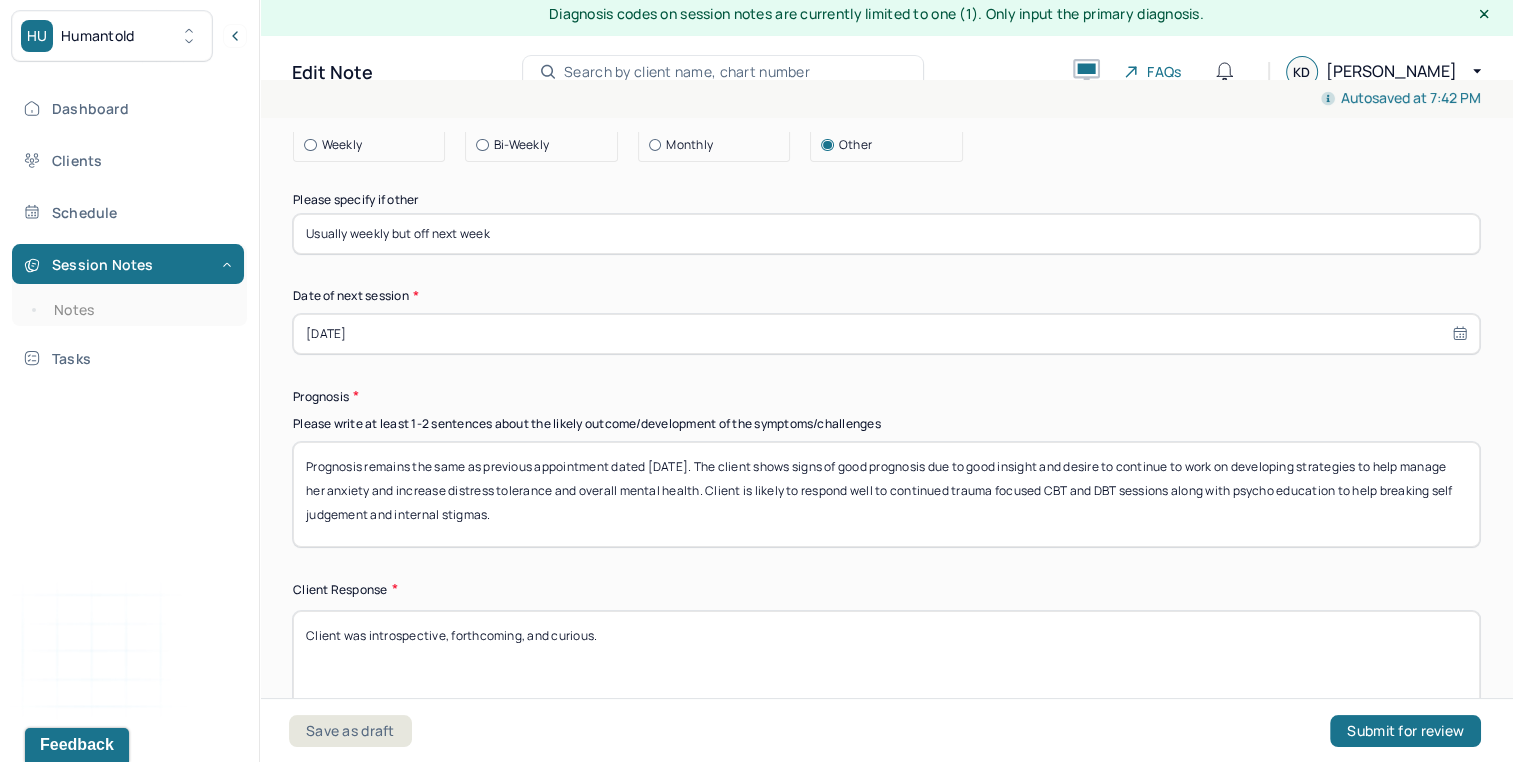 type on "Prognosis remains the same as previous appointment dated [DATE]. The client shows signs of good prognosis due to good insight and desire to continue to work on developing strategies to help manage her anxiety and increase distress tolerance and overall mental health. Client is likely to respond well to continued trauma focused CBT and DBT sessions along with psycho education to help breaking self judgement and internal stigmas." 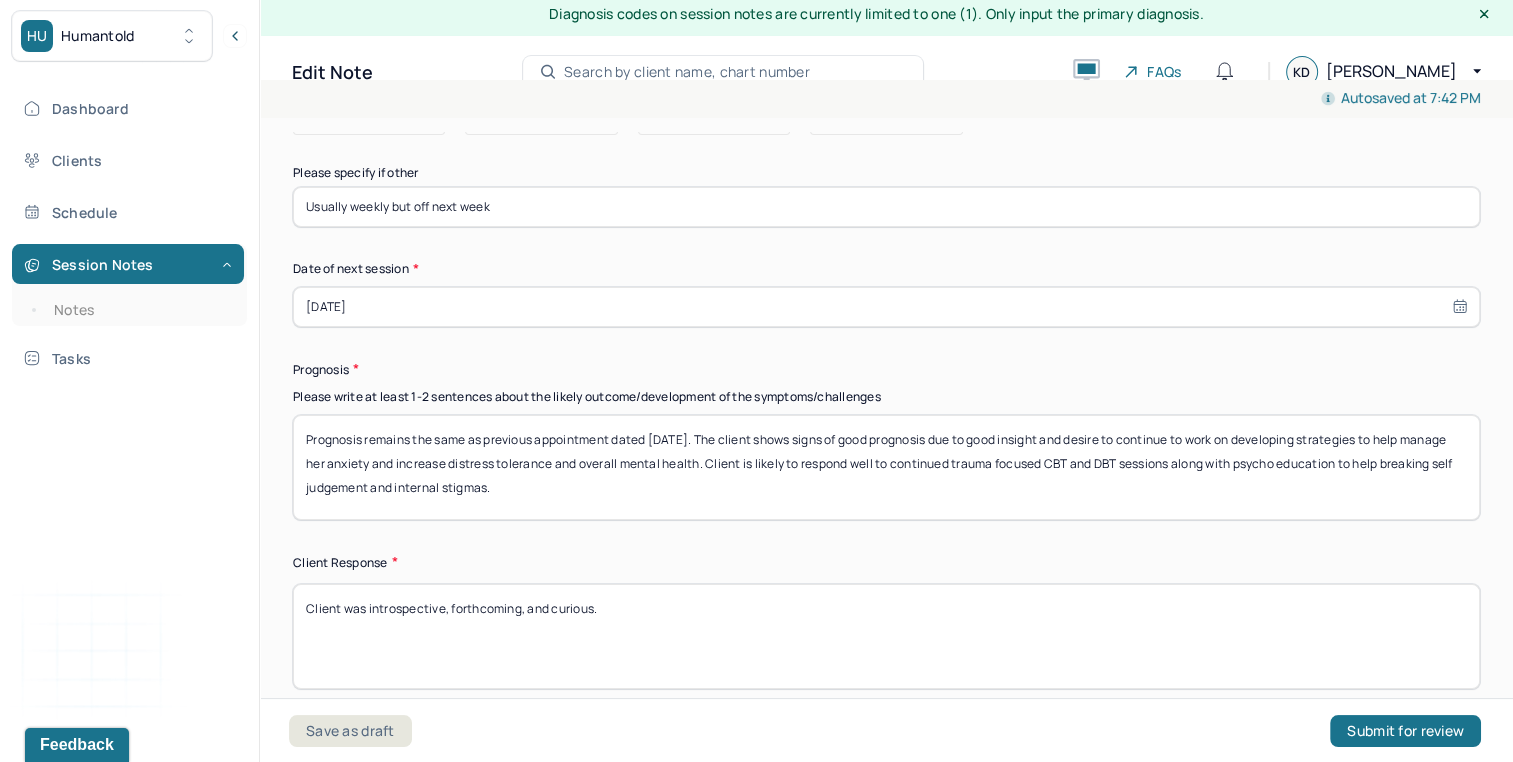 scroll, scrollTop: 16, scrollLeft: 0, axis: vertical 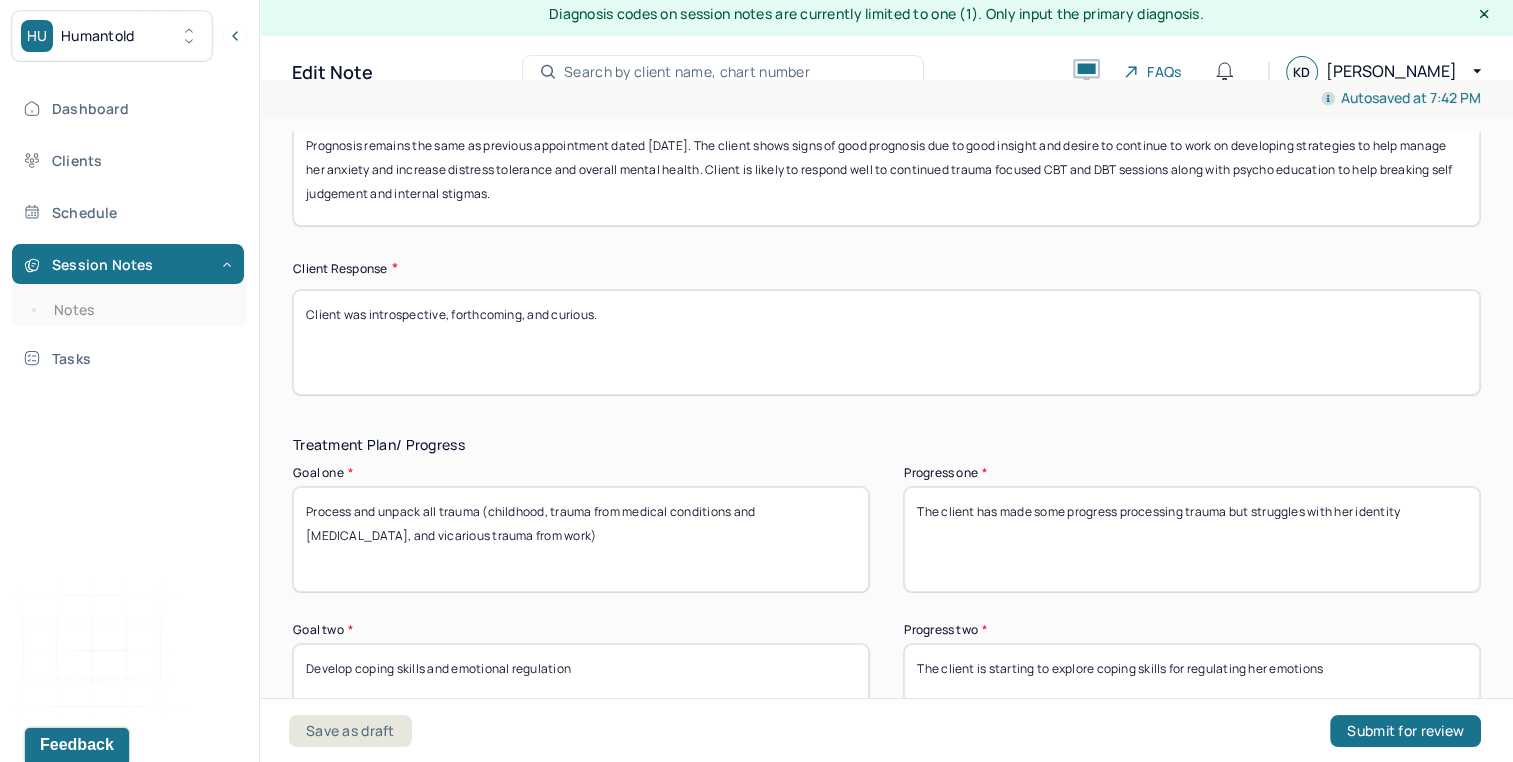 click on "Client was introspective, forthcoming, and curious." at bounding box center [886, 342] 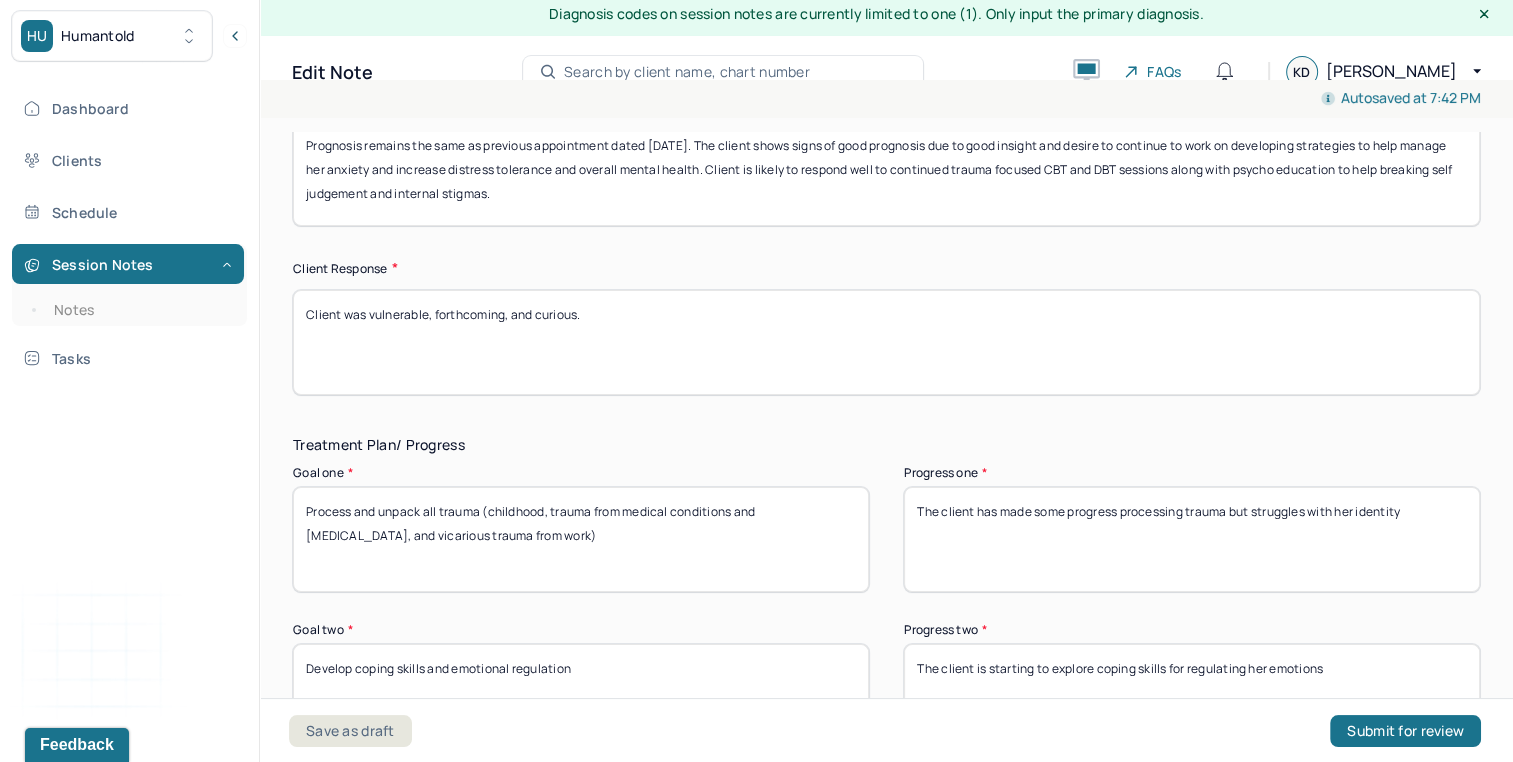 type on "Client was vulnerable, forthcoming, and curious." 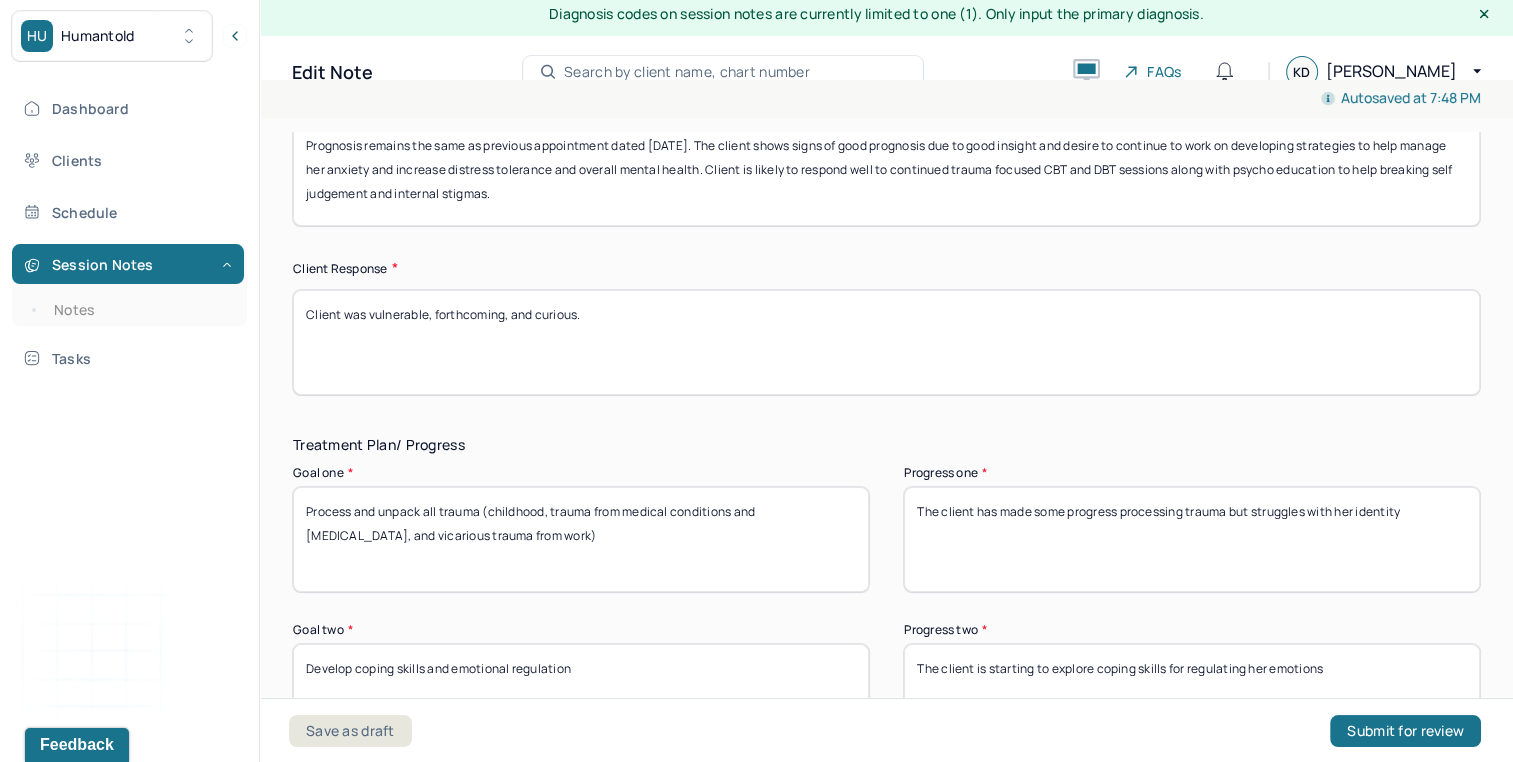click on "The client has made some progress processing trauma but struggles with her identity" at bounding box center [1192, 539] 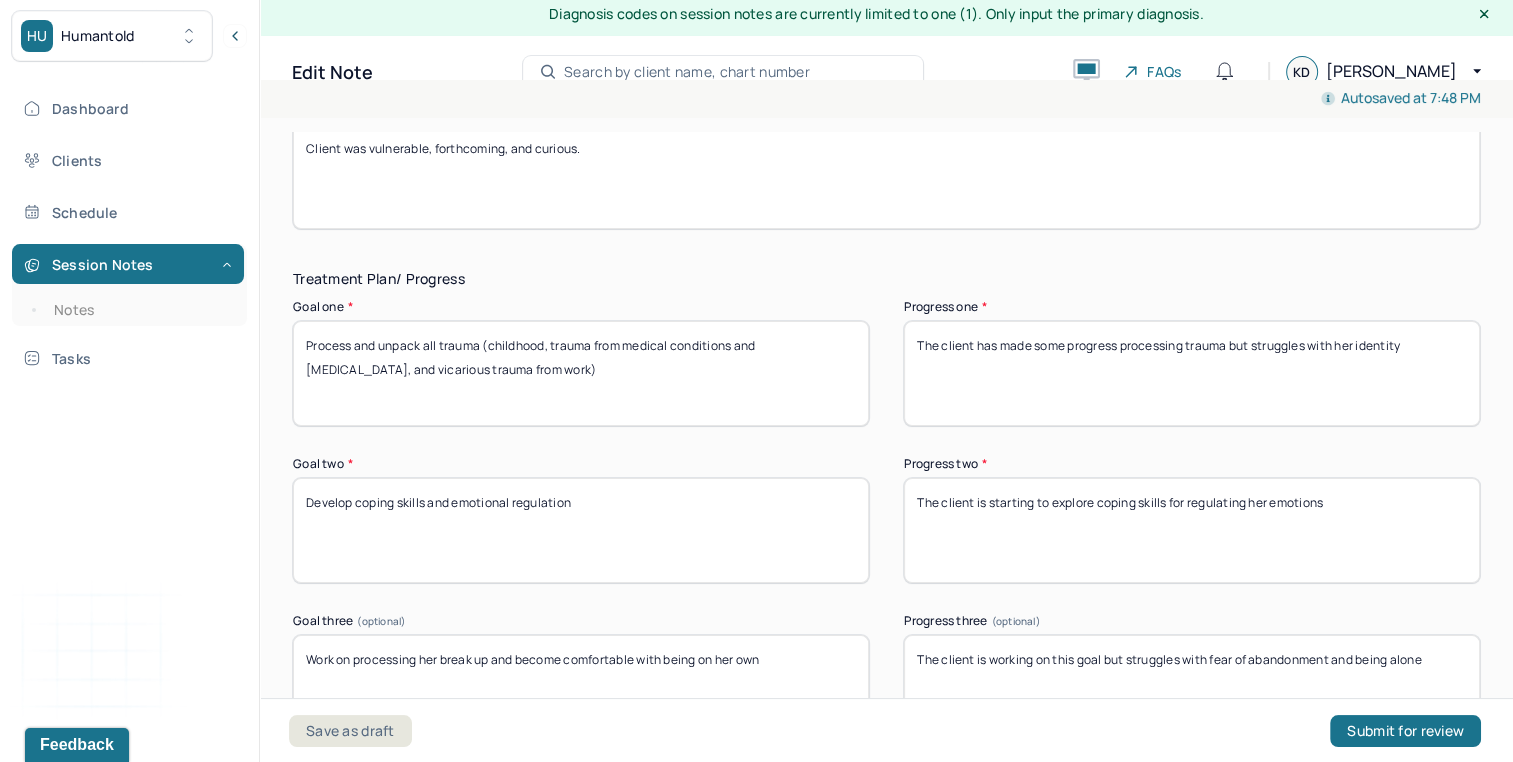 scroll, scrollTop: 3312, scrollLeft: 0, axis: vertical 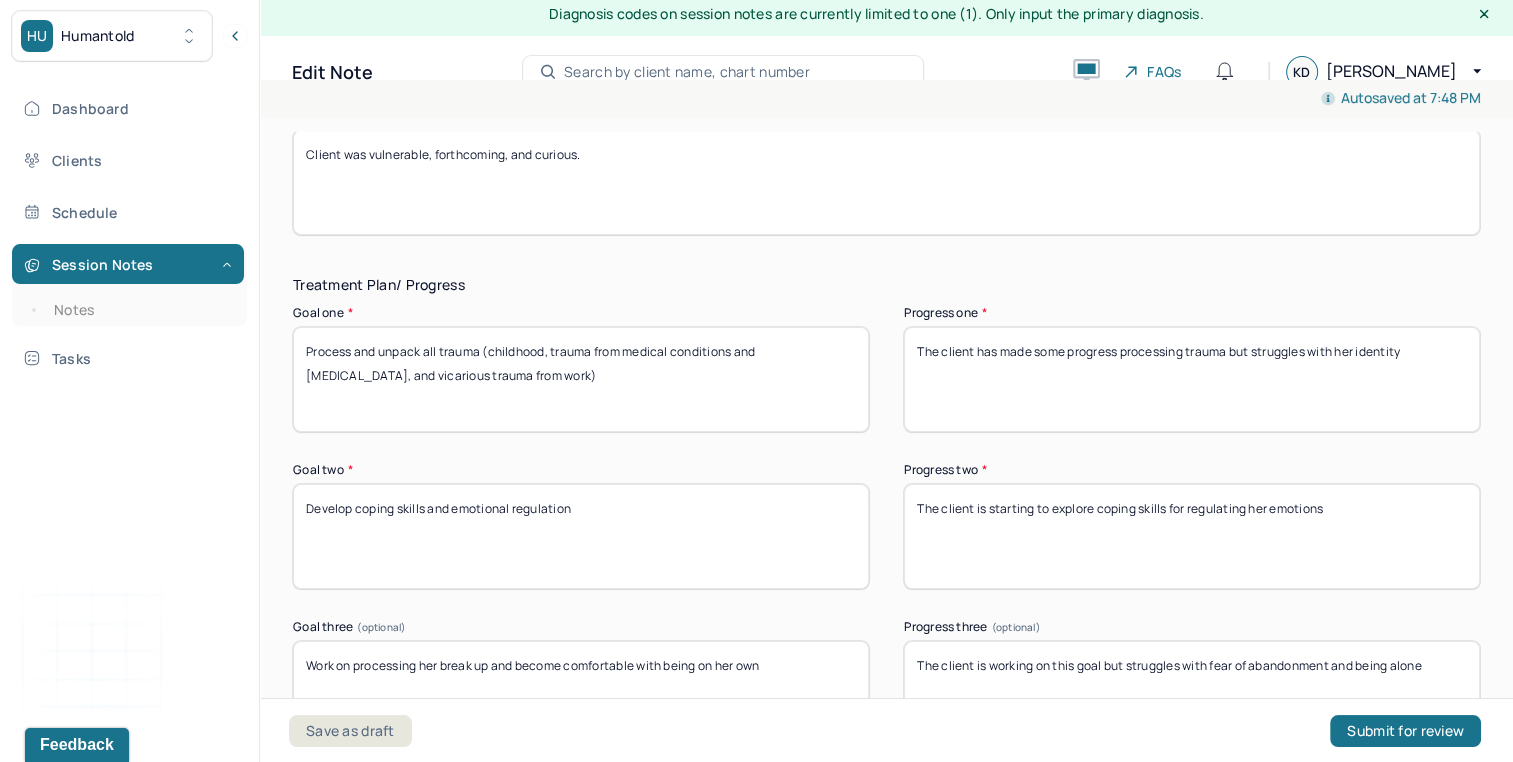 click on "The client has made some progress processing trauma but struggles with her identity" at bounding box center (1192, 379) 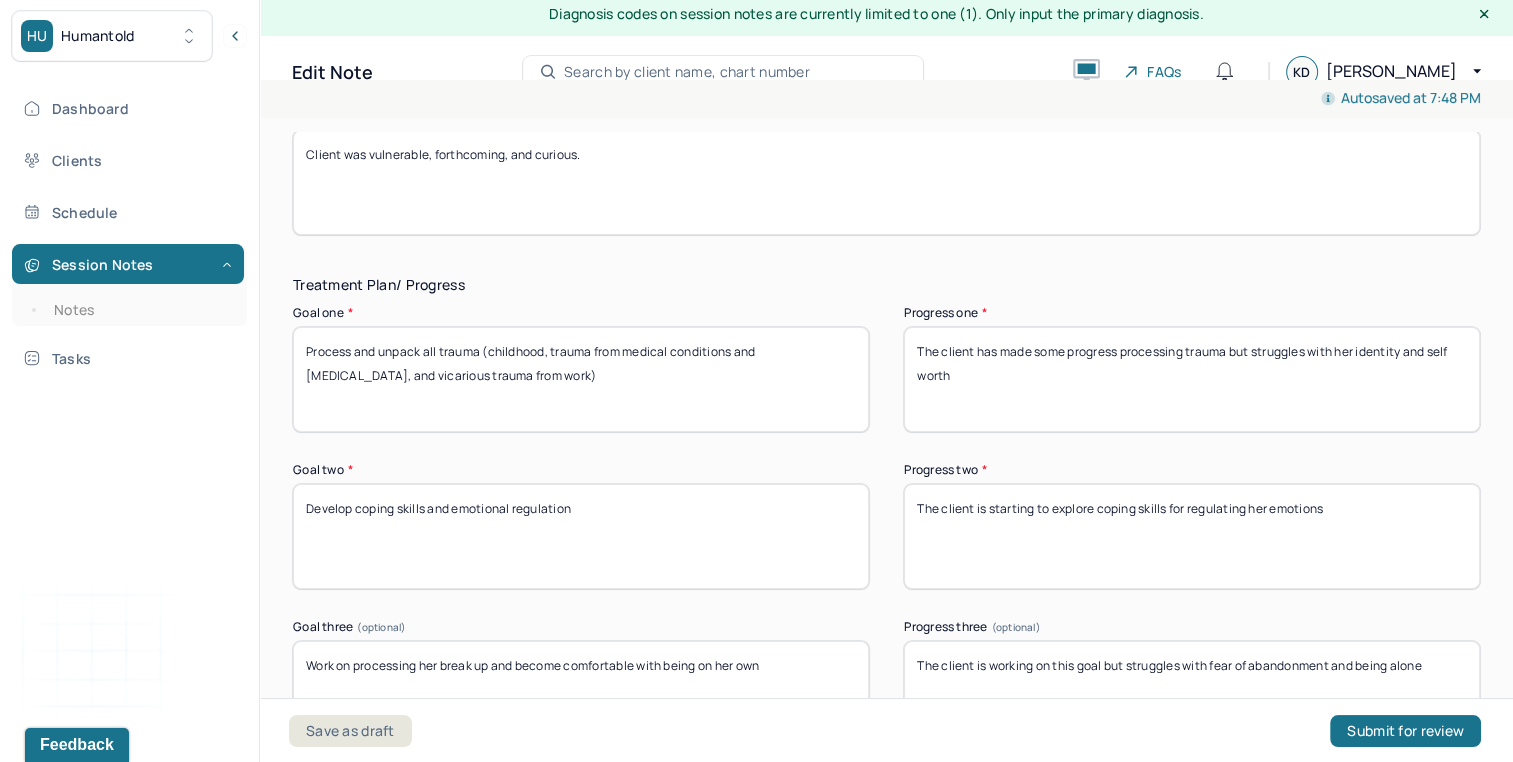 type on "The client has made some progress processing trauma but struggles with her identity and self worth" 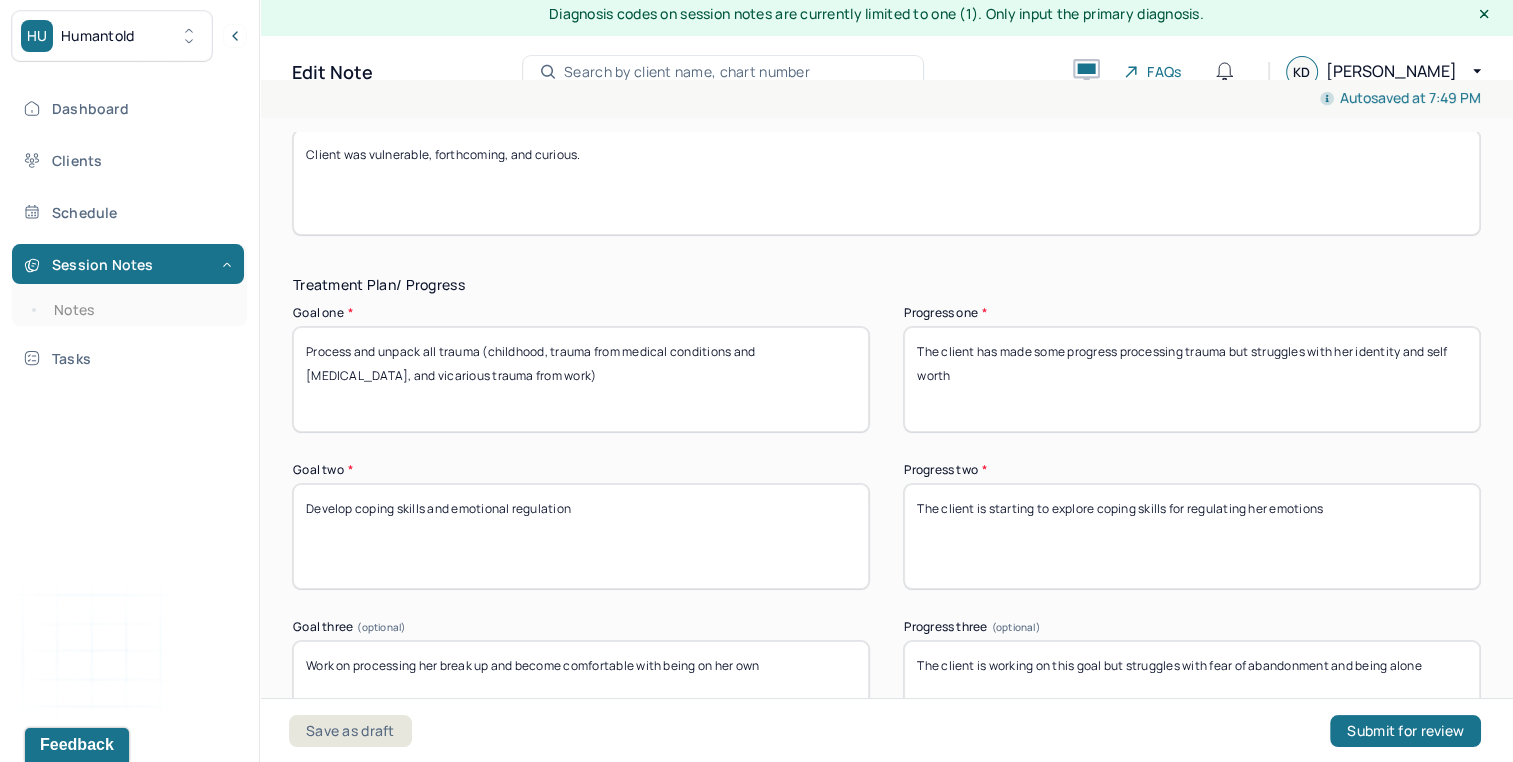 click on "The client is starting to explore coping skills for regulating her emotions" at bounding box center (1192, 536) 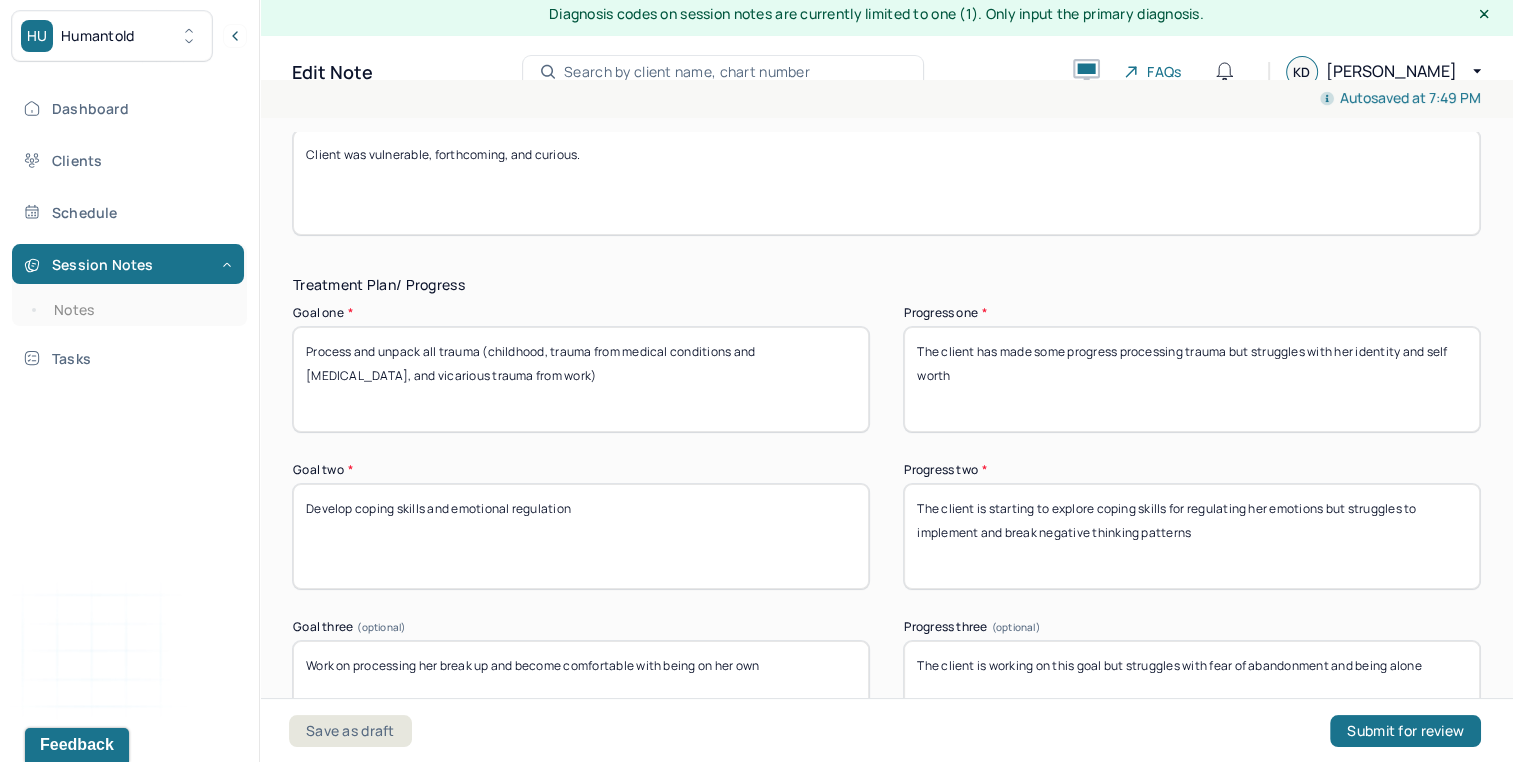 type on "The client is starting to explore coping skills for regulating her emotions but struggles to implement and break negative thinking patterns" 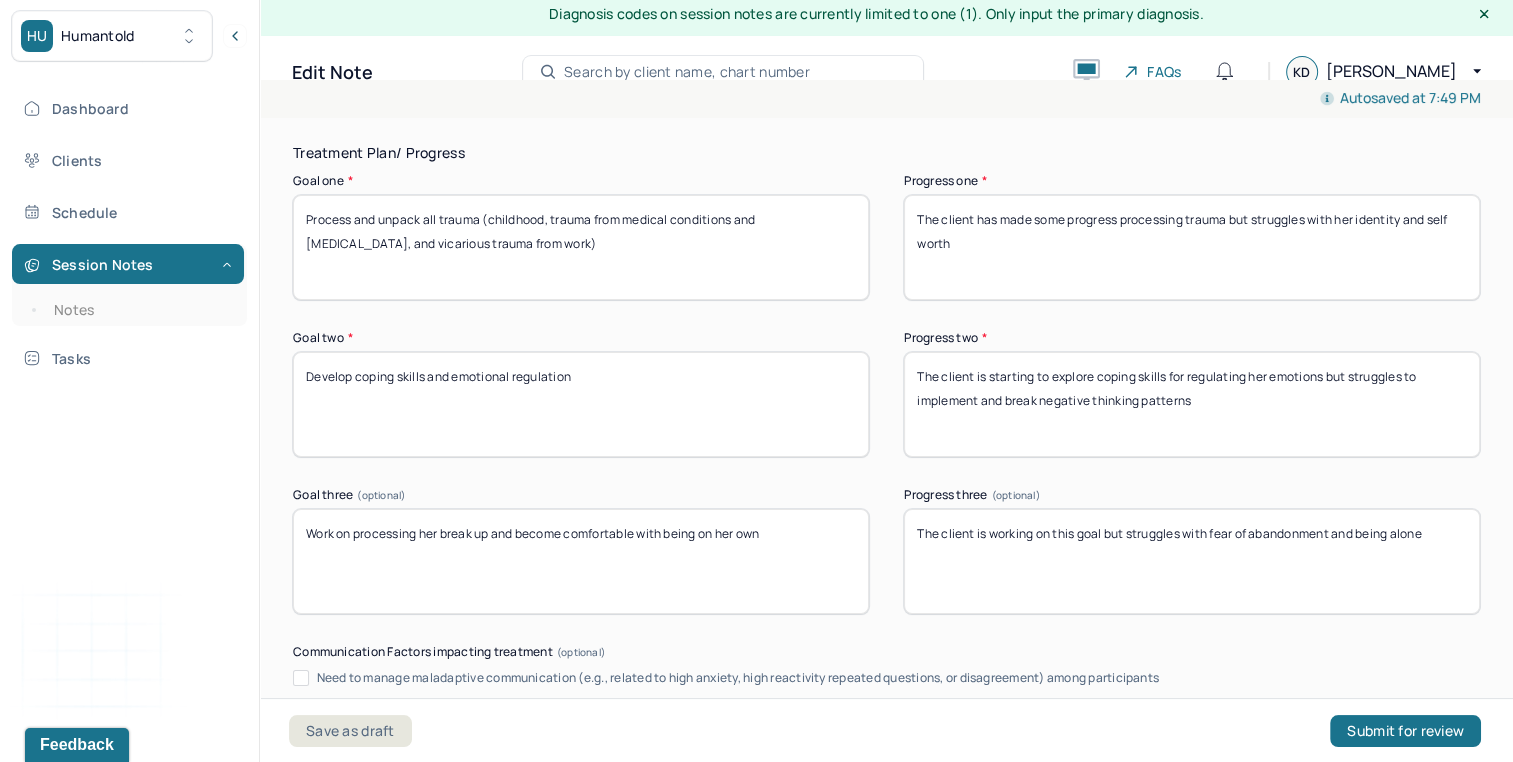 scroll, scrollTop: 3557, scrollLeft: 0, axis: vertical 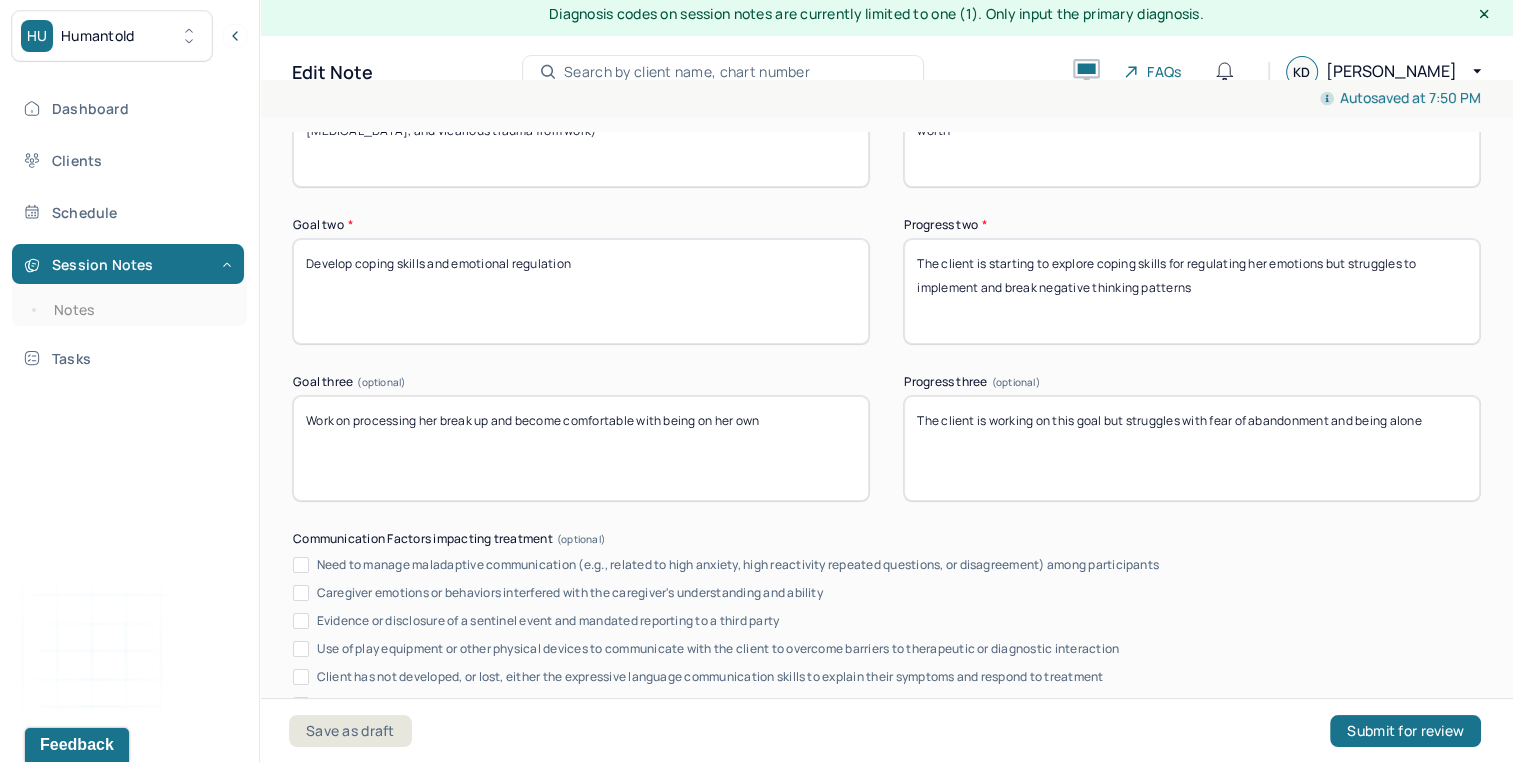 drag, startPoint x: 968, startPoint y: 415, endPoint x: 1531, endPoint y: 475, distance: 566.1881 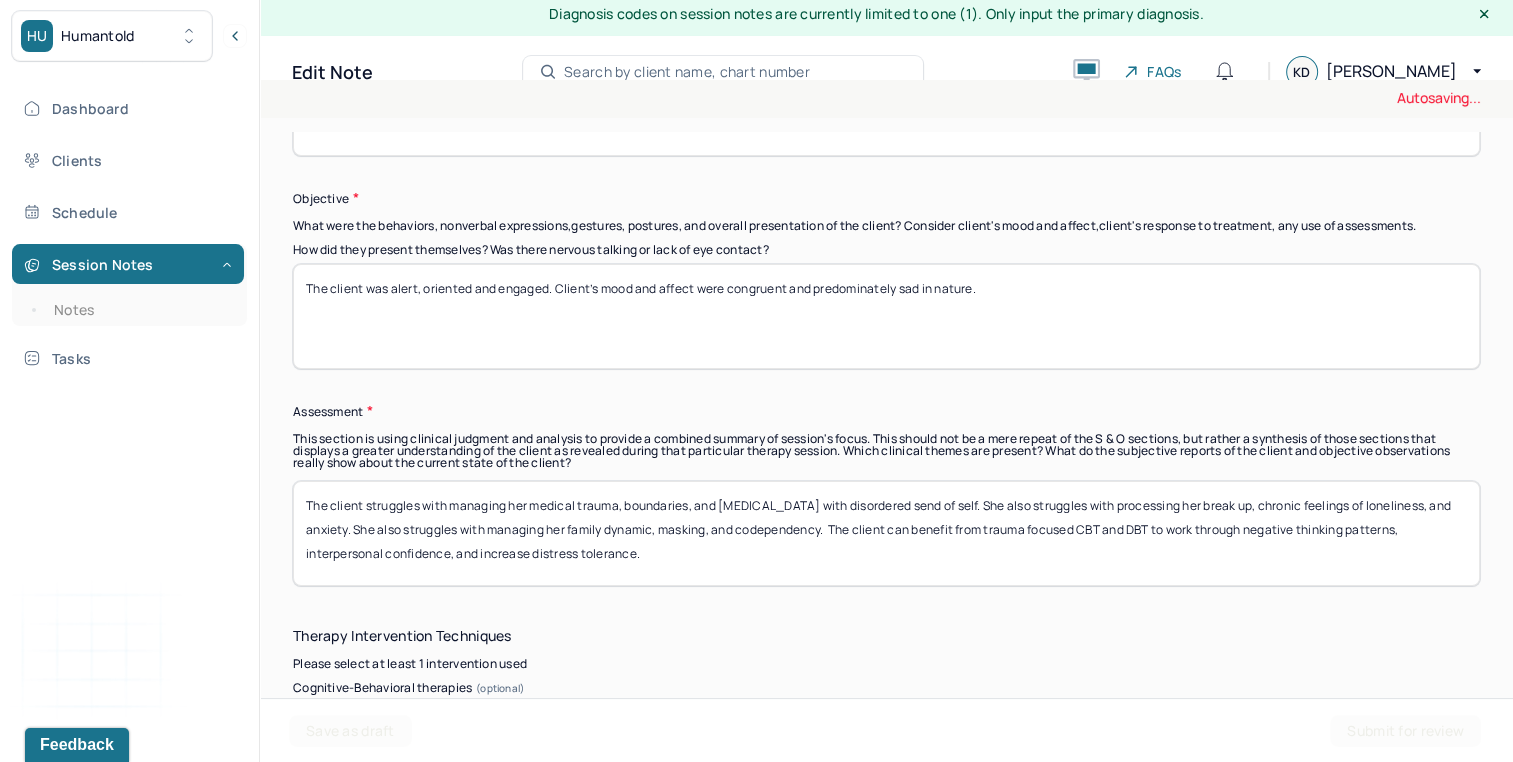 scroll, scrollTop: 27, scrollLeft: 0, axis: vertical 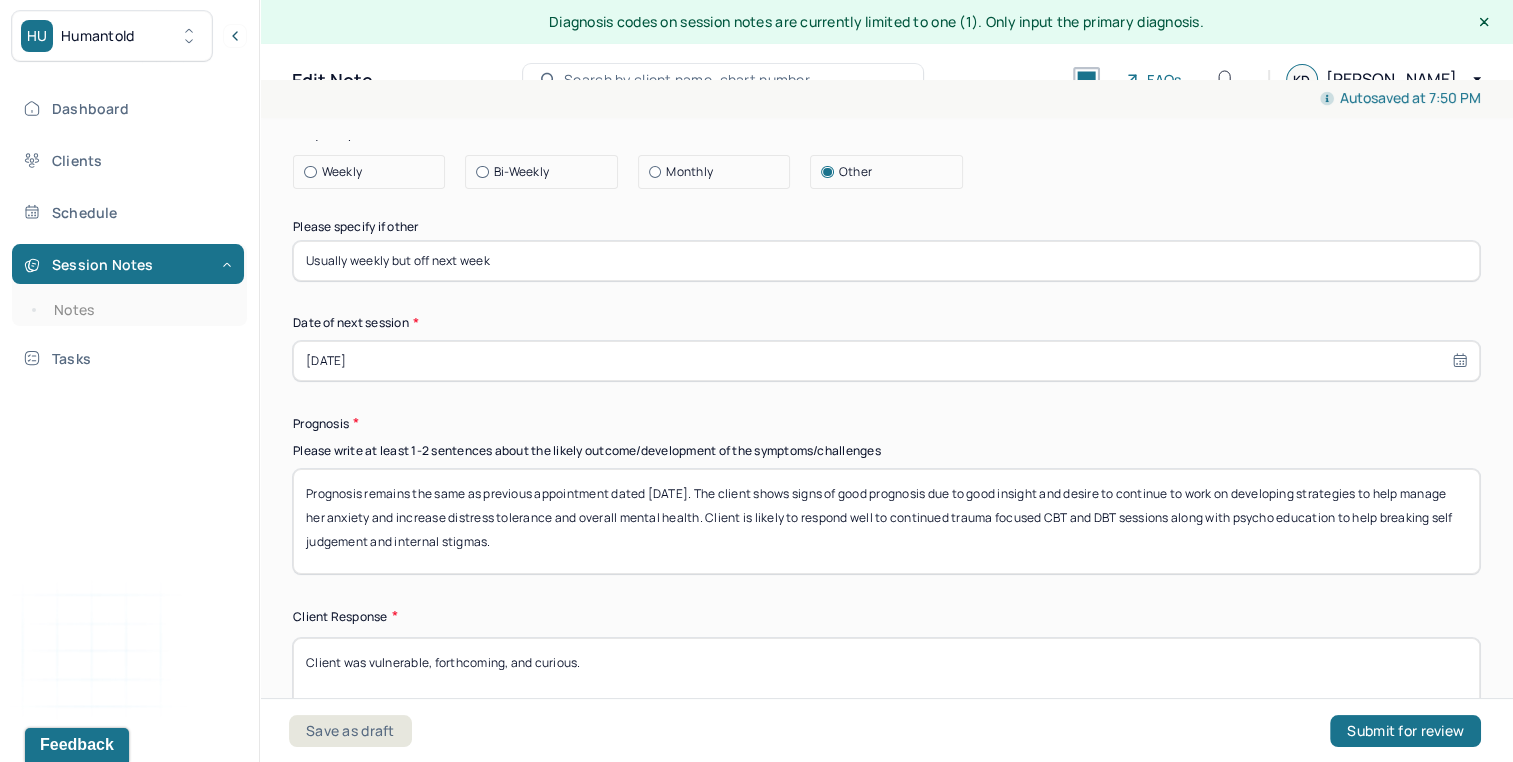 type on "The client is continuing to process her break up" 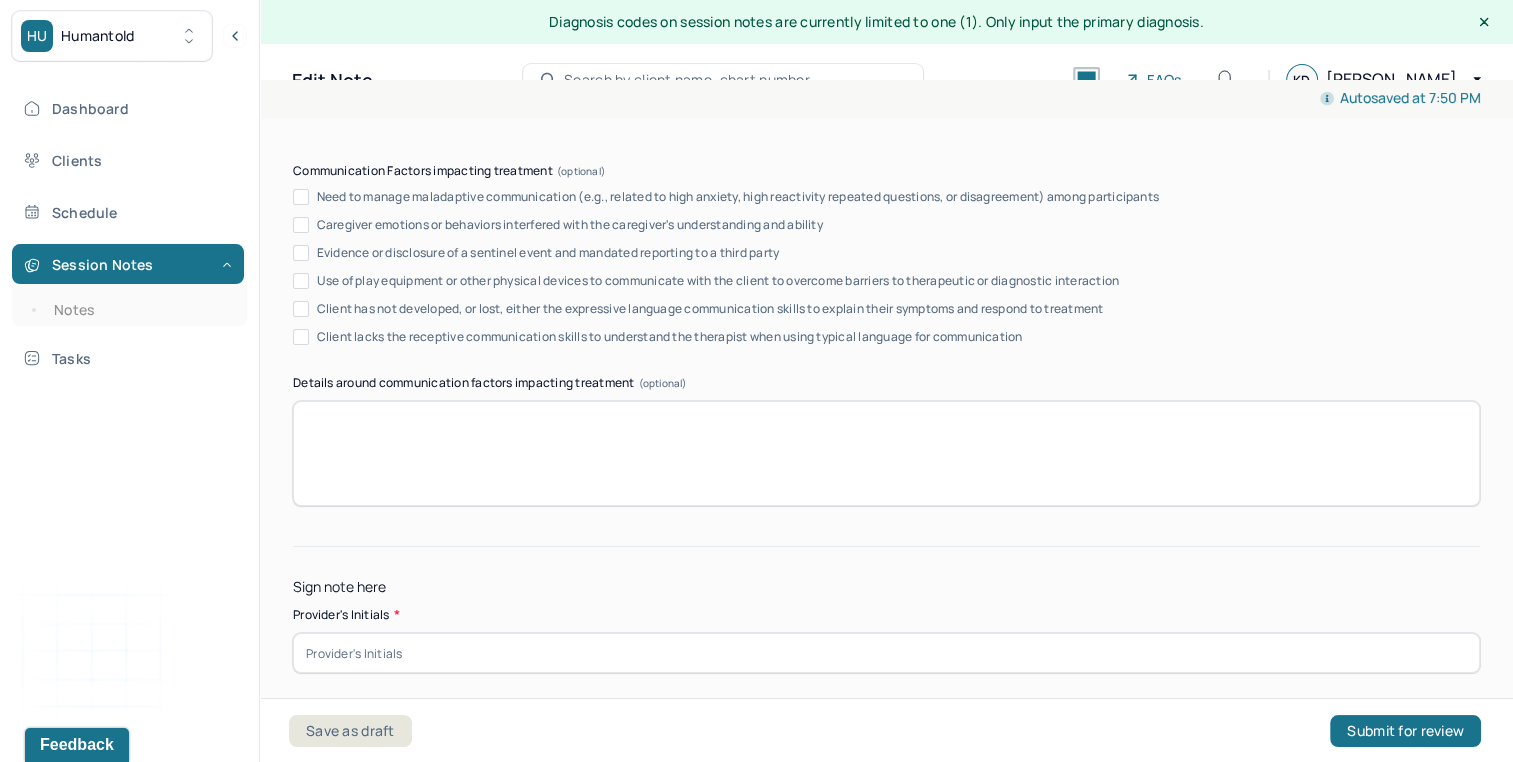 scroll, scrollTop: 3980, scrollLeft: 0, axis: vertical 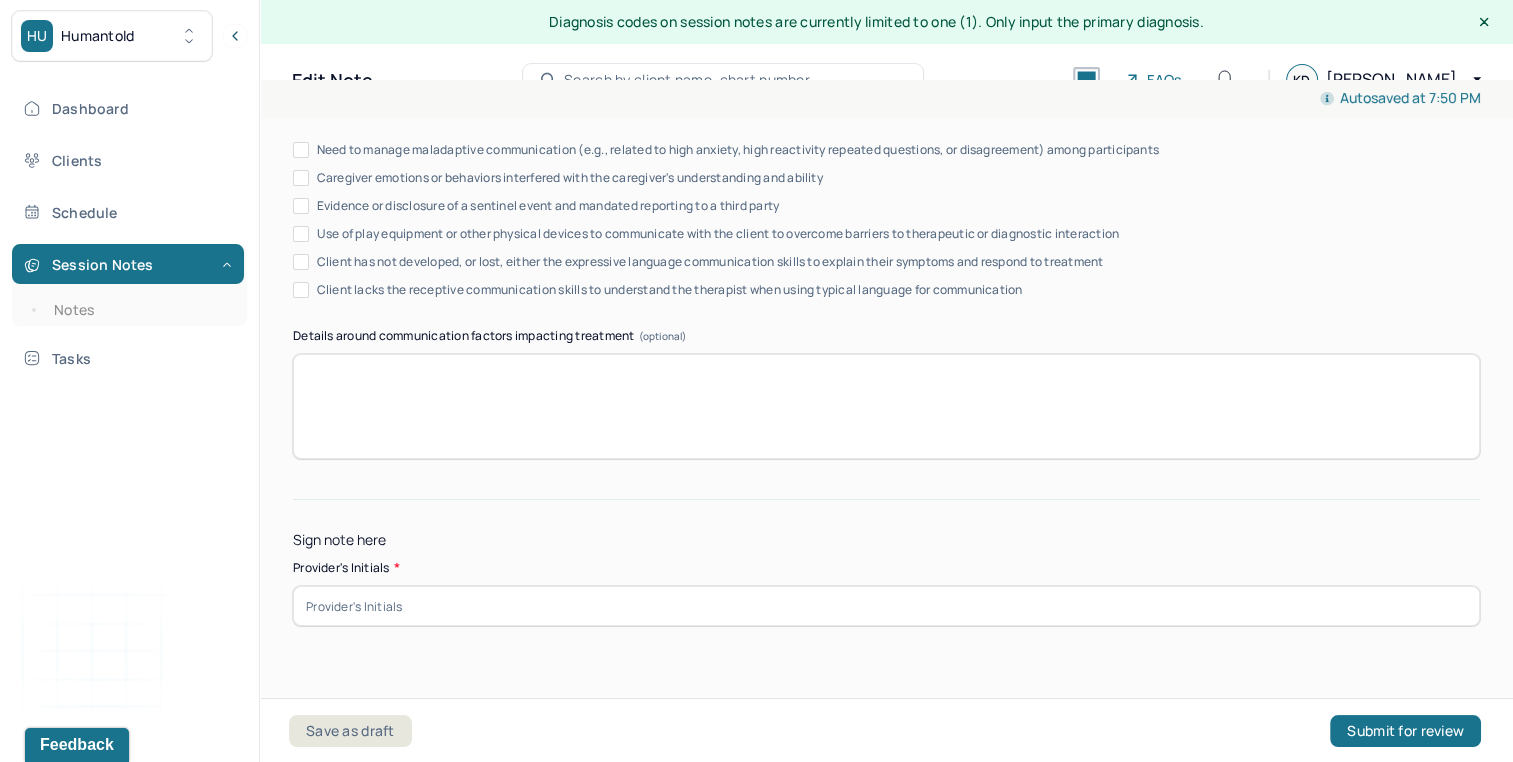 click on "Instructions The fields marked with an asterisk ( * ) are required before you can submit your notes. Before you can submit your session notes, they must be signed. You have the option to save your notes as a draft before making a submission. Appointment location * Teletherapy Client Teletherapy Location Home Office Other Provider Teletherapy Location Home Office Other Consent was received for the teletherapy session The teletherapy session was conducted via video Primary diagnosis * F34.1 [MEDICAL_DATA] ([MEDICAL_DATA]) Secondary diagnosis (optional) Secondary diagnosis Tertiary diagnosis (optional) Tertiary diagnosis Emotional / Behavioural symptoms demonstrated * The client is struggling with feelings of anger, frustration, and sadness Causing * Maladaptive Functioning Intention for Session * Encourage personality growth and minimize maladaptive functioning Session Note Subjective Objective How did they present themselves? Was there nervous talking or lack of eye contact? Assessment EDMR Other *" at bounding box center [886, -1388] 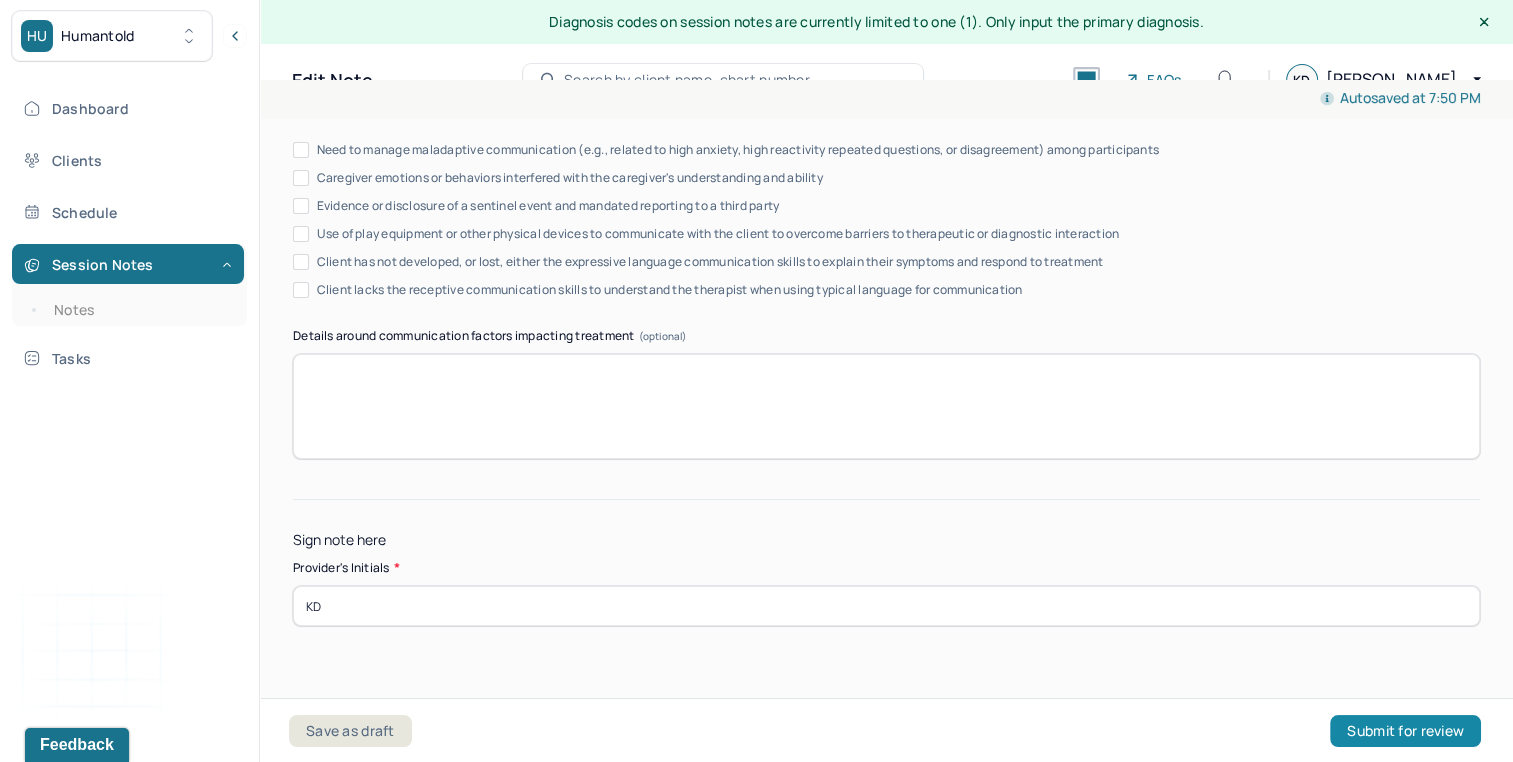 type on "KD" 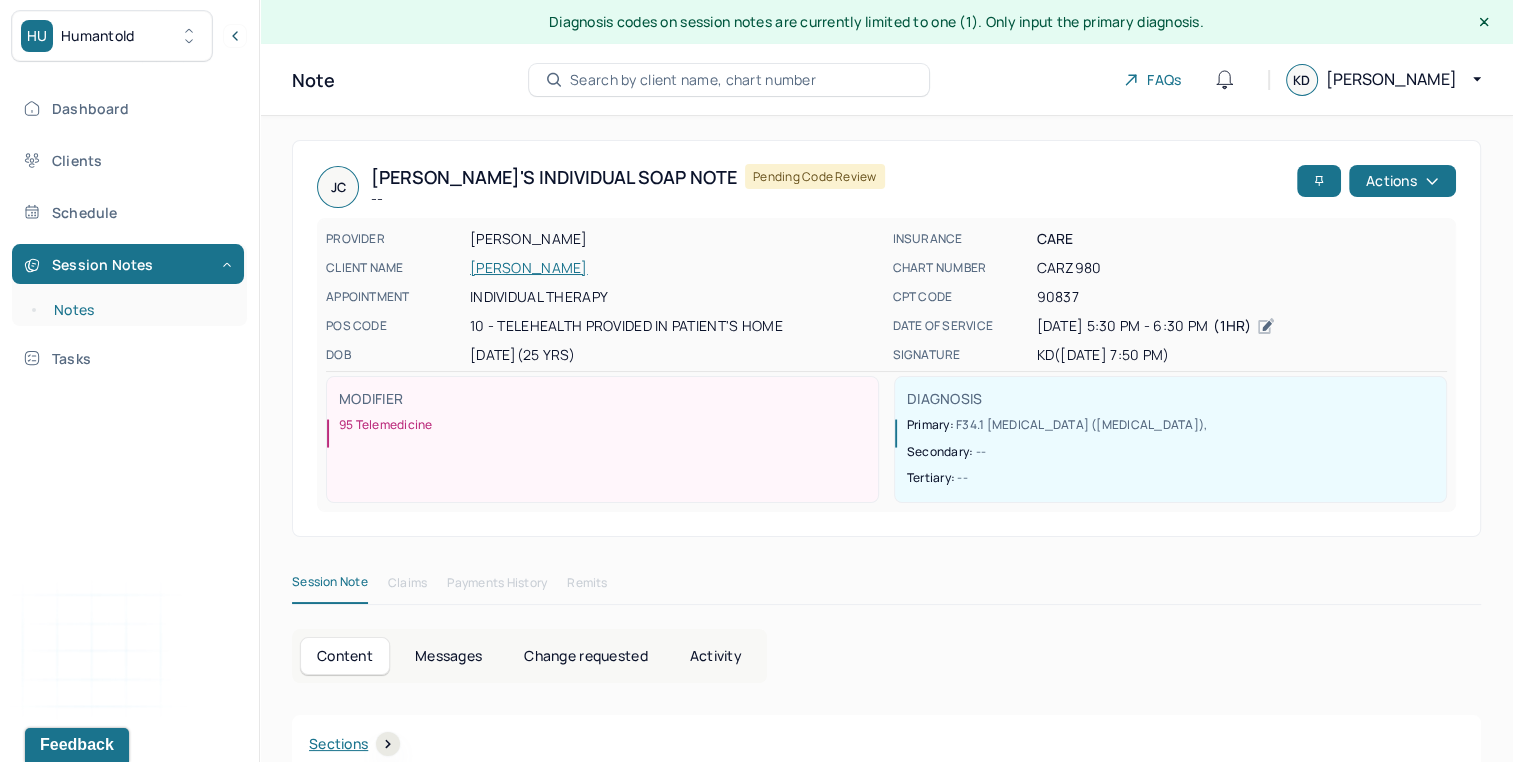 click on "Notes" at bounding box center (139, 310) 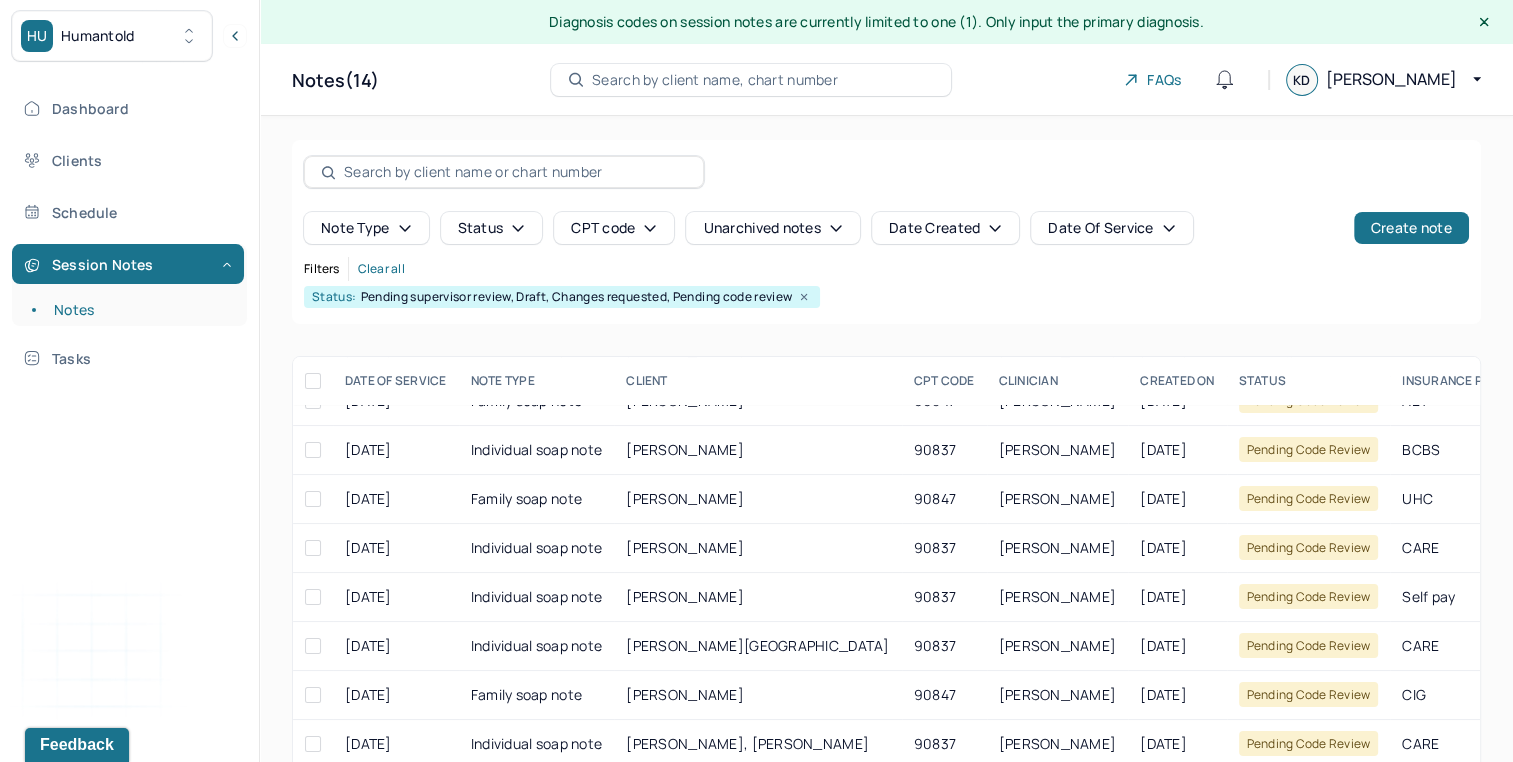 scroll, scrollTop: 0, scrollLeft: 0, axis: both 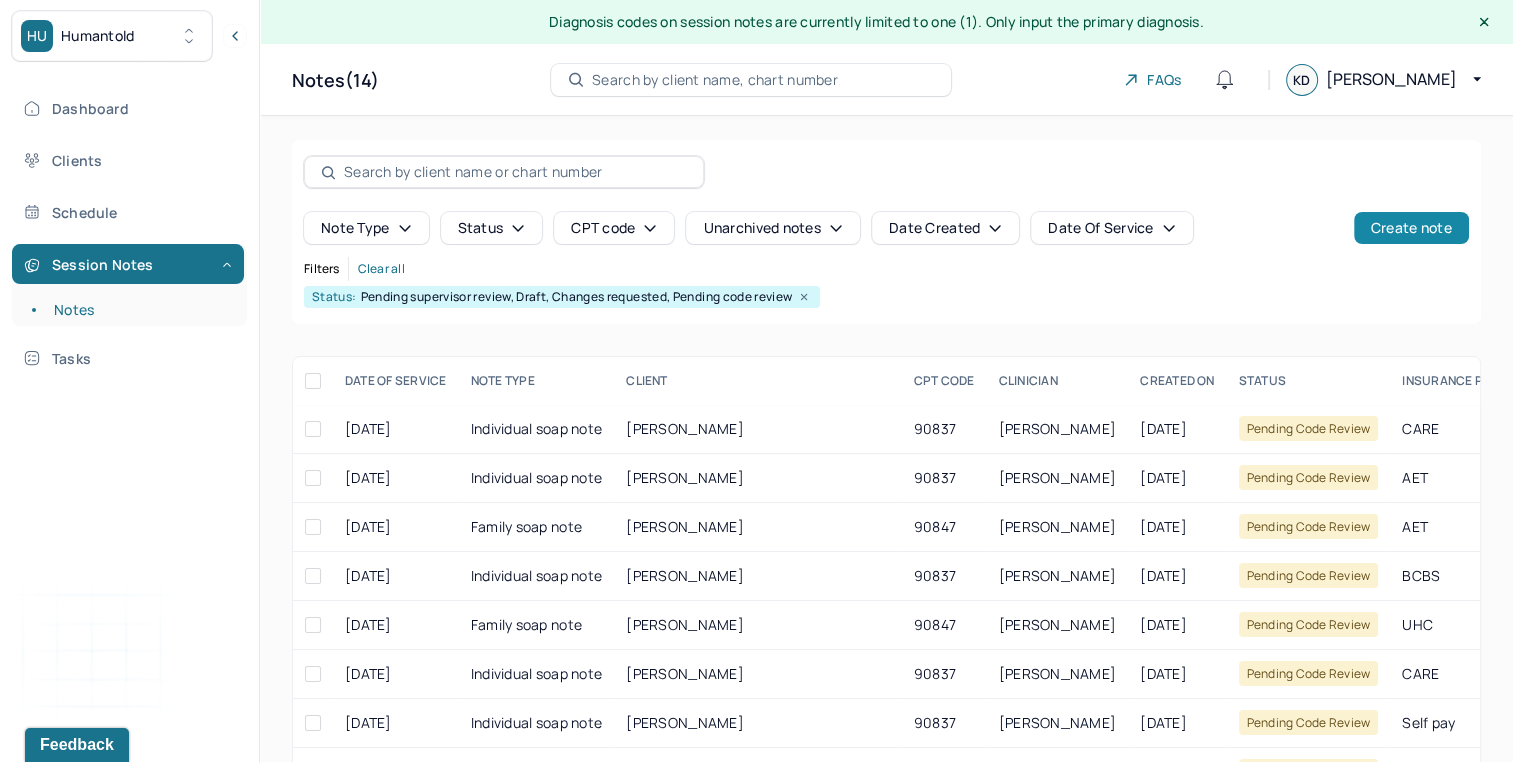 click on "Create note" at bounding box center [1411, 228] 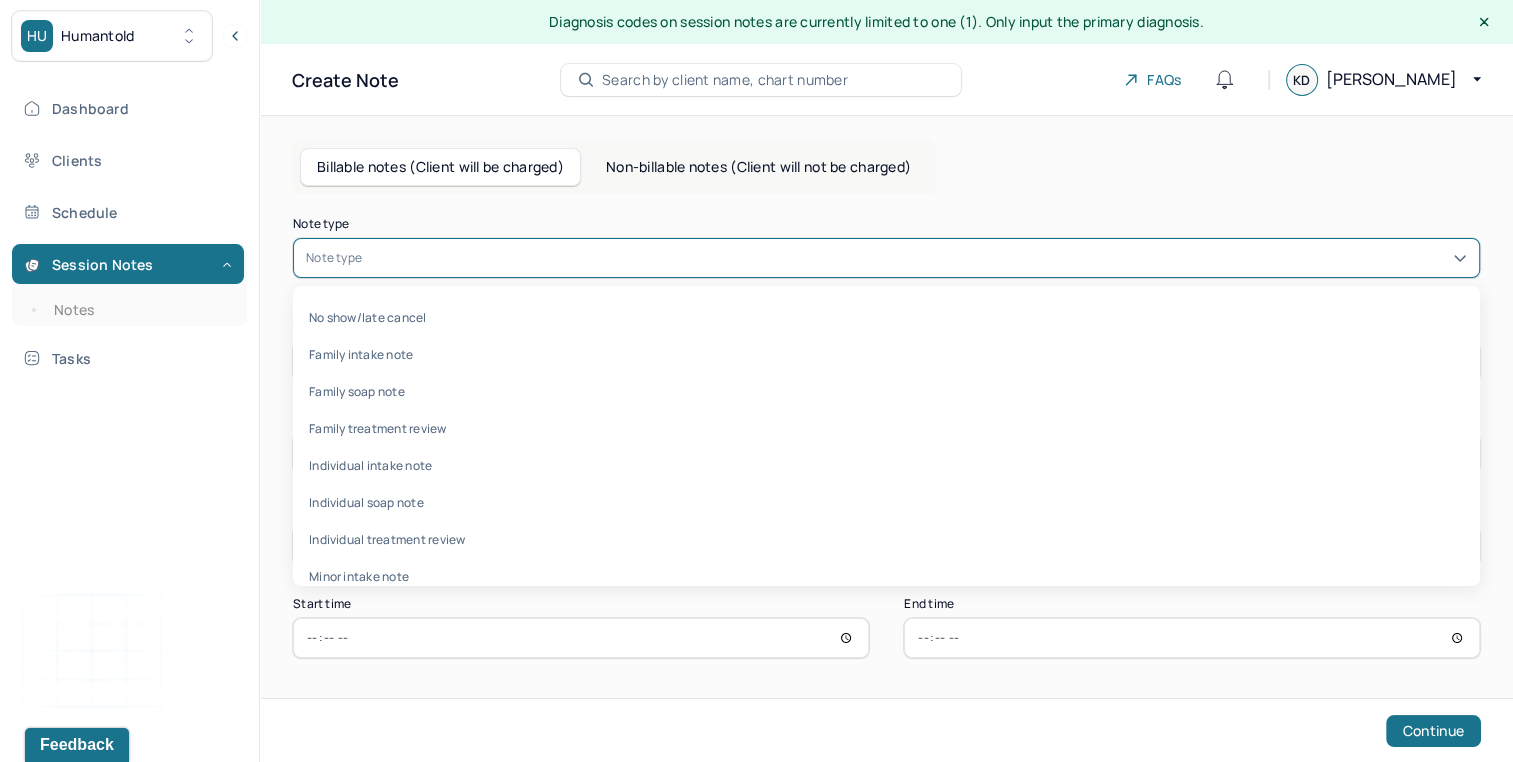 click at bounding box center (916, 258) 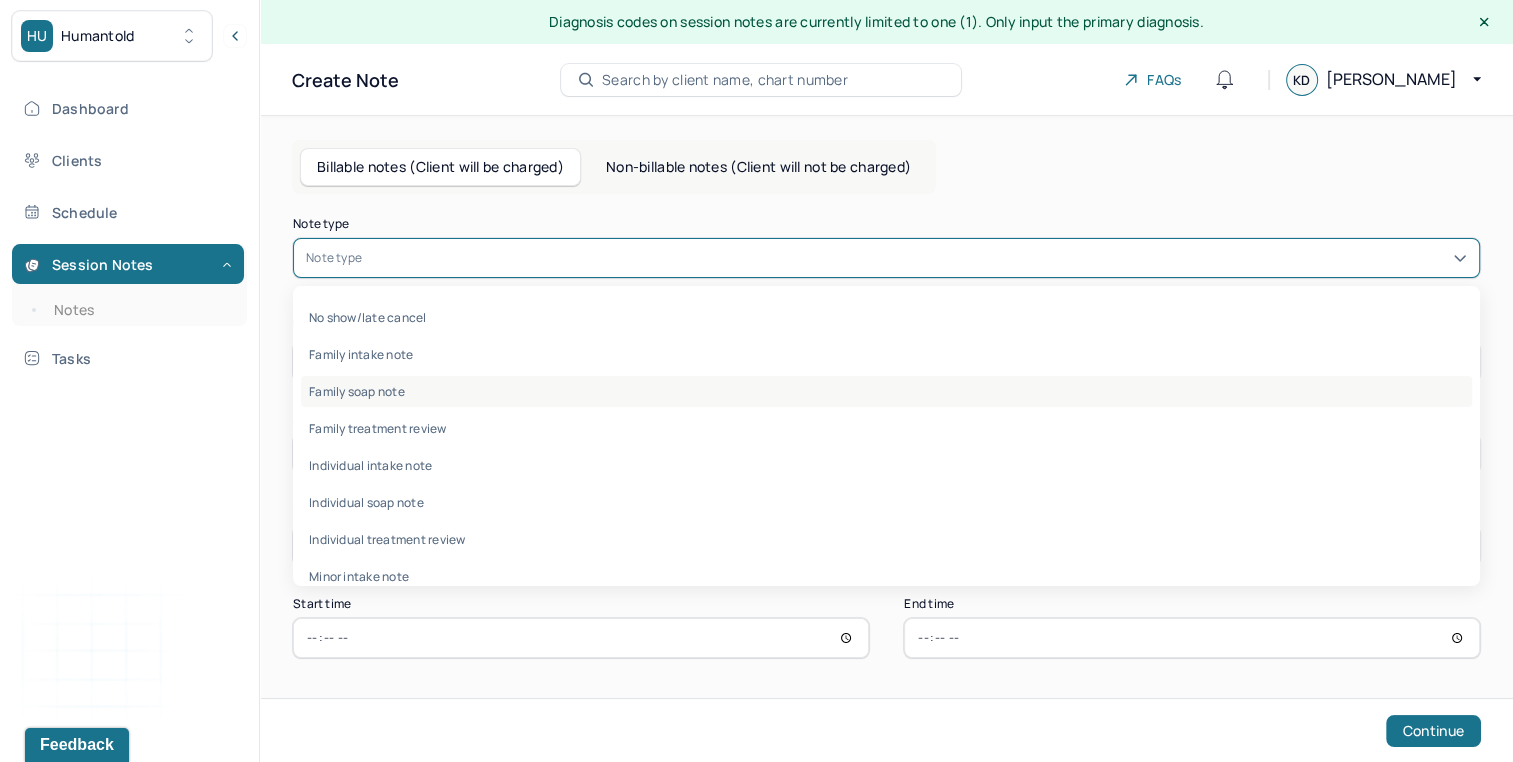 click on "Family soap note" at bounding box center [886, 391] 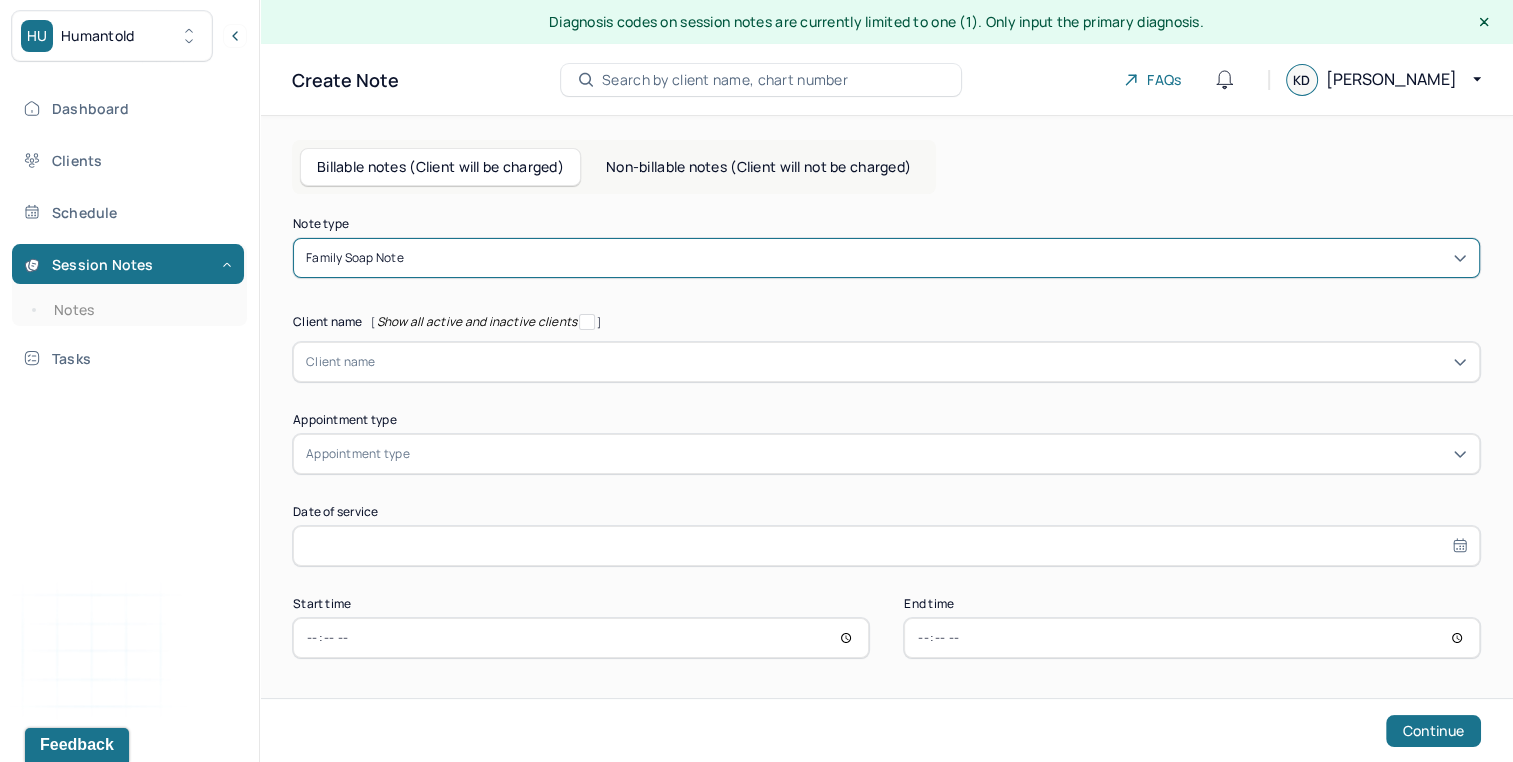 click on "Client name" at bounding box center [886, 362] 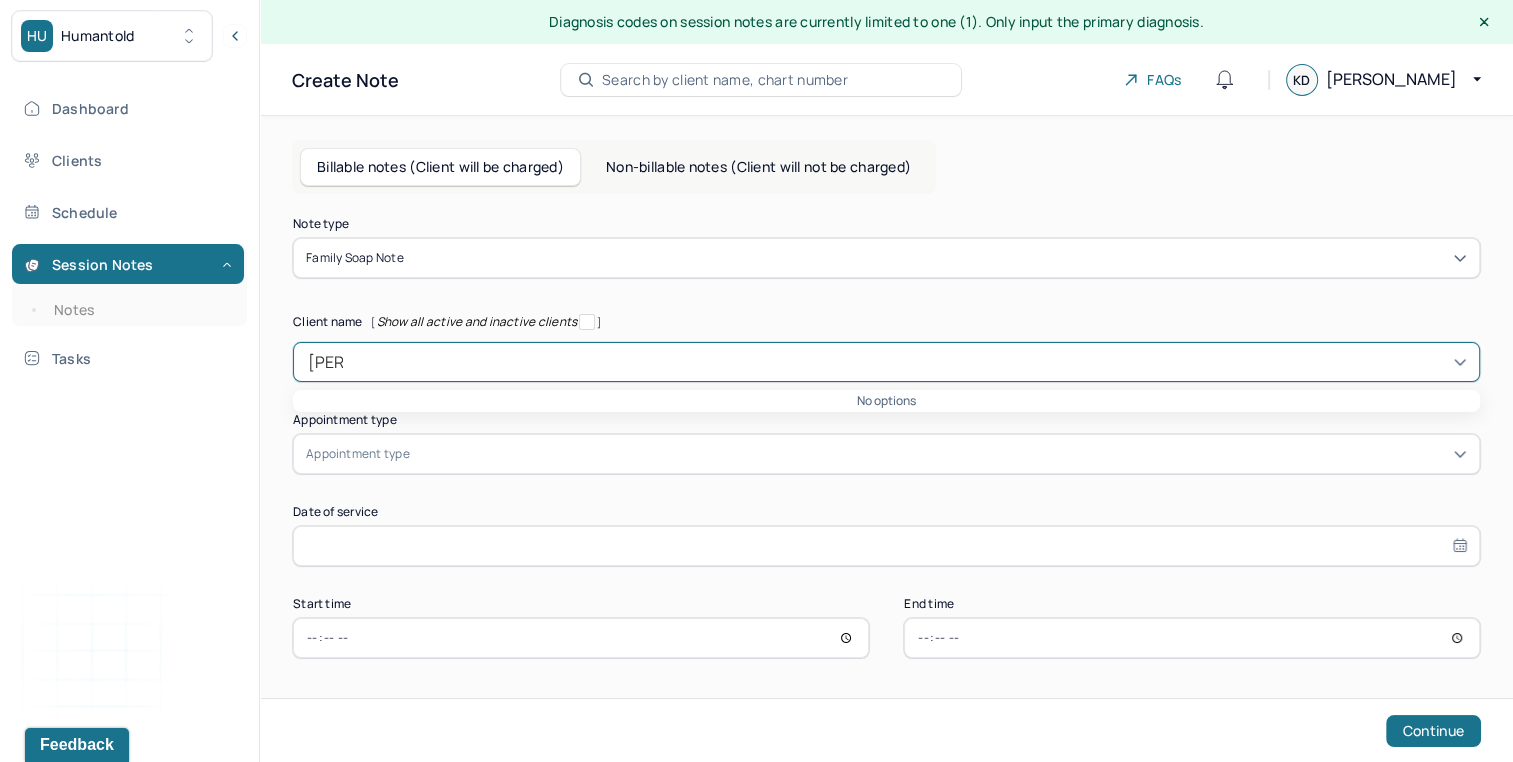 type on "[PERSON_NAME]" 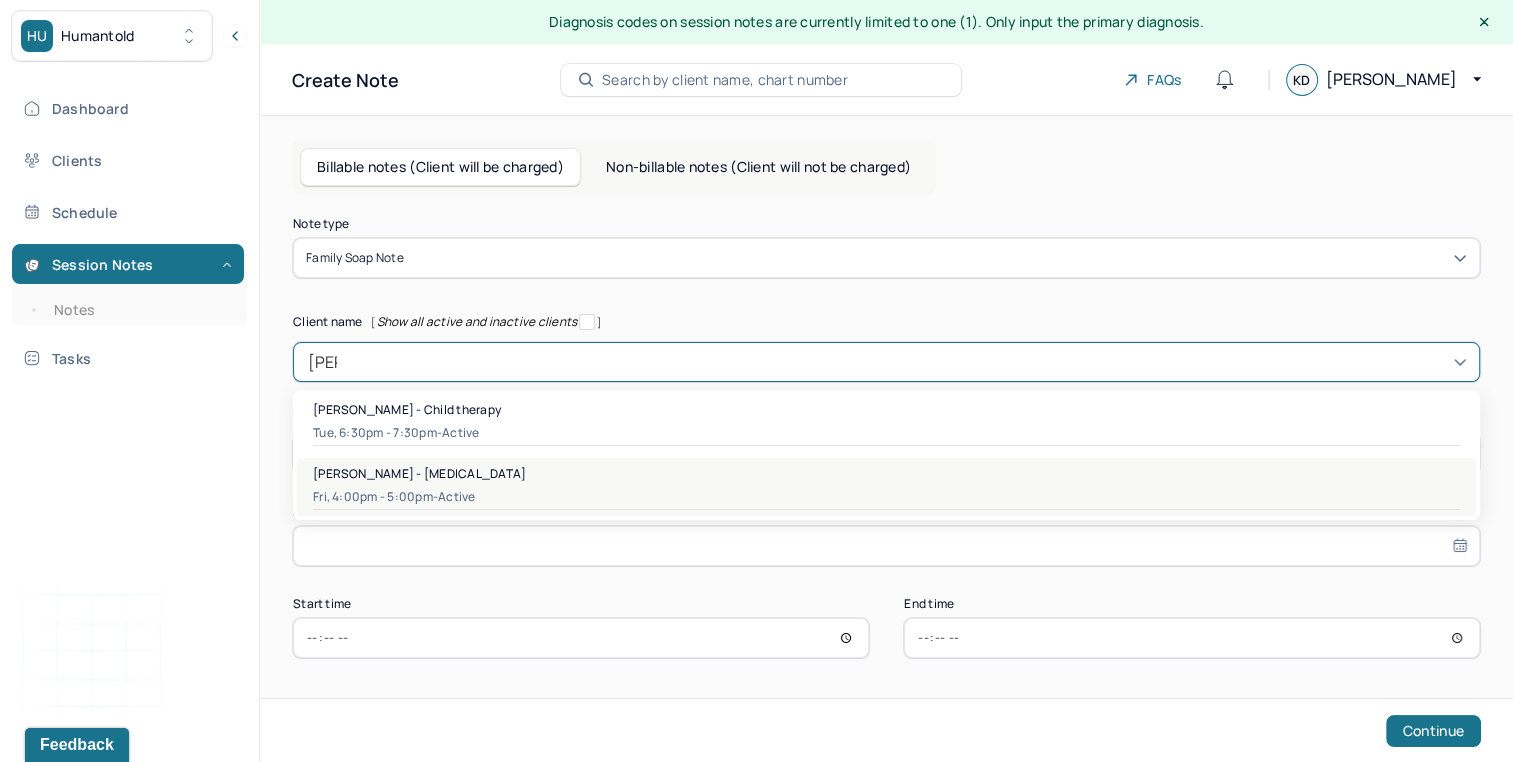click on "Fri, 4:00pm - 5:00pm  -  active" at bounding box center [886, 497] 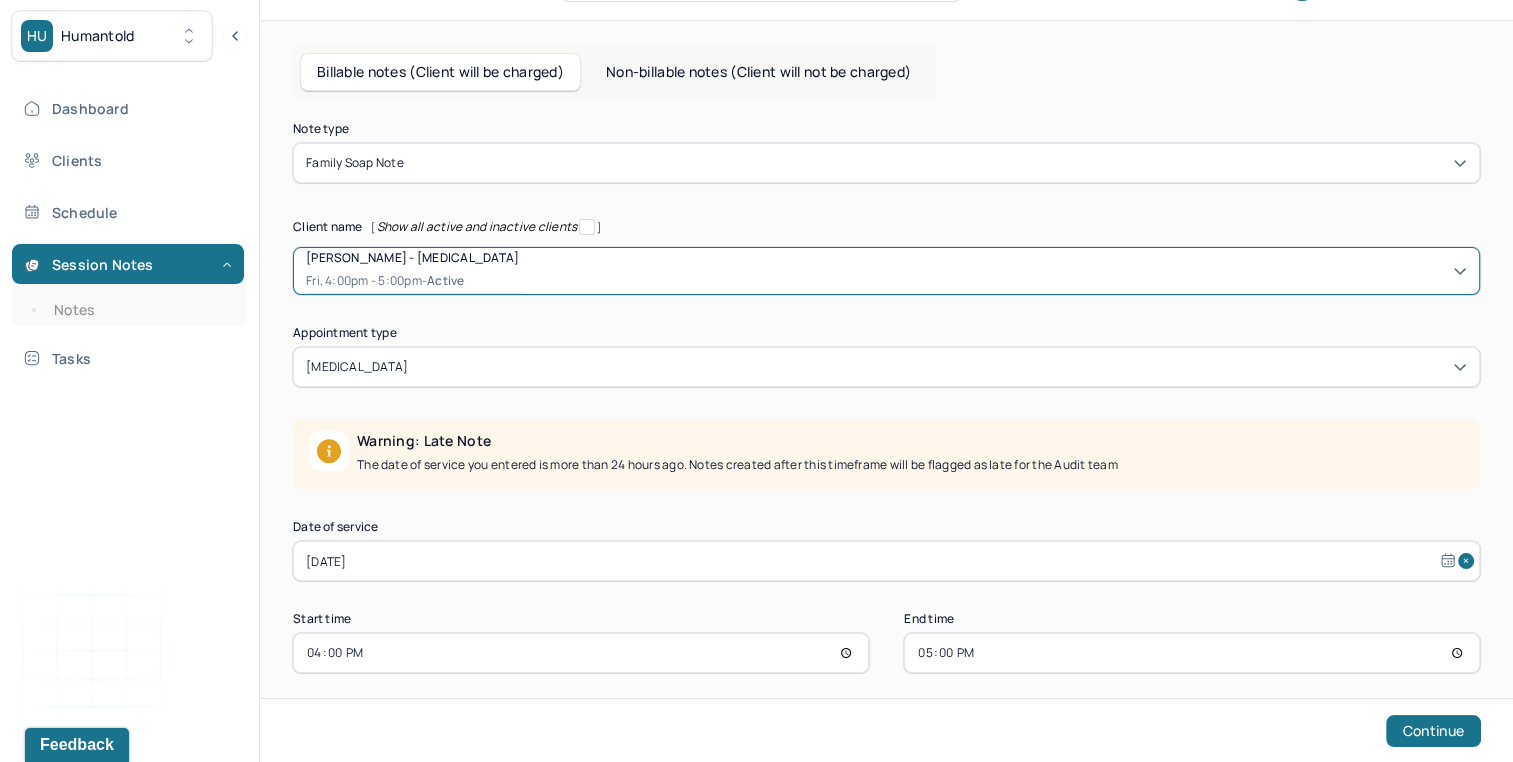 scroll, scrollTop: 110, scrollLeft: 0, axis: vertical 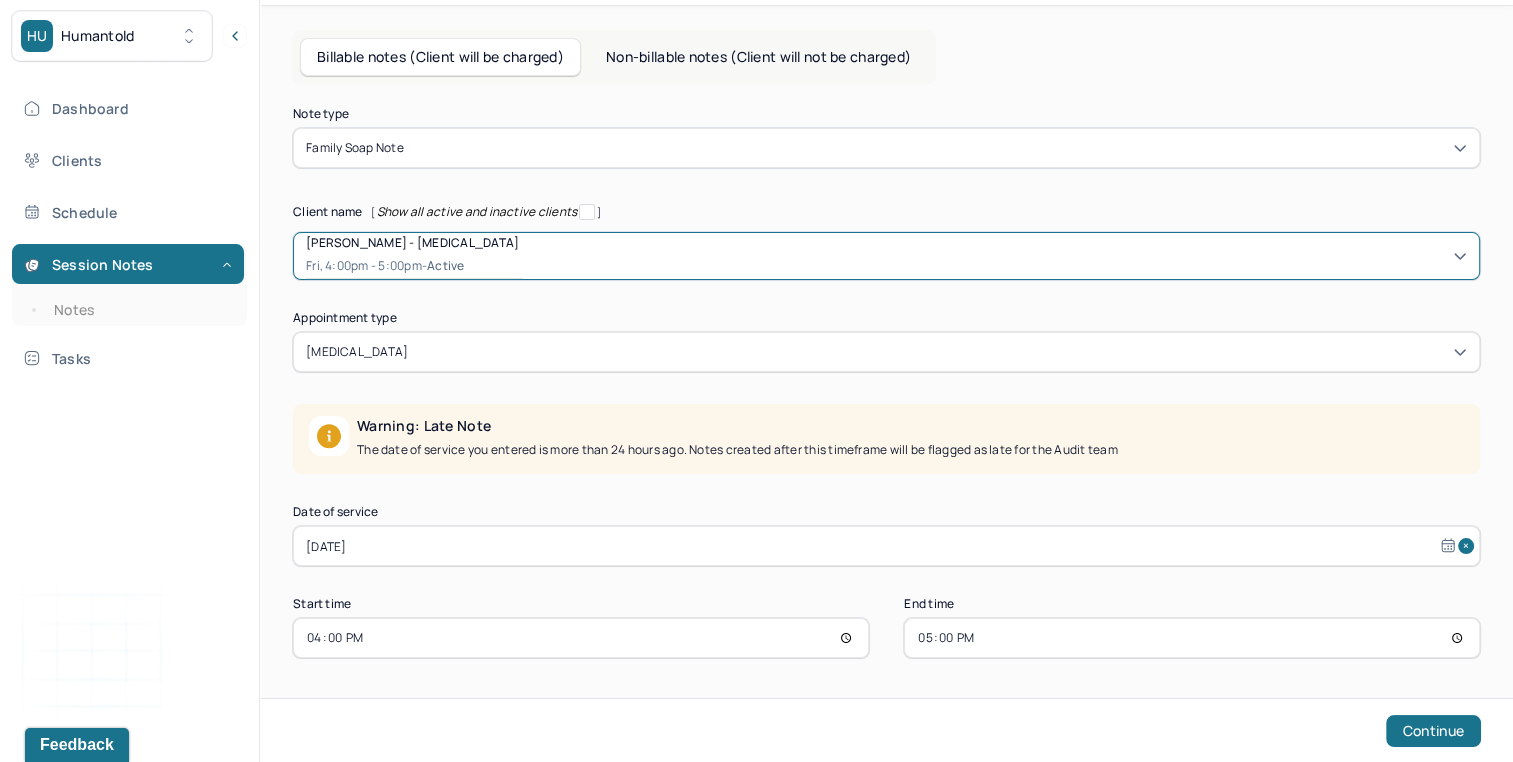 click on "[DATE]" at bounding box center (886, 546) 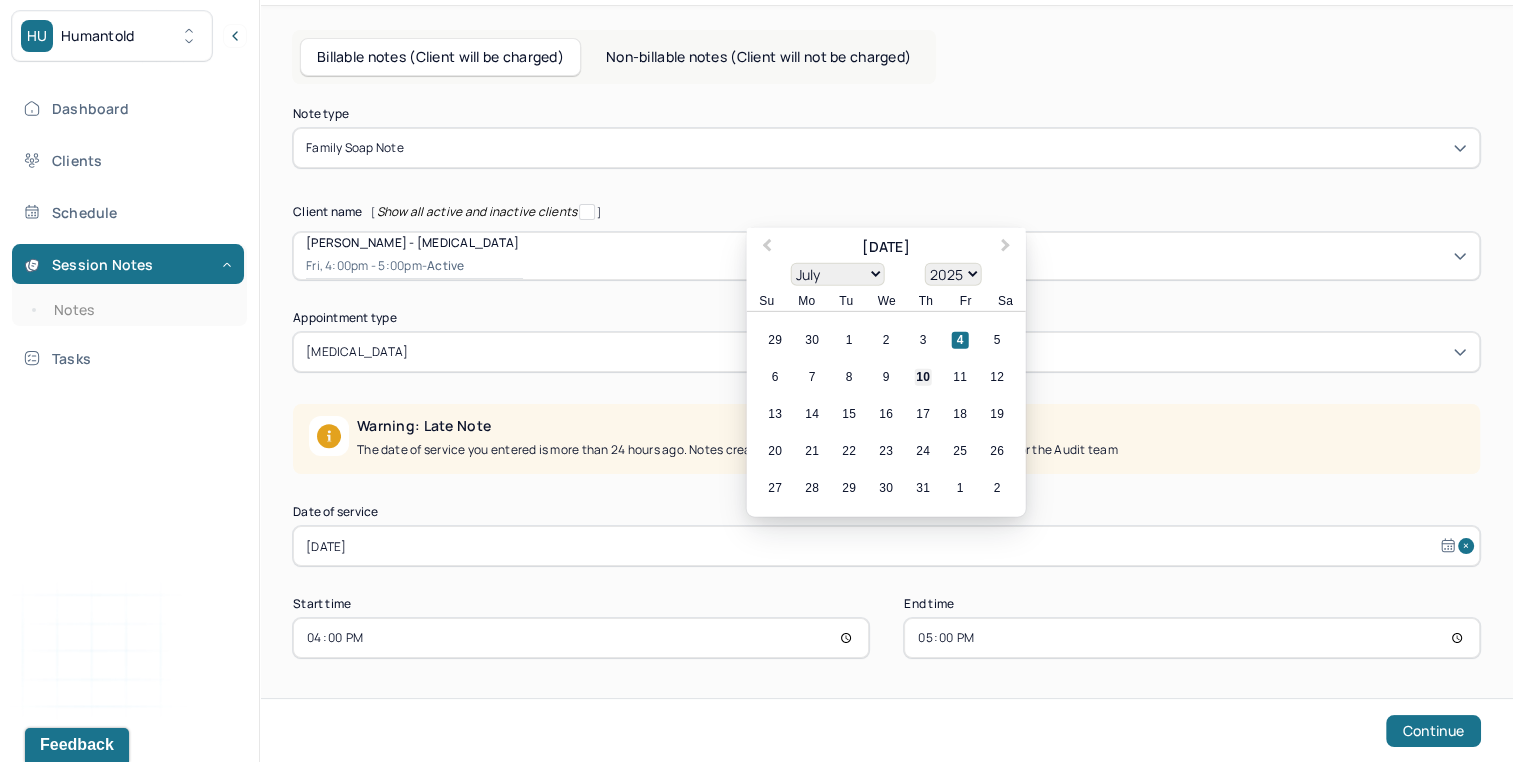 click on "10" at bounding box center [923, 377] 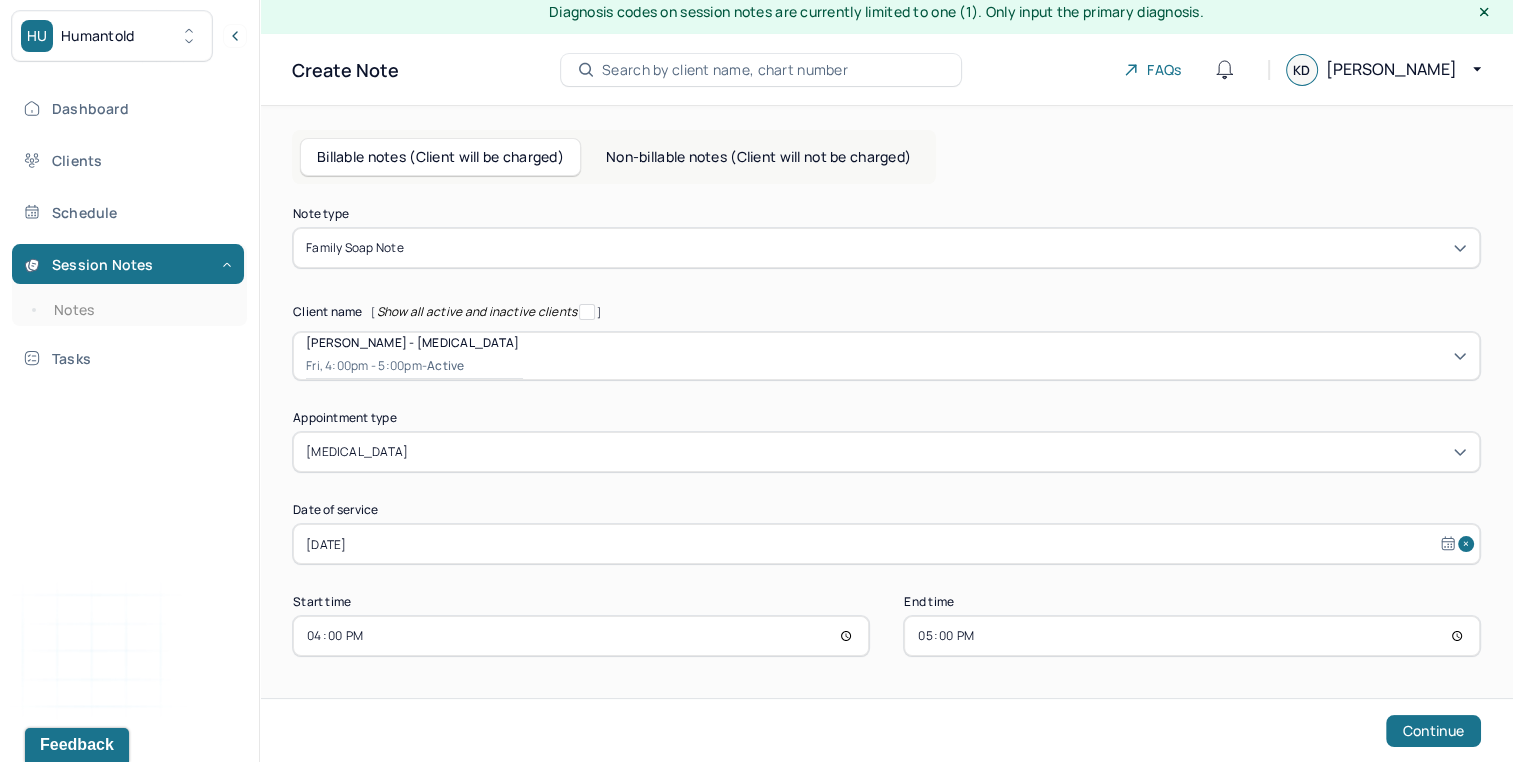 scroll, scrollTop: 8, scrollLeft: 0, axis: vertical 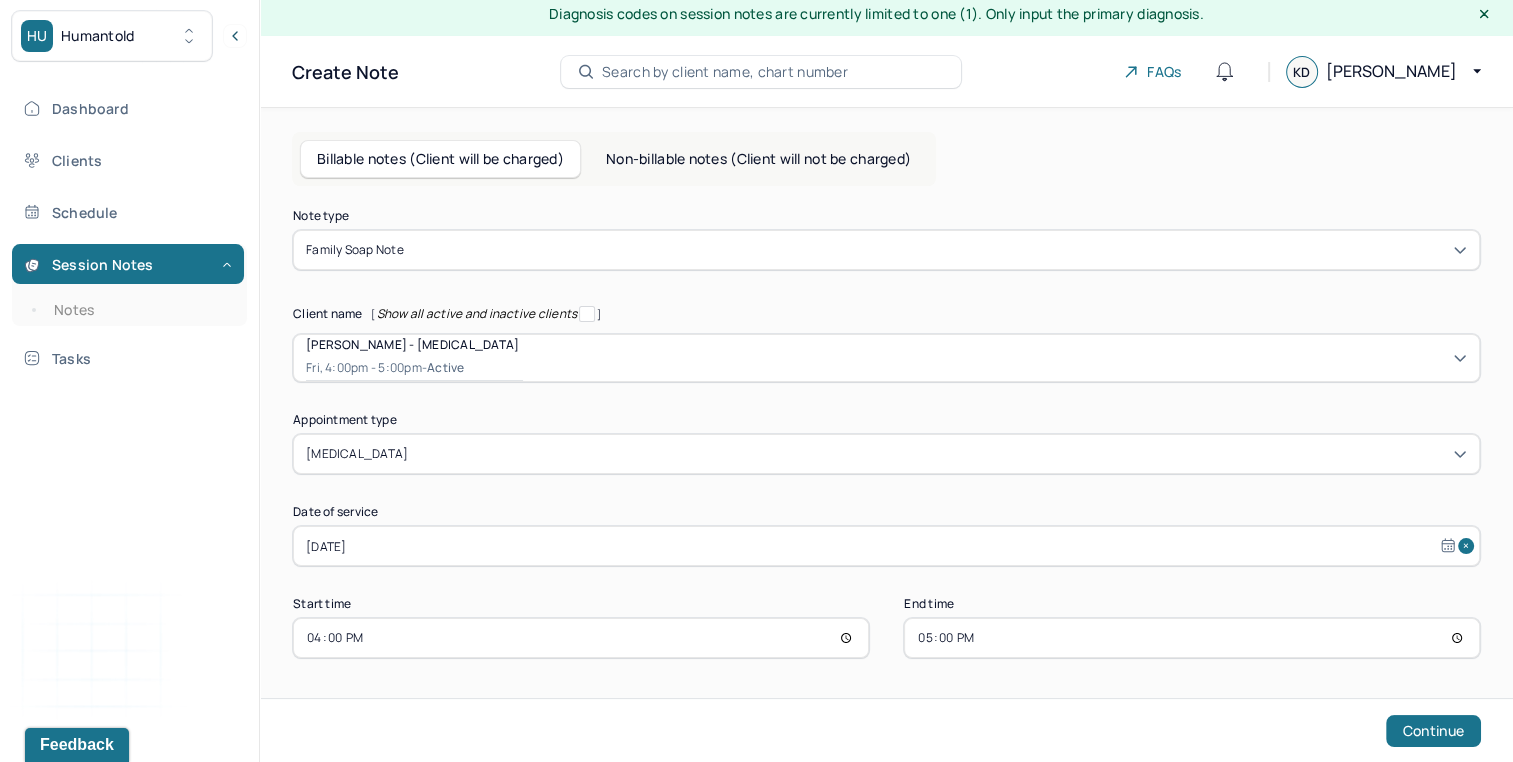 click on "16:00" at bounding box center (581, 638) 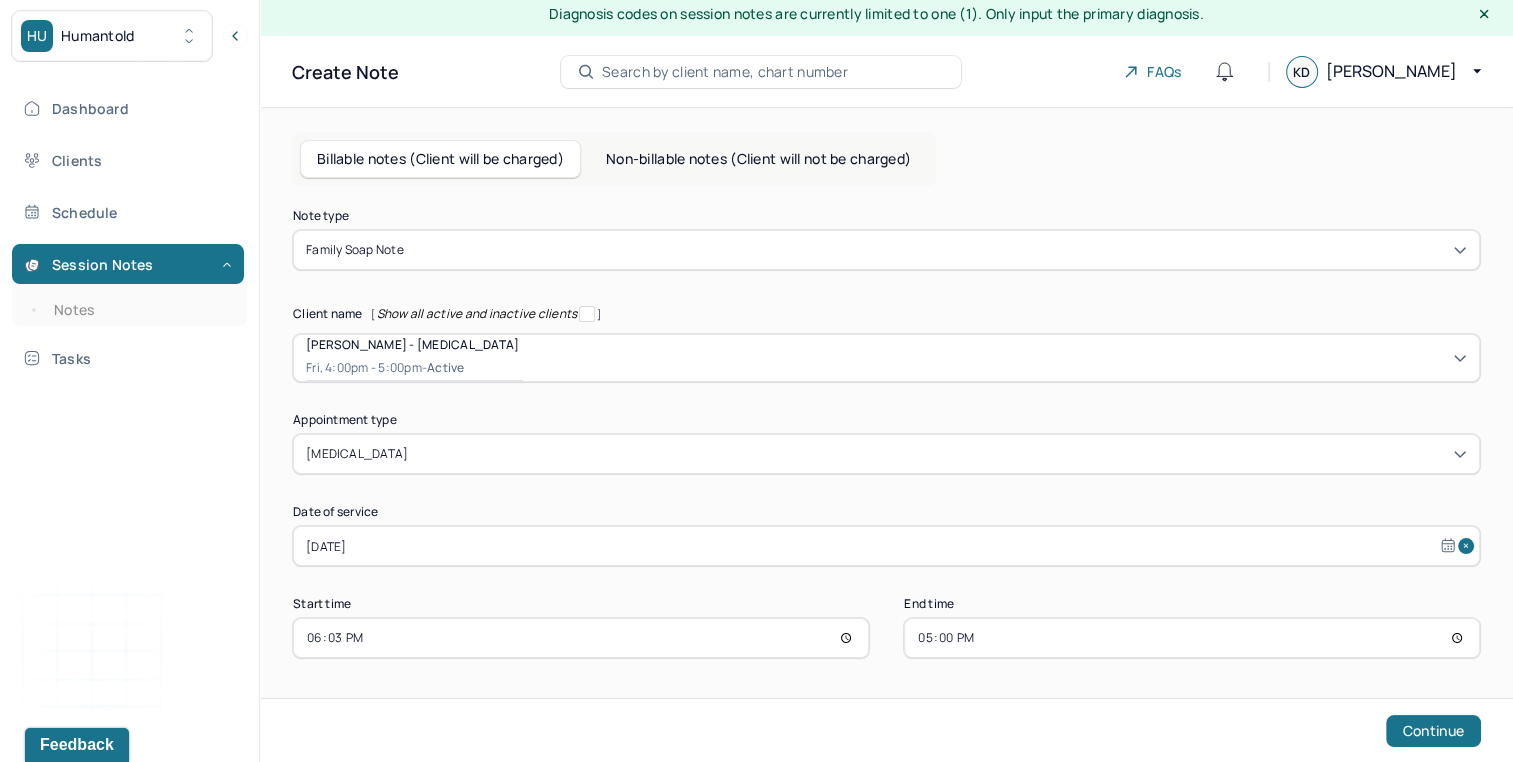 type on "18:30" 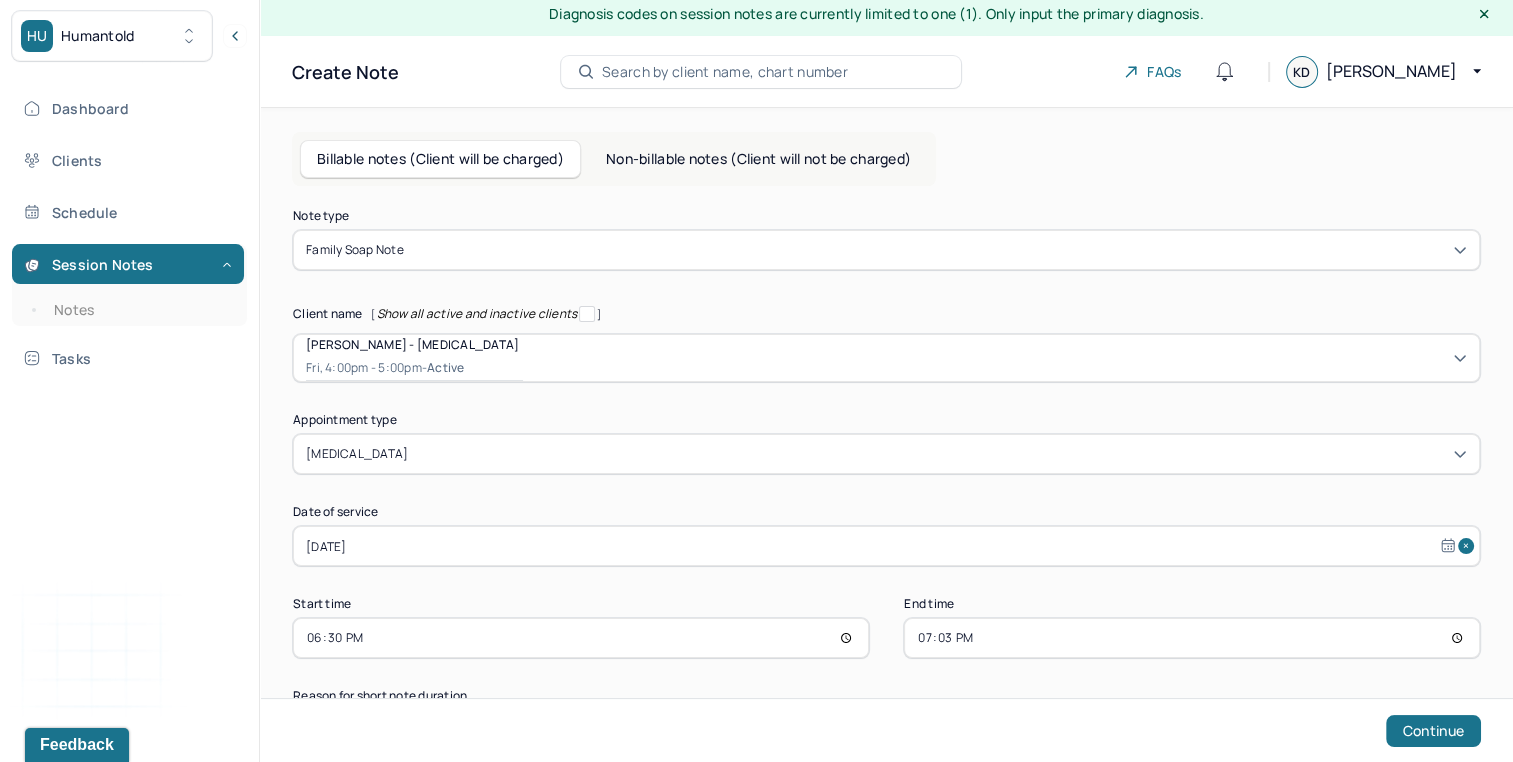 type on "19:30" 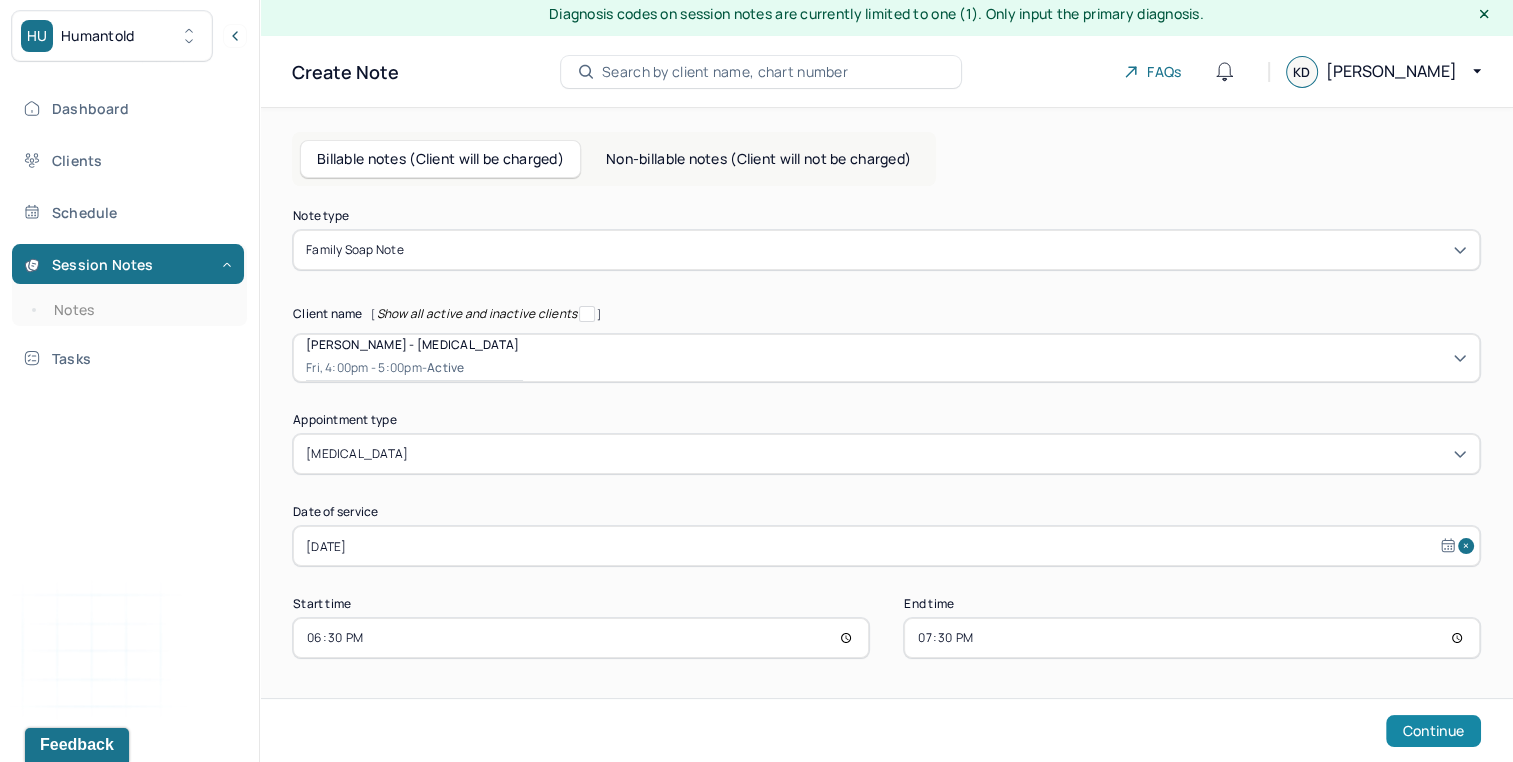 click on "Continue" at bounding box center (1433, 731) 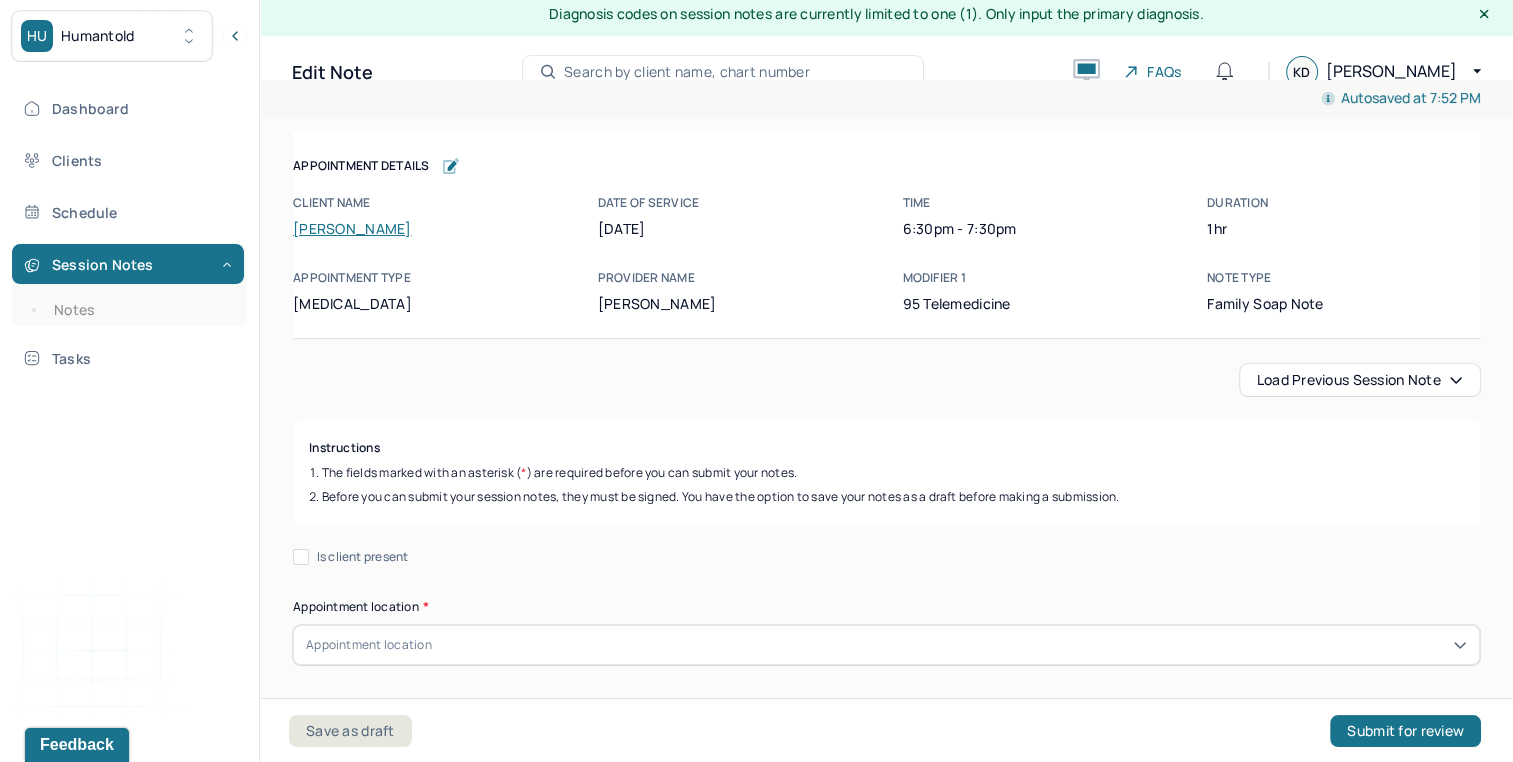 click on "Load previous session note" at bounding box center (1360, 380) 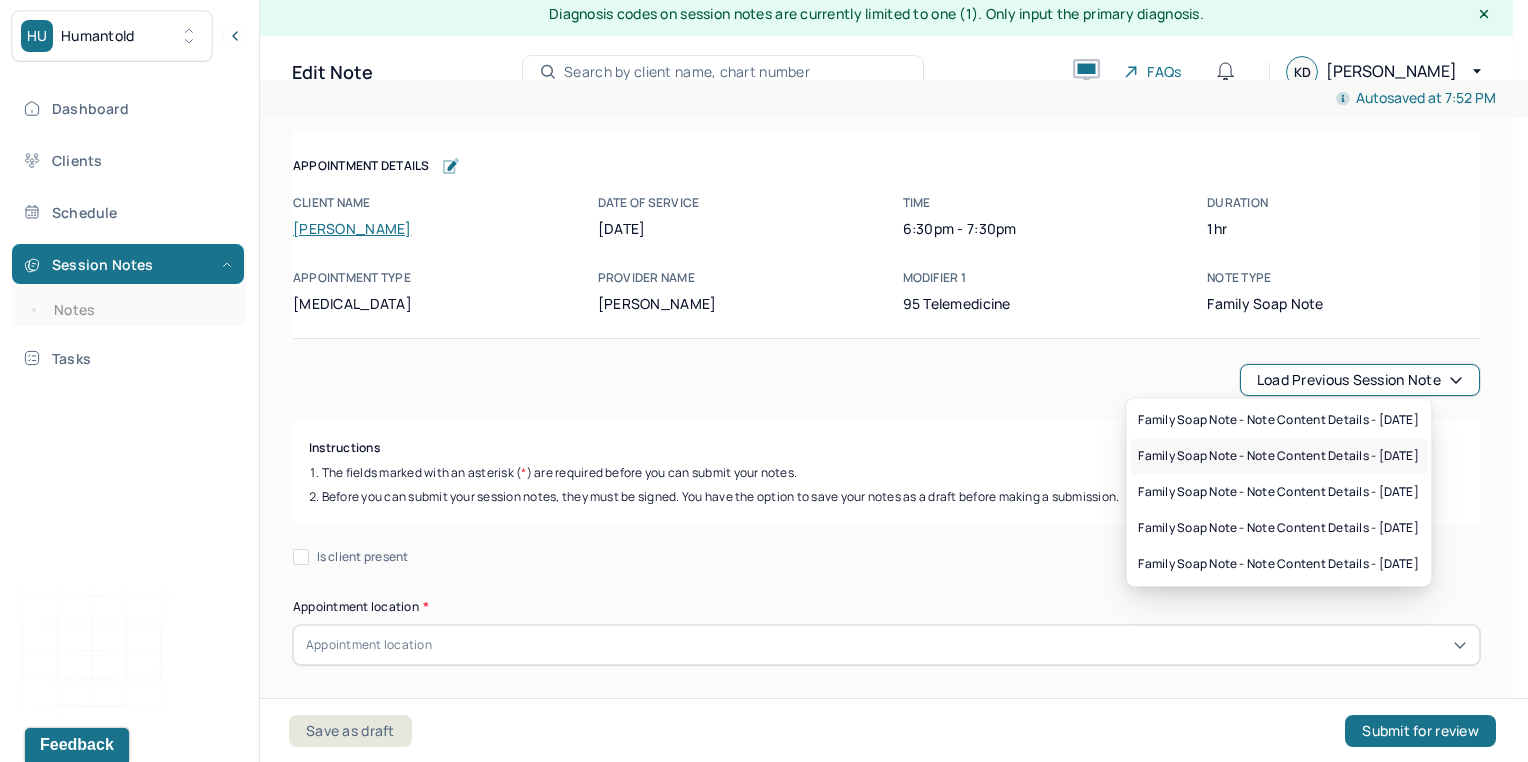 click on "Family soap note   - Note content Details -   [DATE]" at bounding box center (1278, 456) 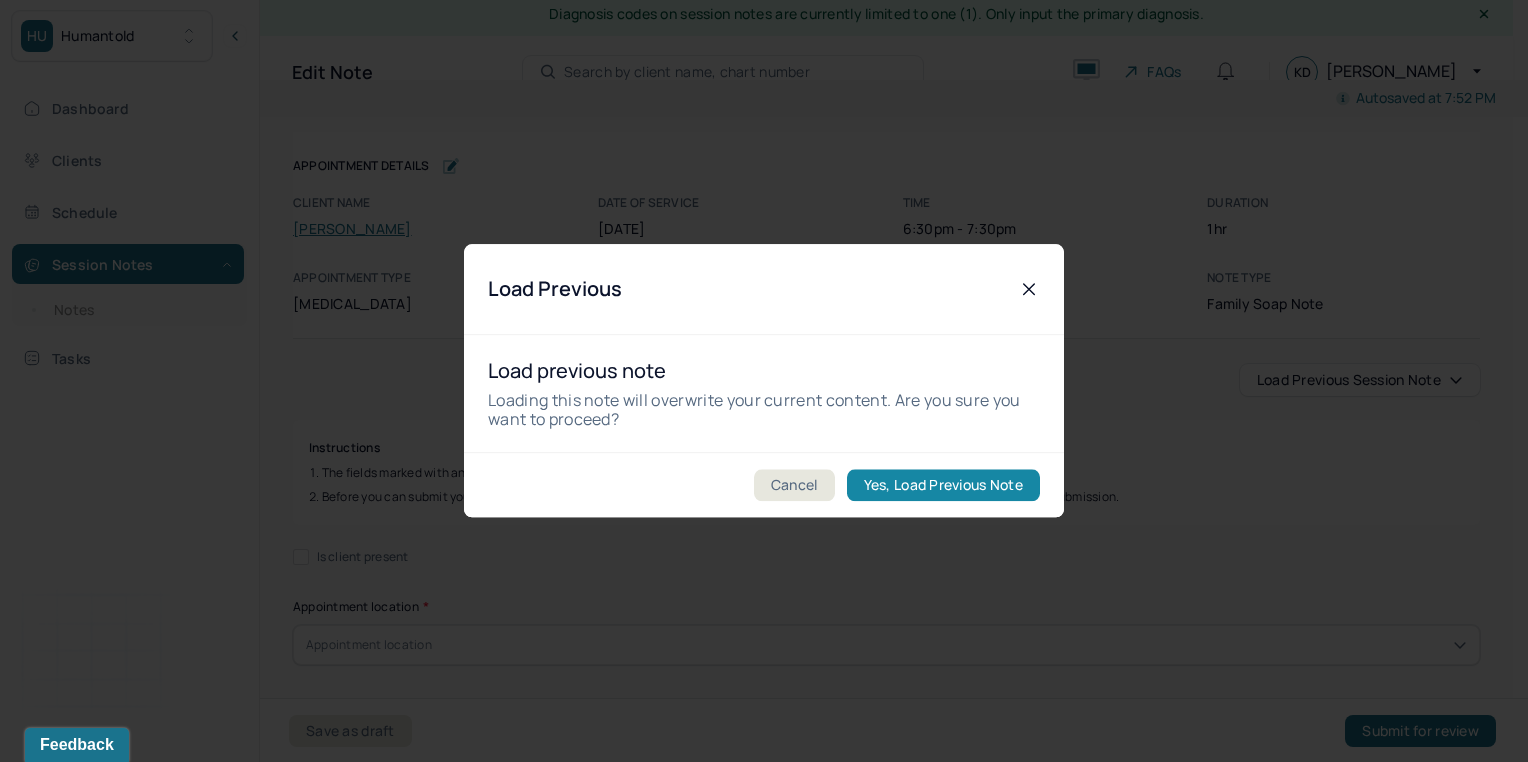 click on "Yes, Load Previous Note" at bounding box center [943, 486] 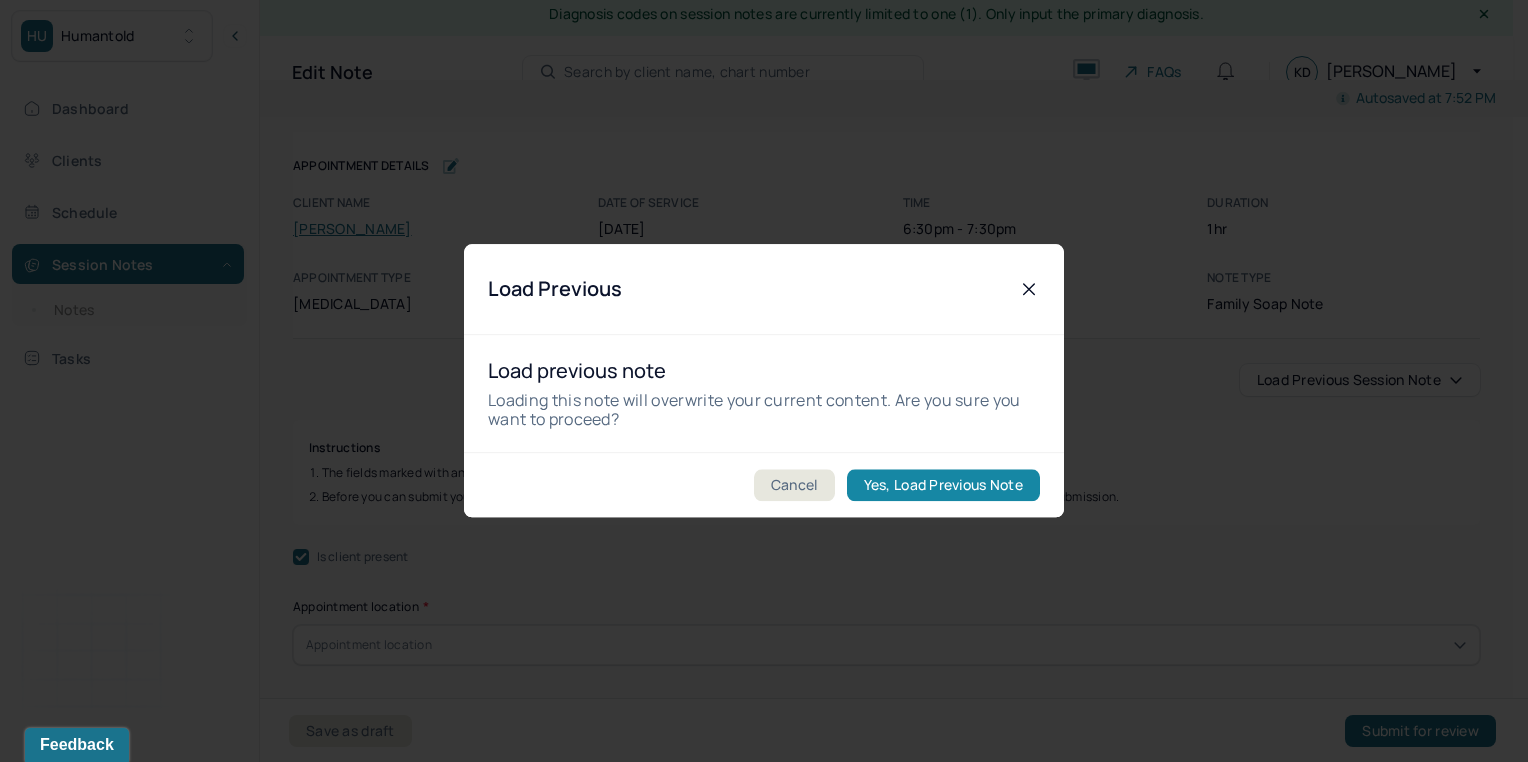 checkbox on "true" 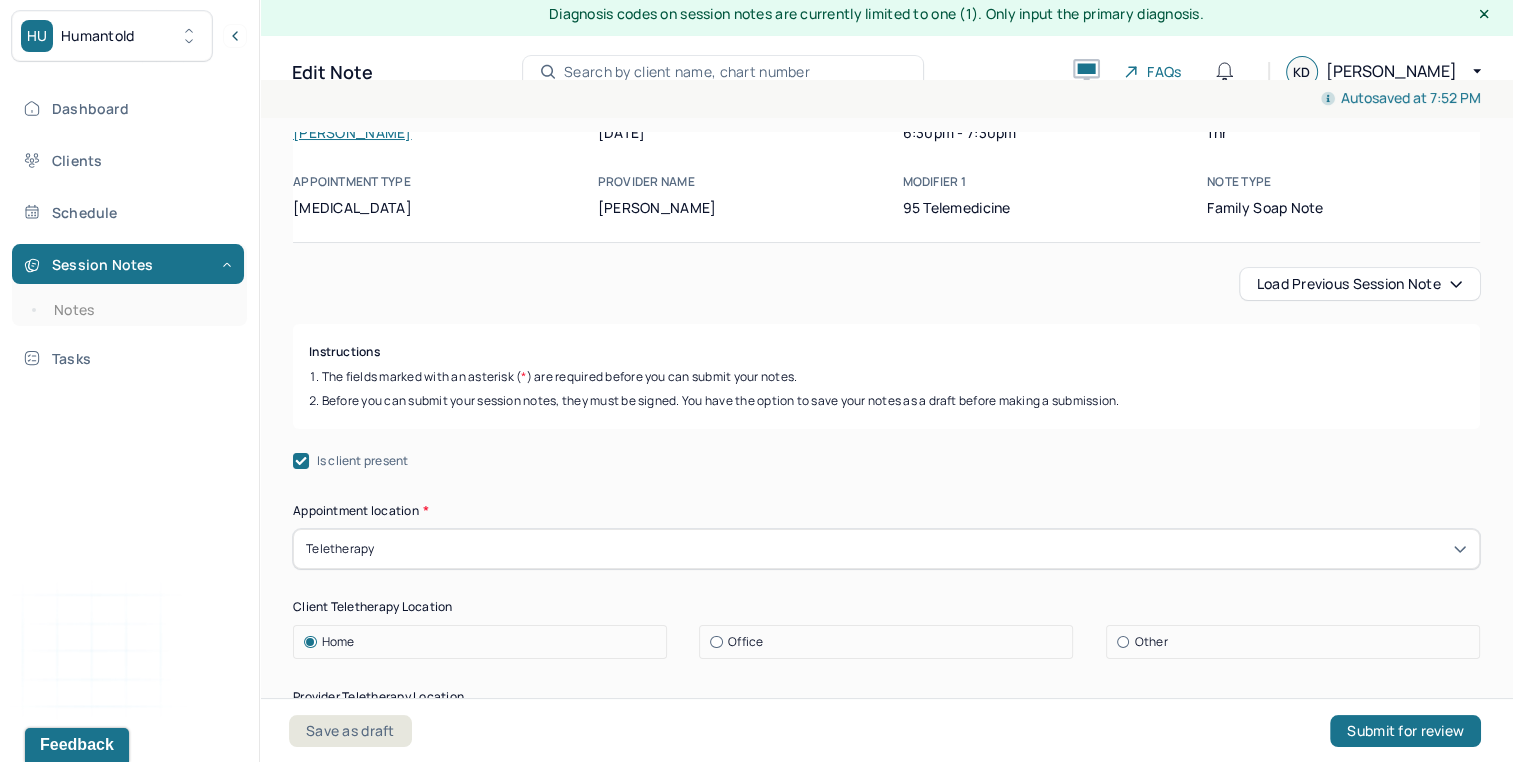 scroll, scrollTop: 40, scrollLeft: 0, axis: vertical 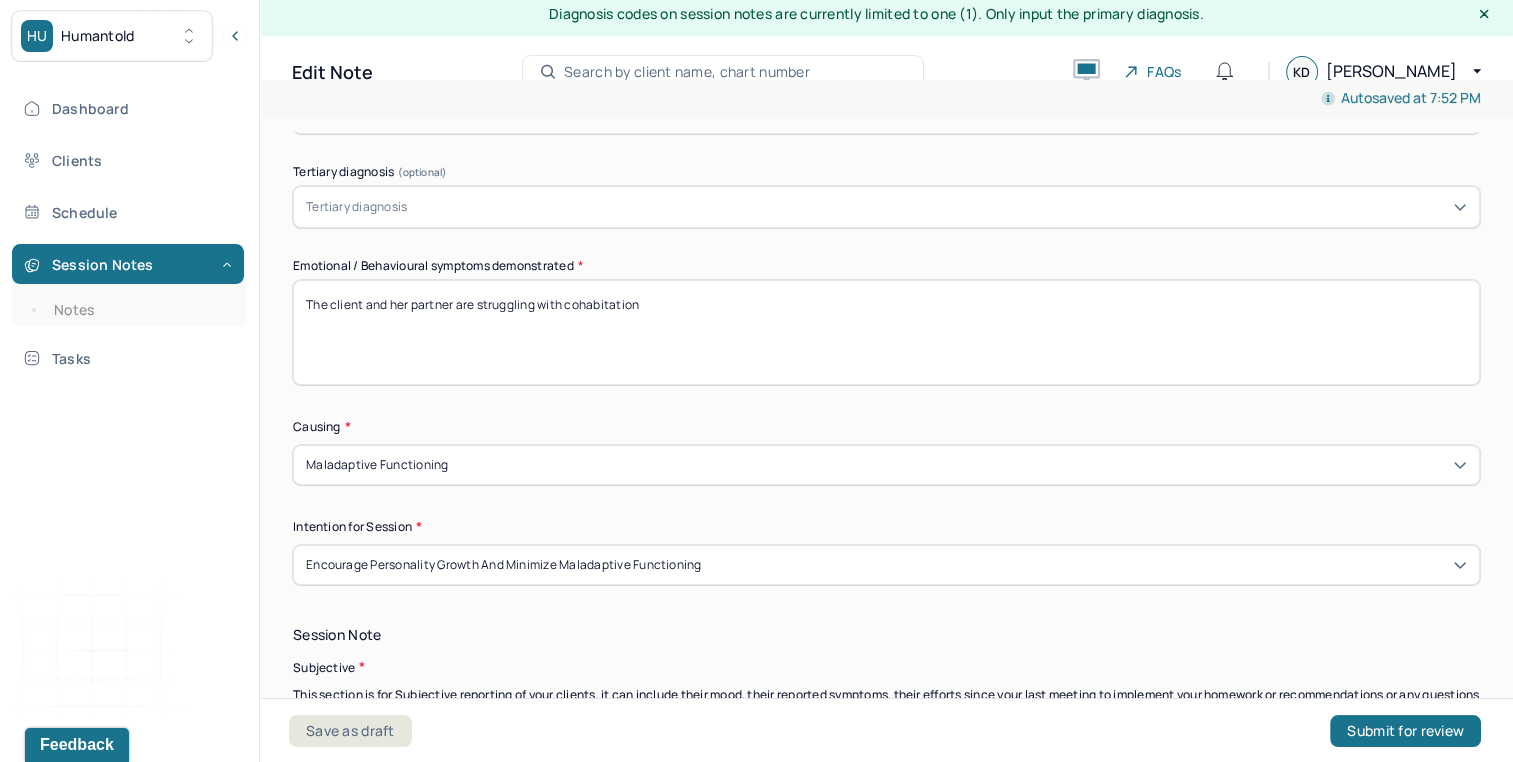 drag, startPoint x: 544, startPoint y: 292, endPoint x: 1272, endPoint y: 461, distance: 747.3587 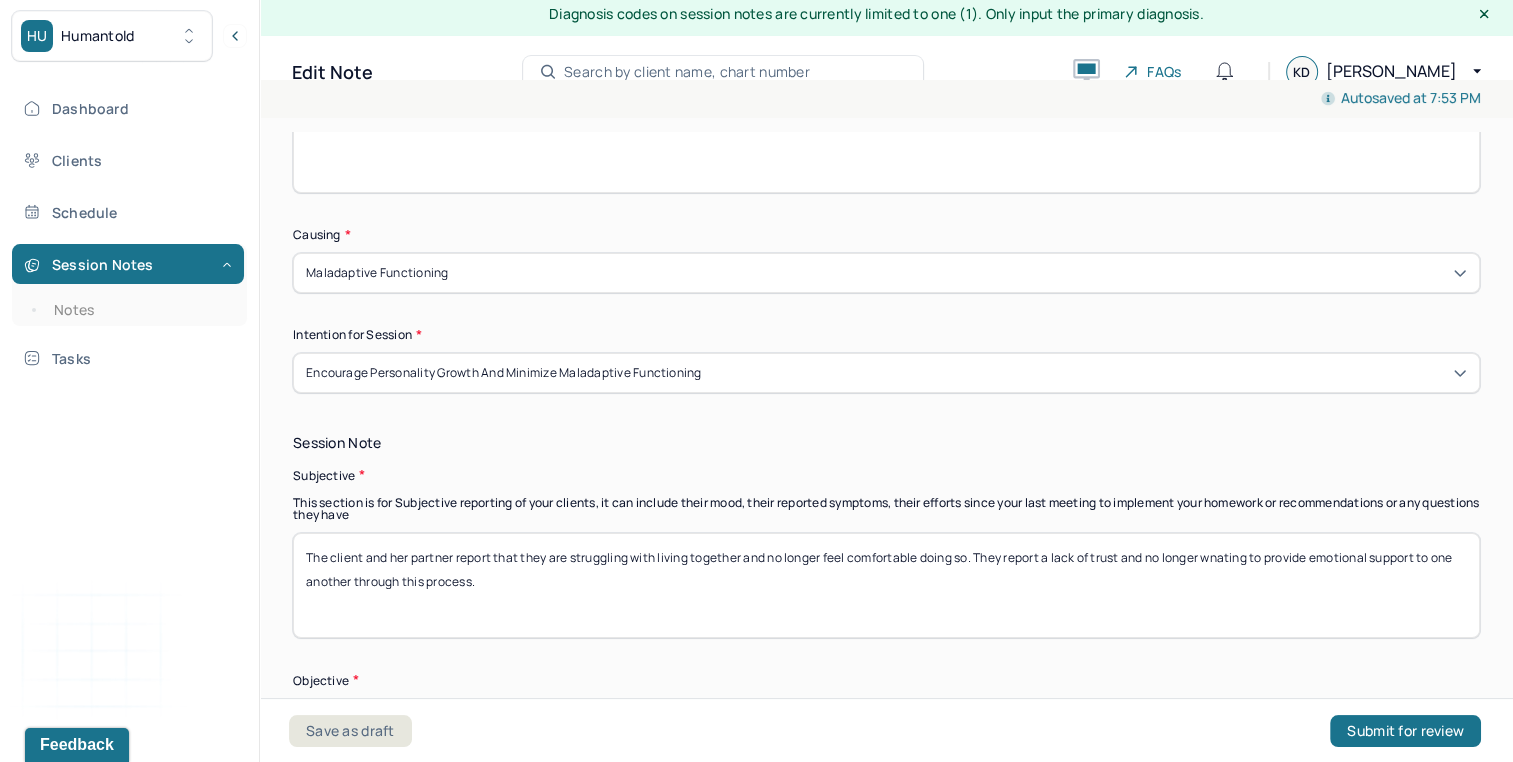 scroll, scrollTop: 1176, scrollLeft: 0, axis: vertical 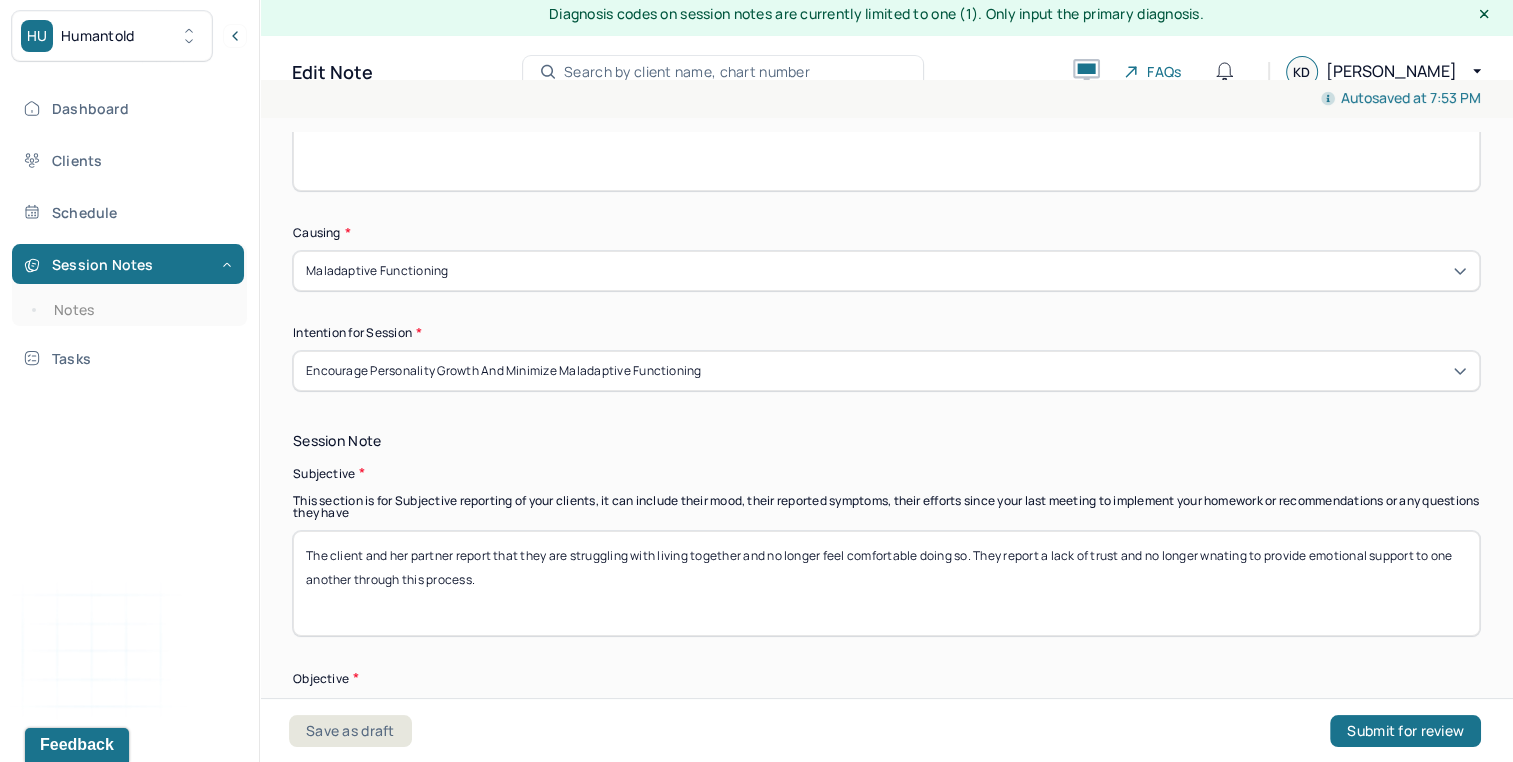 type on "The client and her partner are struggling to process break up" 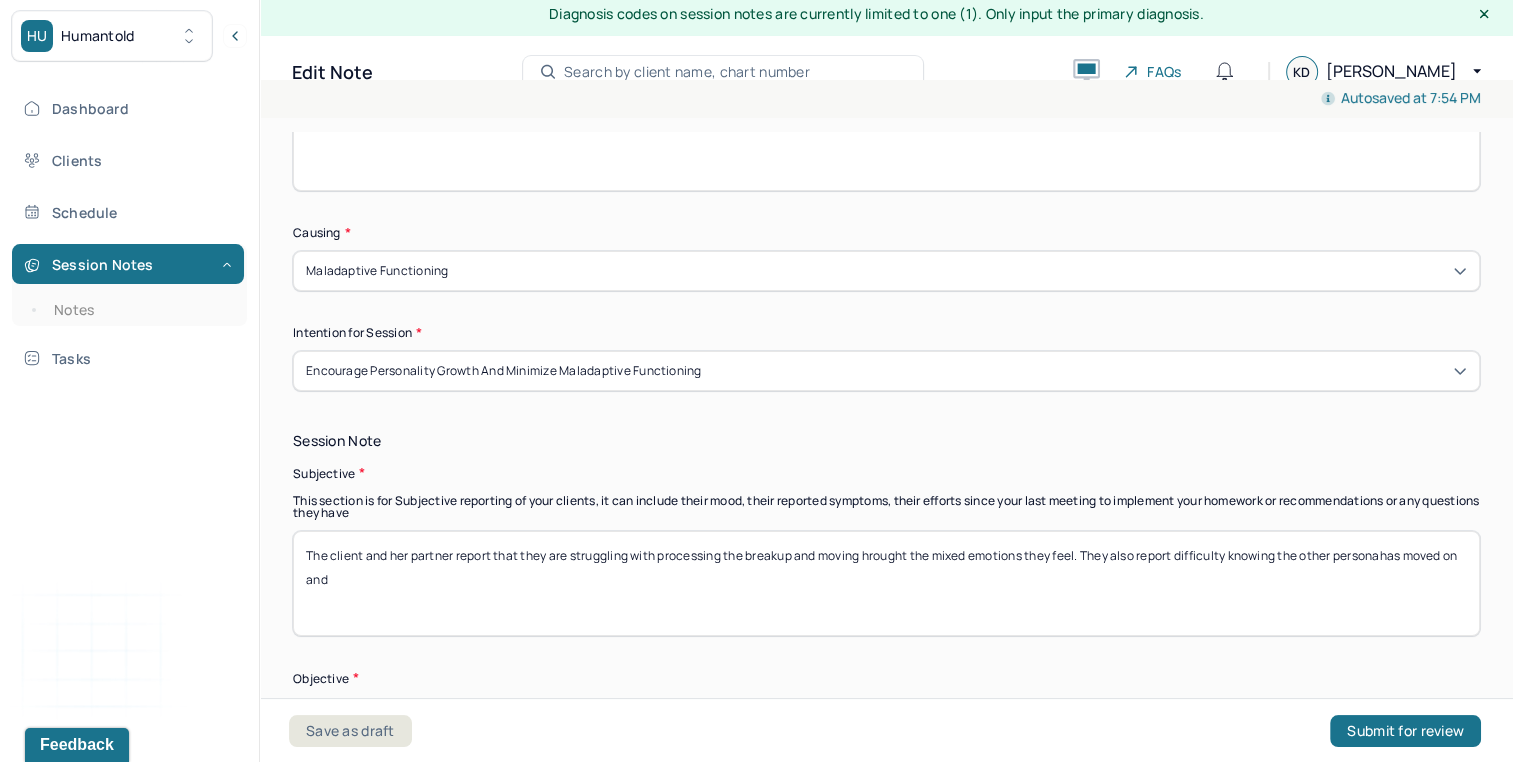 drag, startPoint x: 884, startPoint y: 545, endPoint x: 889, endPoint y: 561, distance: 16.763054 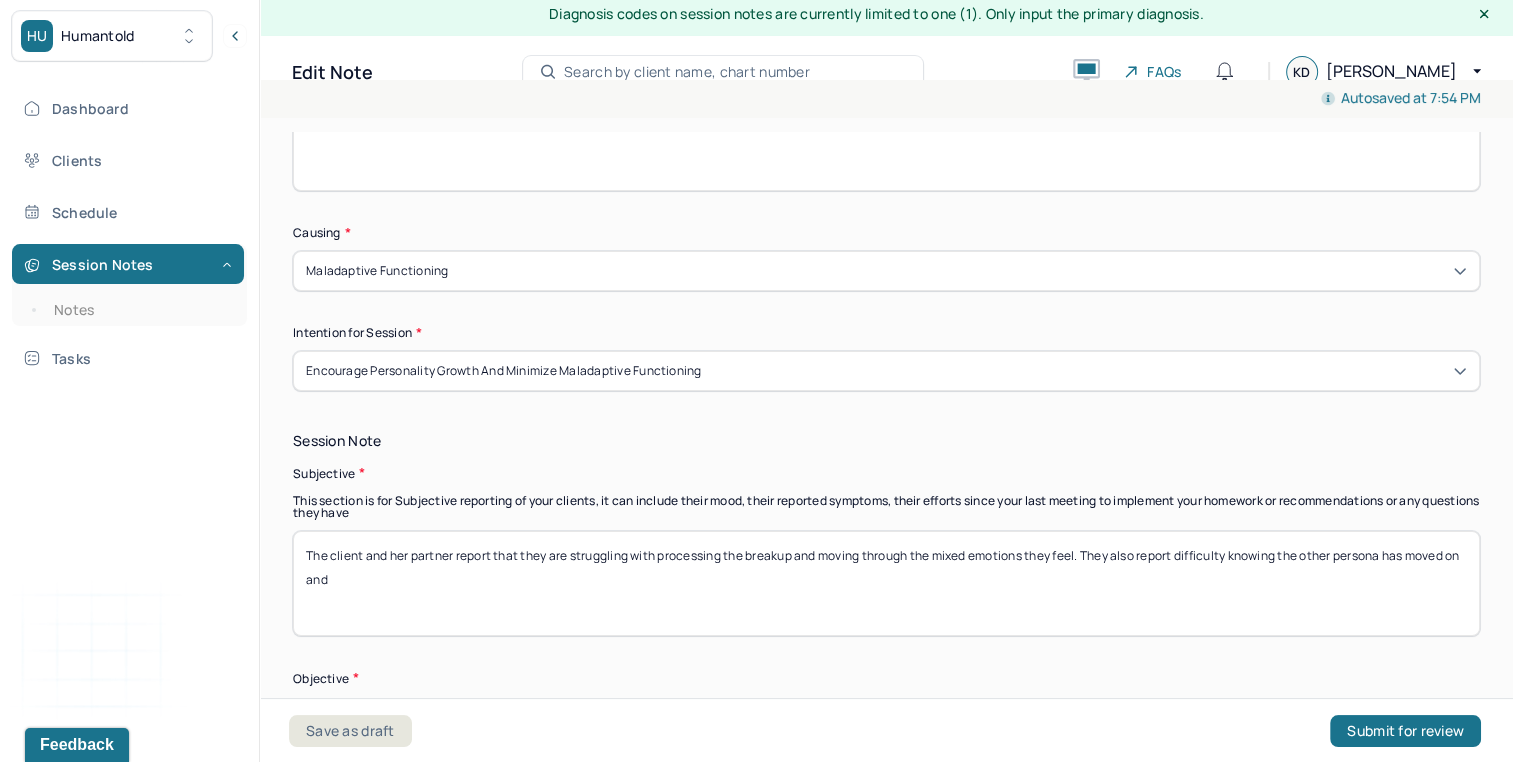 click on "The client and her partner report that they are struggling with processing the breakup and moving through the mixed emotions they feel. They also report difficulty knowing the other personahas moved on and" at bounding box center (886, 583) 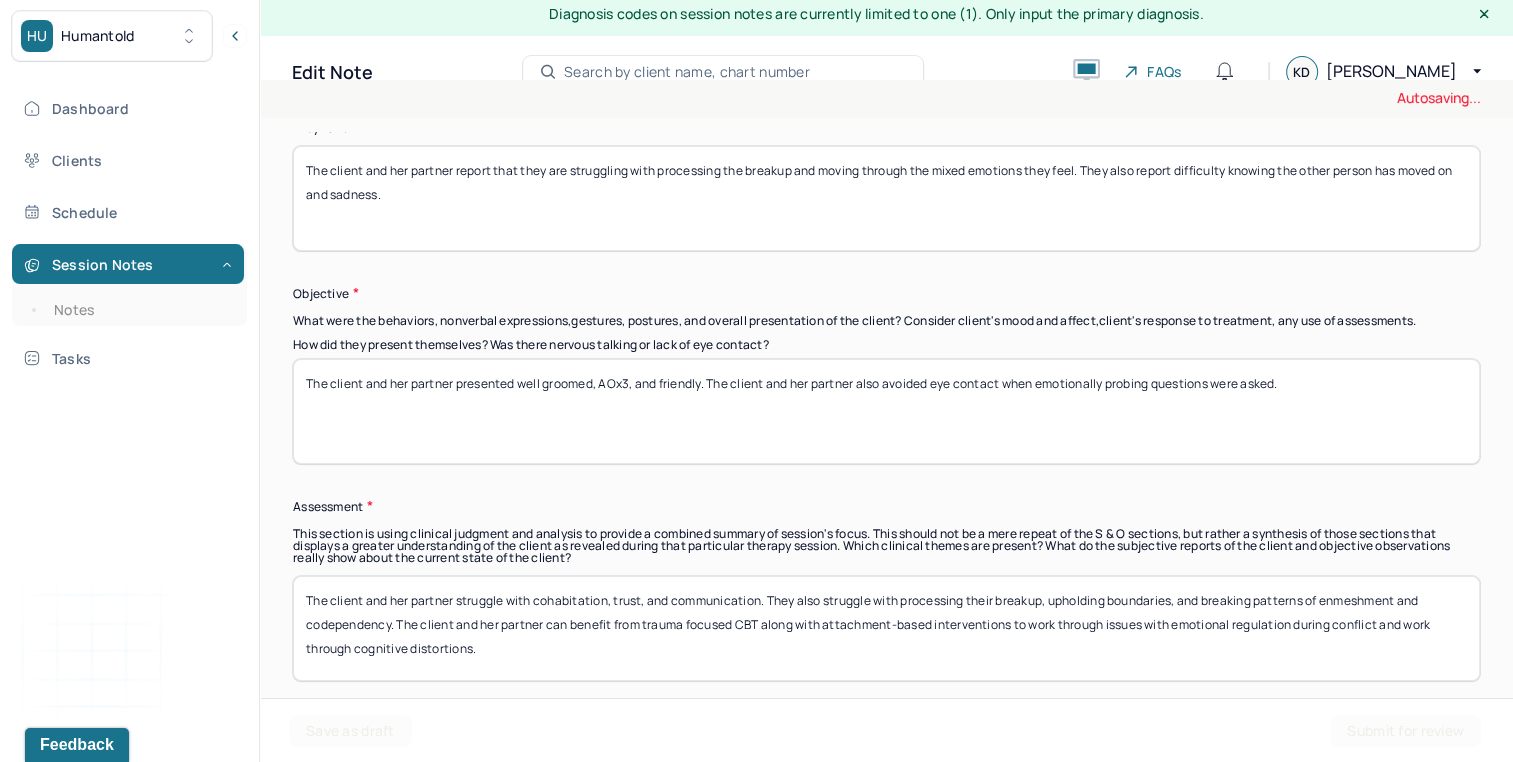 scroll, scrollTop: 1562, scrollLeft: 0, axis: vertical 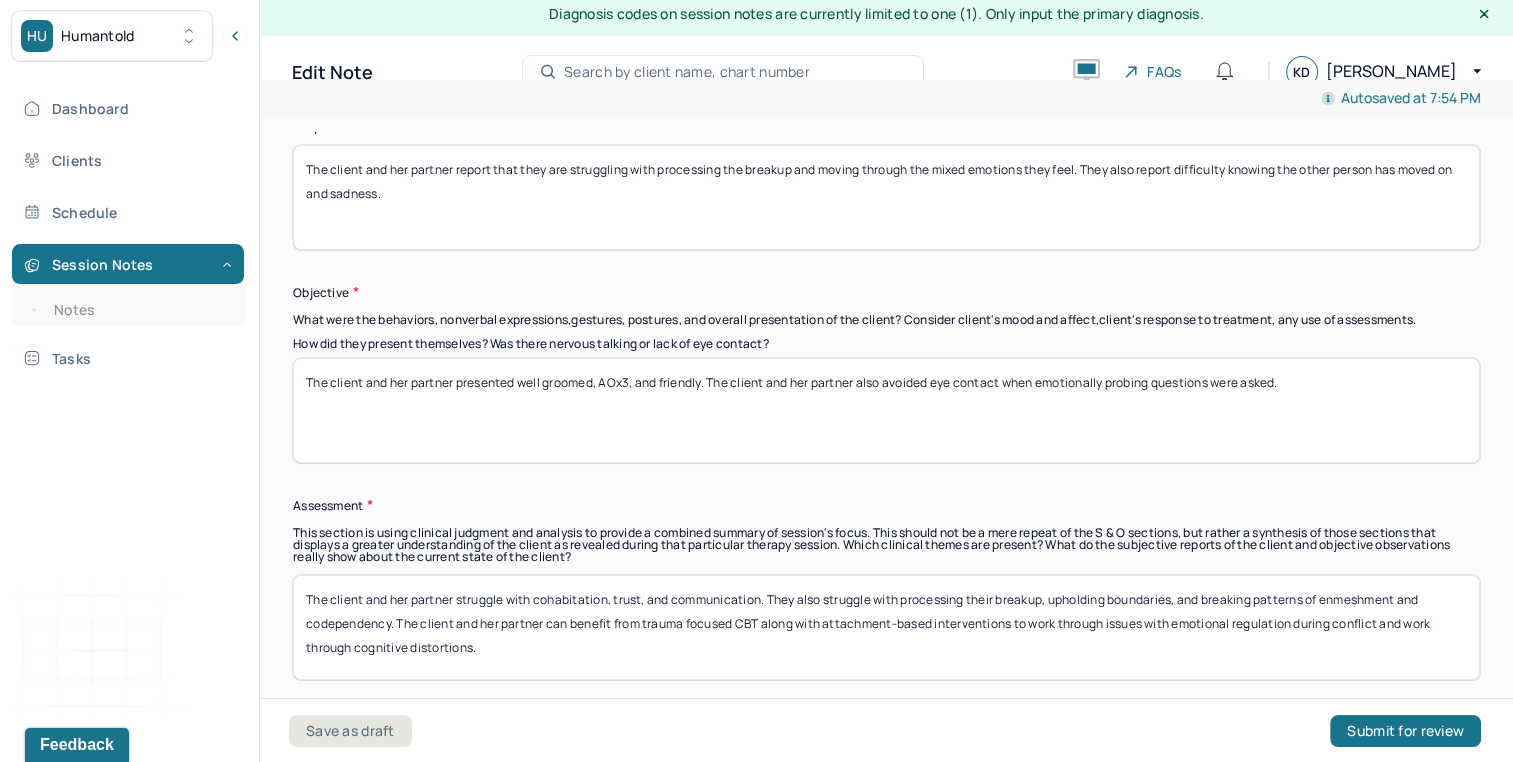type on "The client and her partner report that they are struggling with processing the breakup and moving through the mixed emotions they feel. They also report difficulty knowing the other person has moved on and sadness." 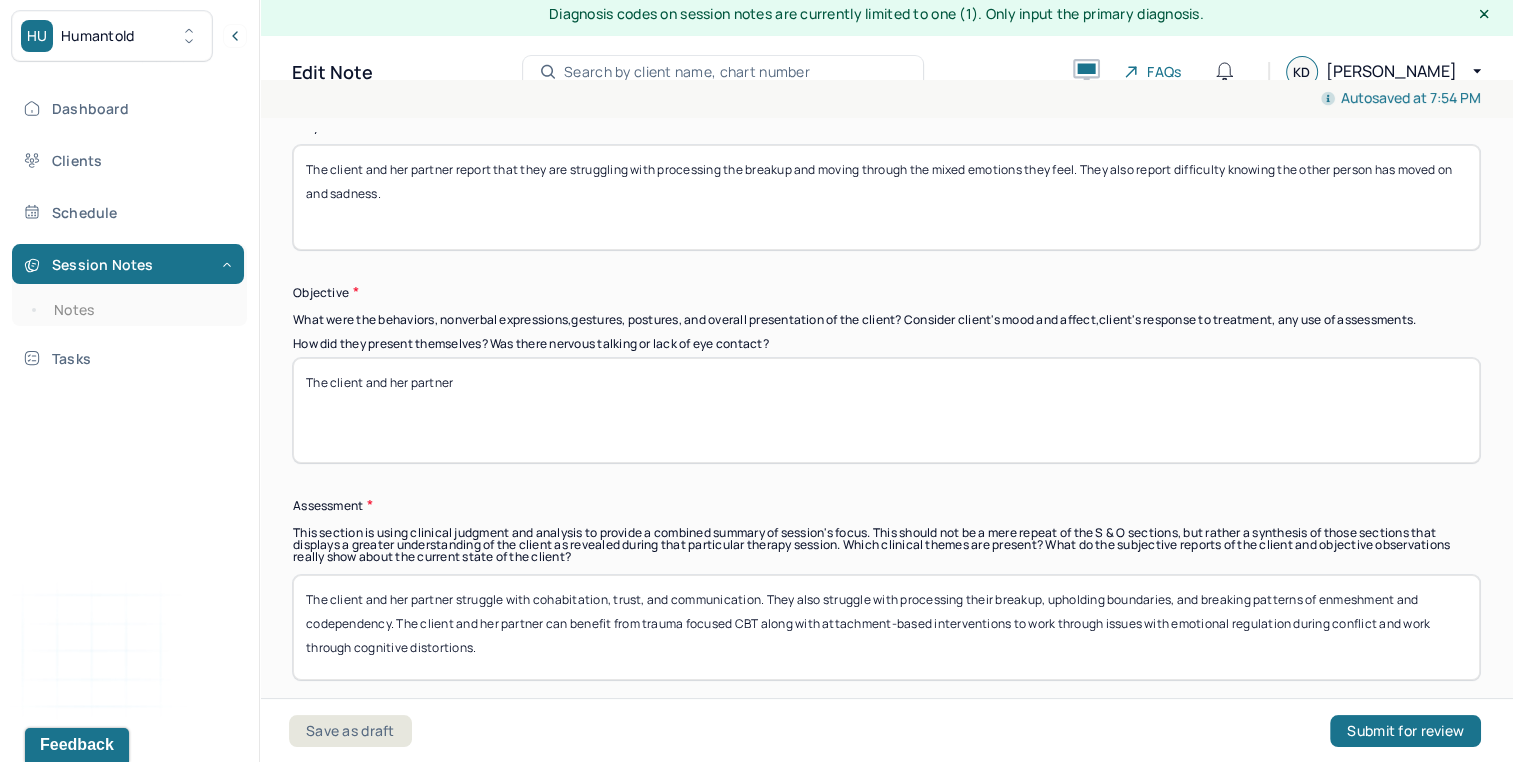 paste on "The client was alert, oriented and engaged. Client’s mood and affect were congruent and predominately sad in nature." 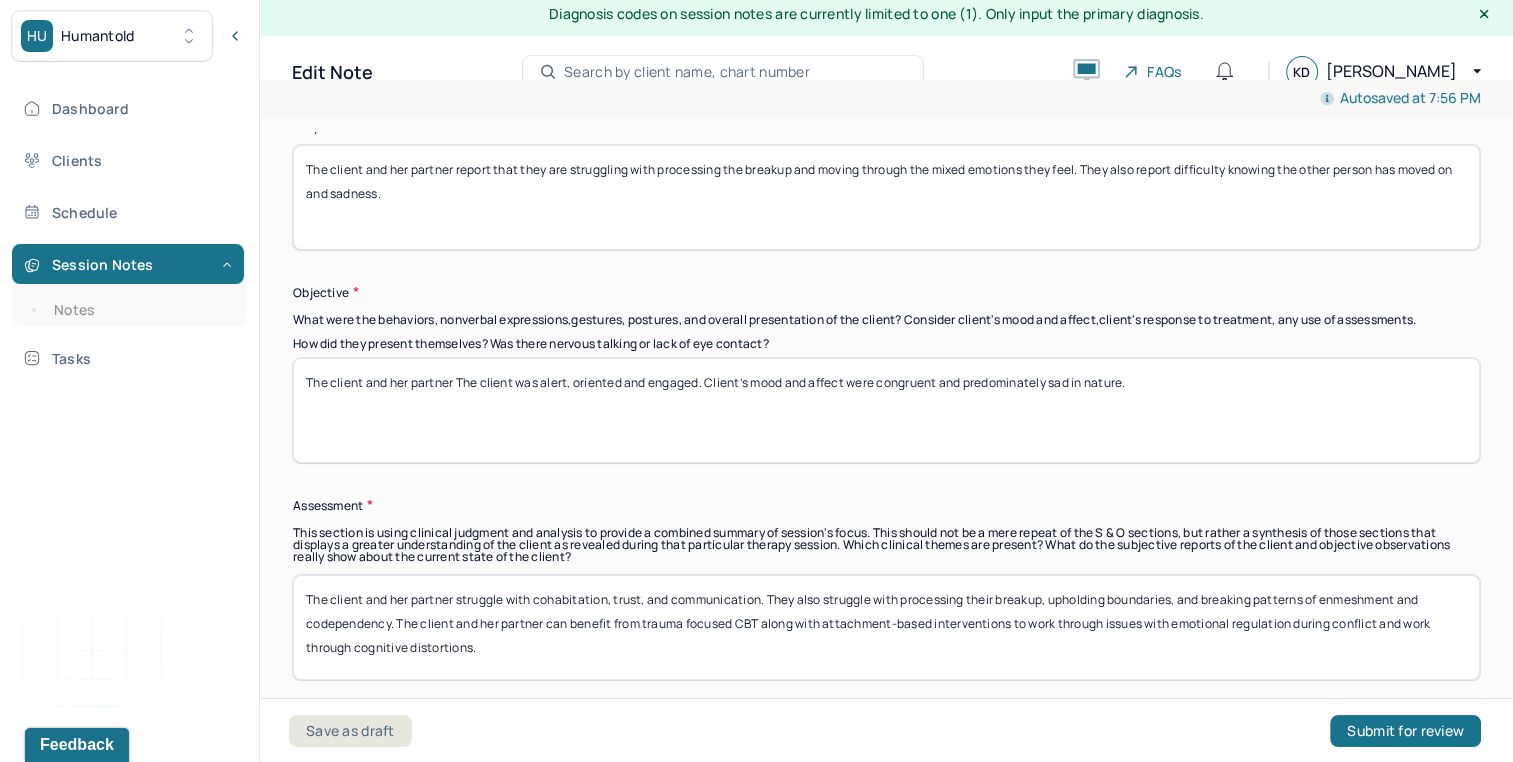 drag, startPoint x: 535, startPoint y: 379, endPoint x: 460, endPoint y: 377, distance: 75.026665 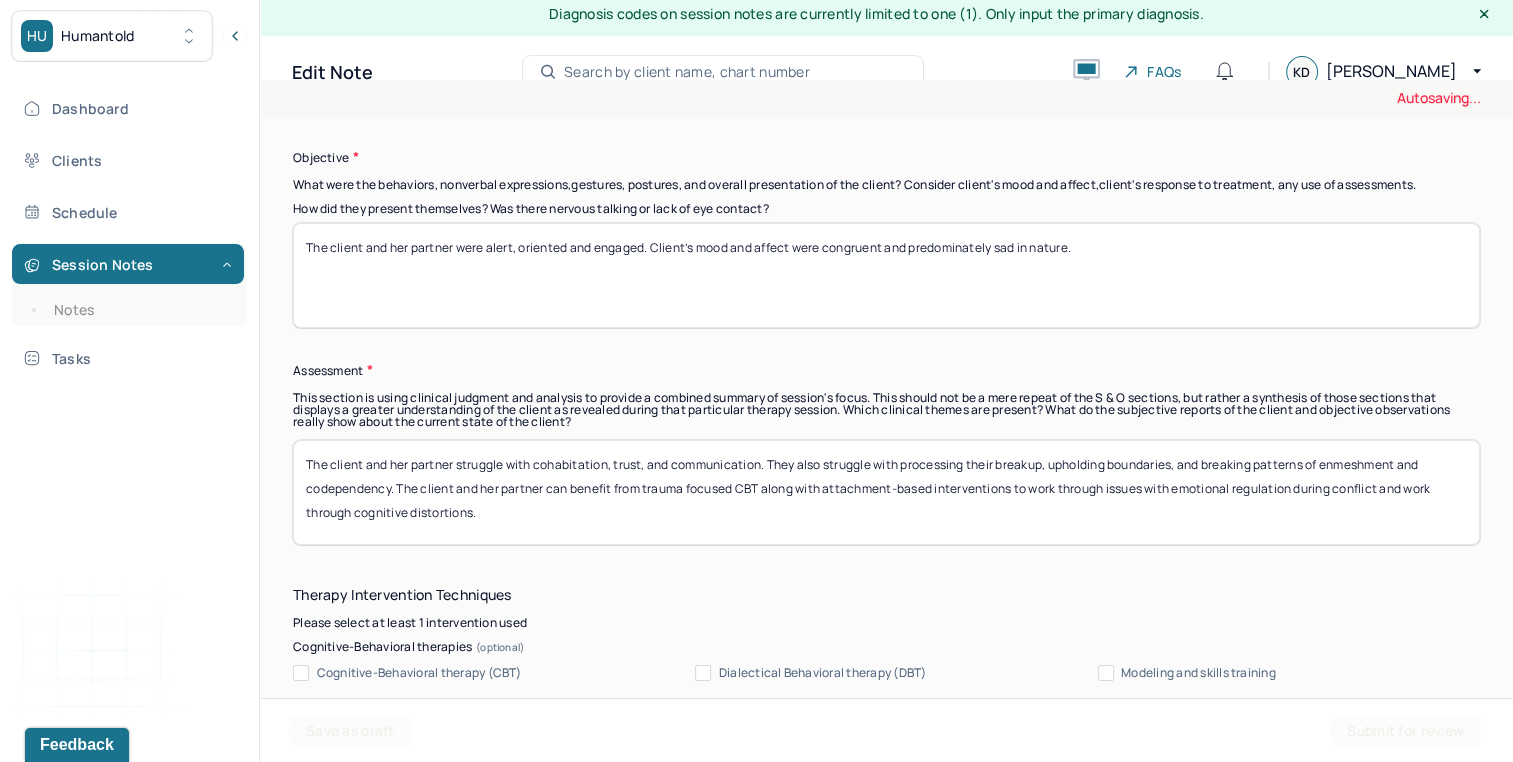 scroll, scrollTop: 1823, scrollLeft: 0, axis: vertical 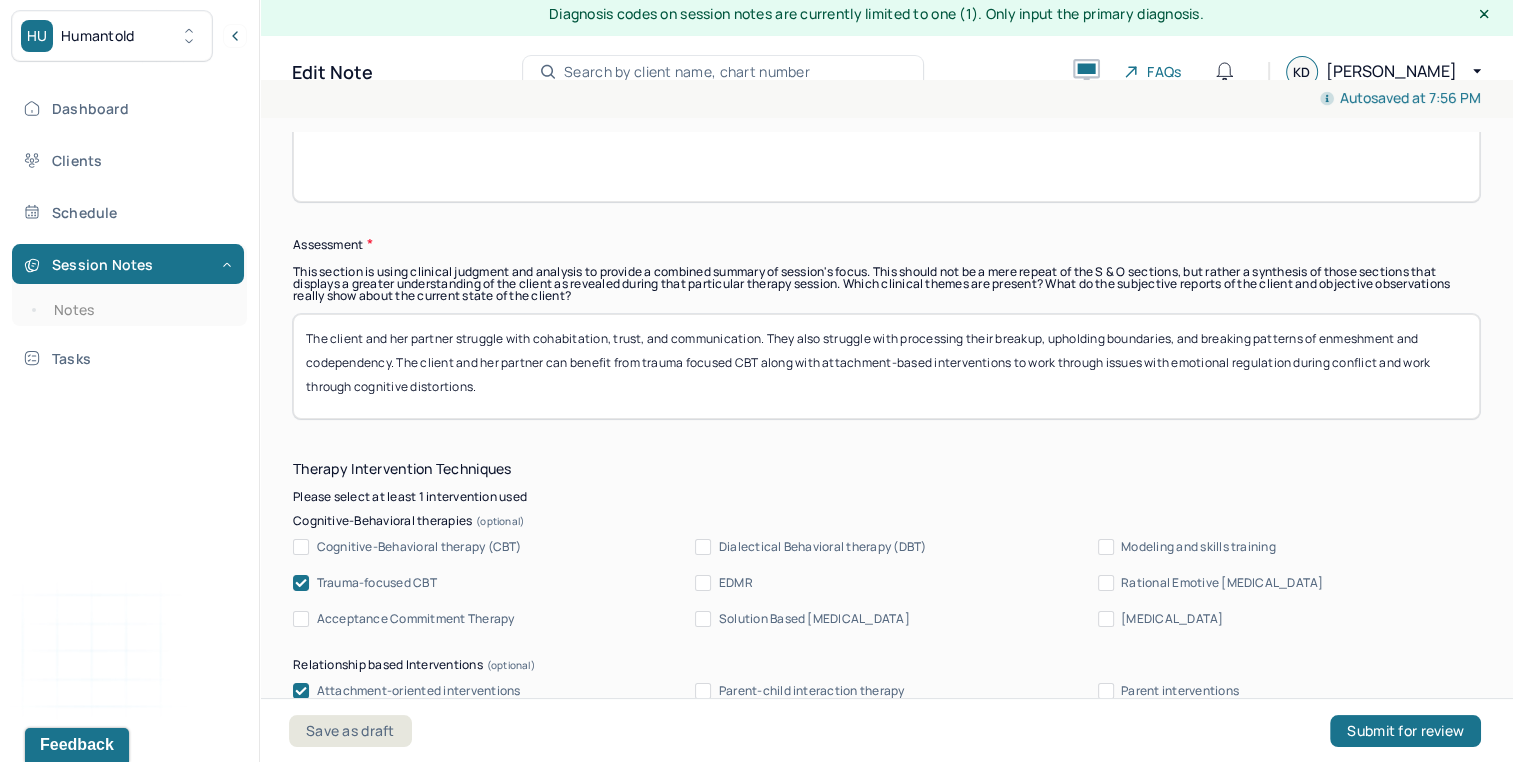 type on "The client and her partner were alert, oriented and engaged. Client’s mood and affect were congruent and predominately sad in nature." 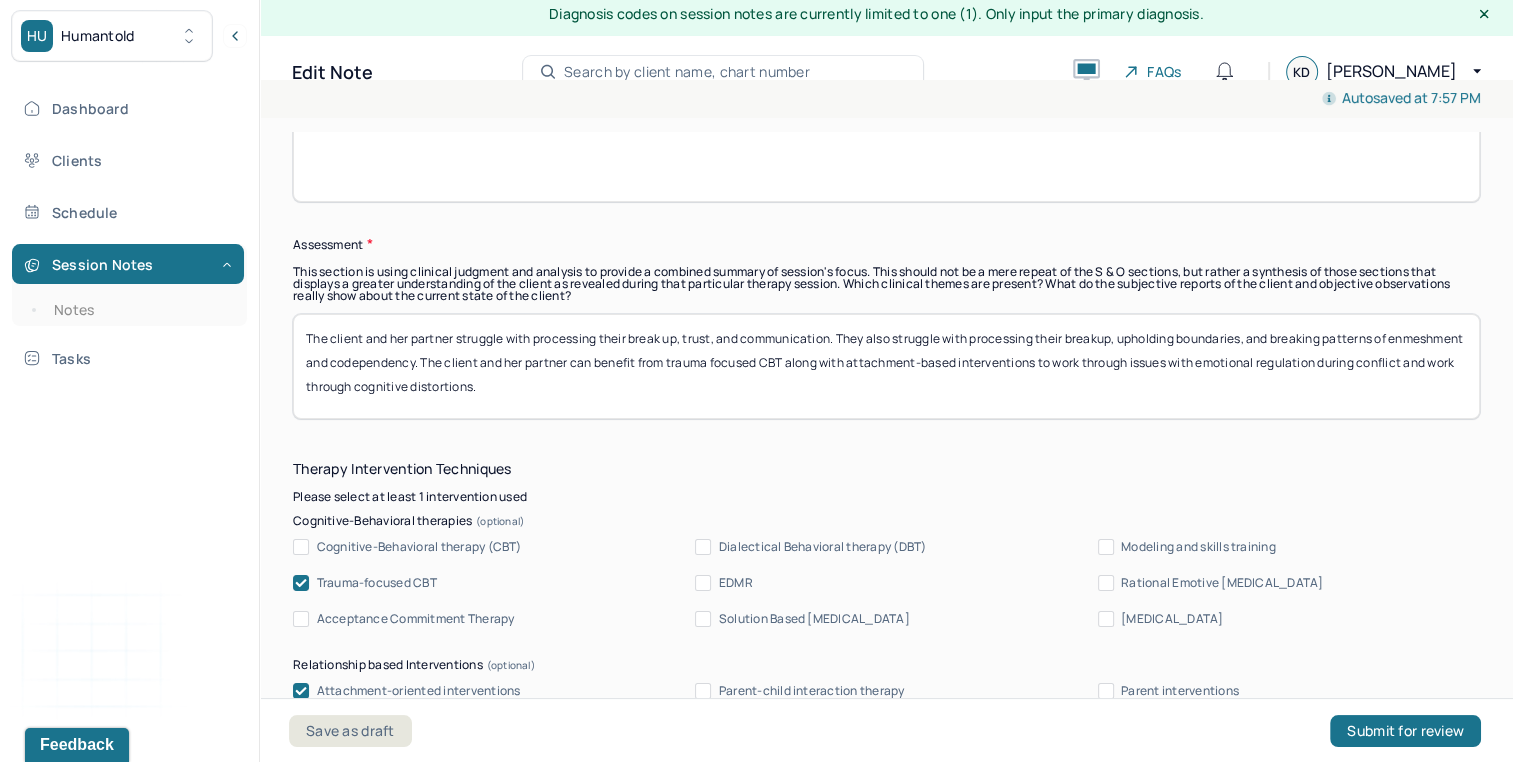 drag, startPoint x: 982, startPoint y: 329, endPoint x: 1183, endPoint y: 332, distance: 201.02238 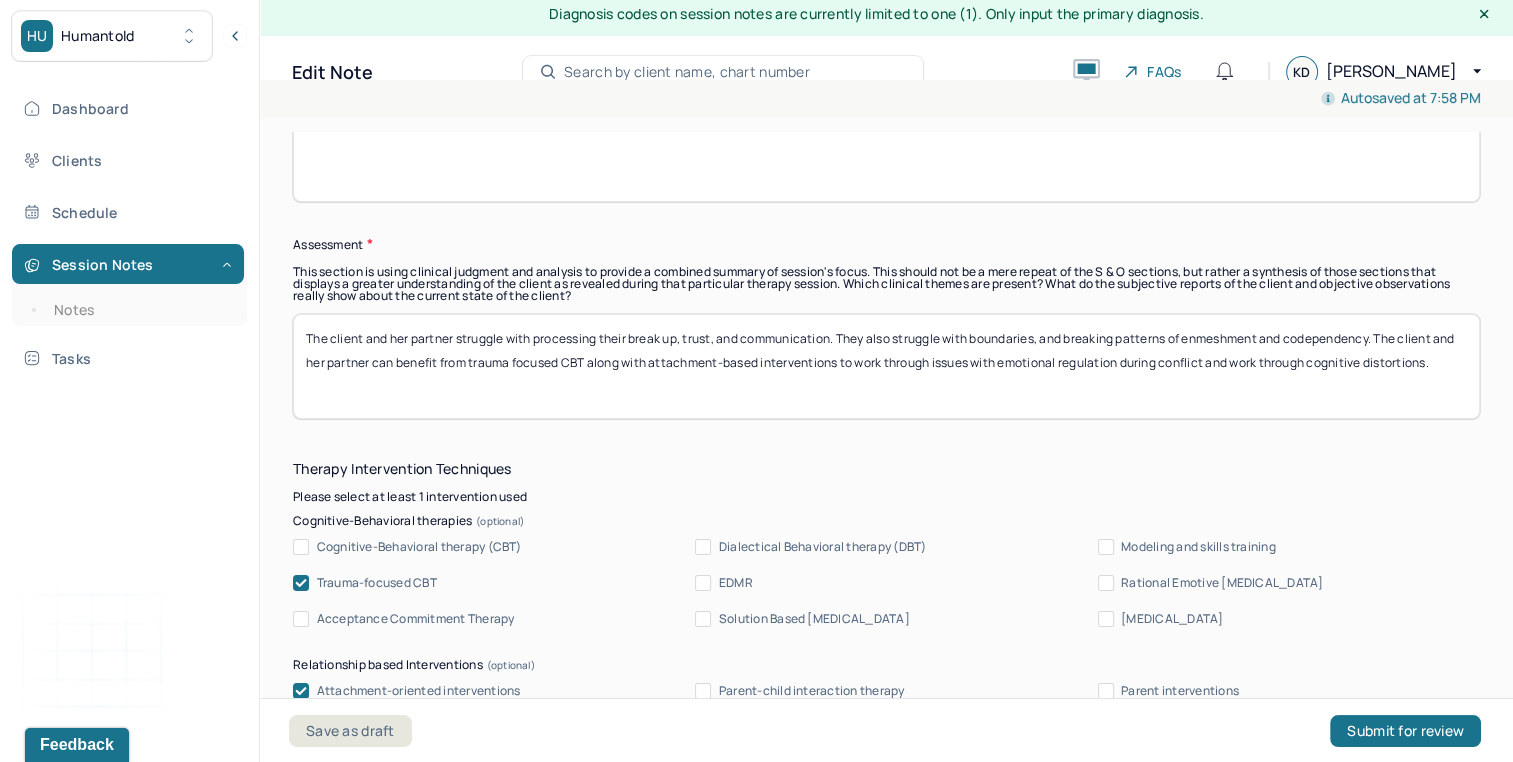 click on "The client and her partner struggle with processing their break up, trust, and communication. They also struggle with boundaries, and breaking patterns of enmeshment and codependency. The client and her partner can benefit from trauma focused CBT along with attachment-based interventions to work through issues with emotional regulation during conflict and work through cognitive distortions." at bounding box center (886, 366) 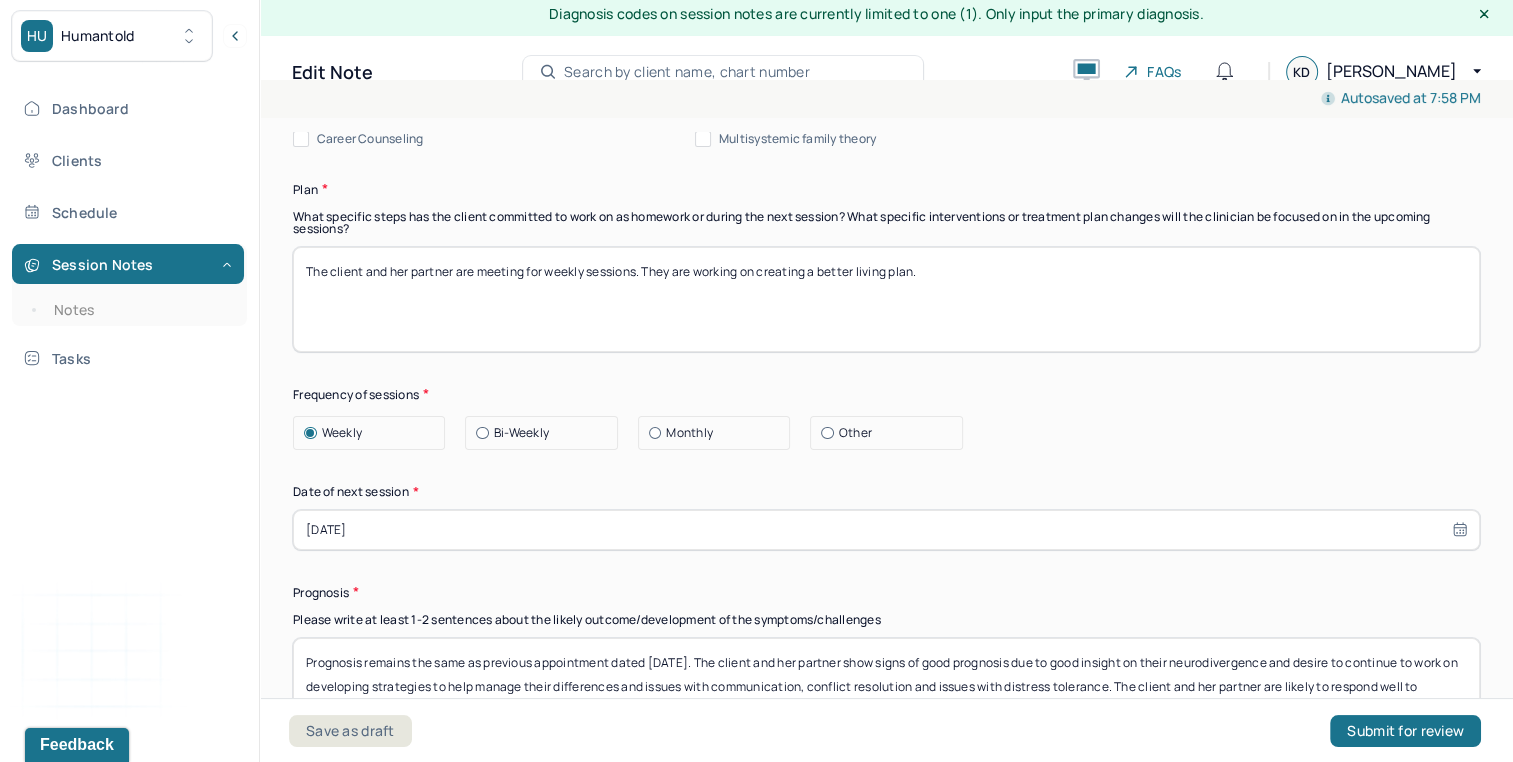 scroll, scrollTop: 2592, scrollLeft: 0, axis: vertical 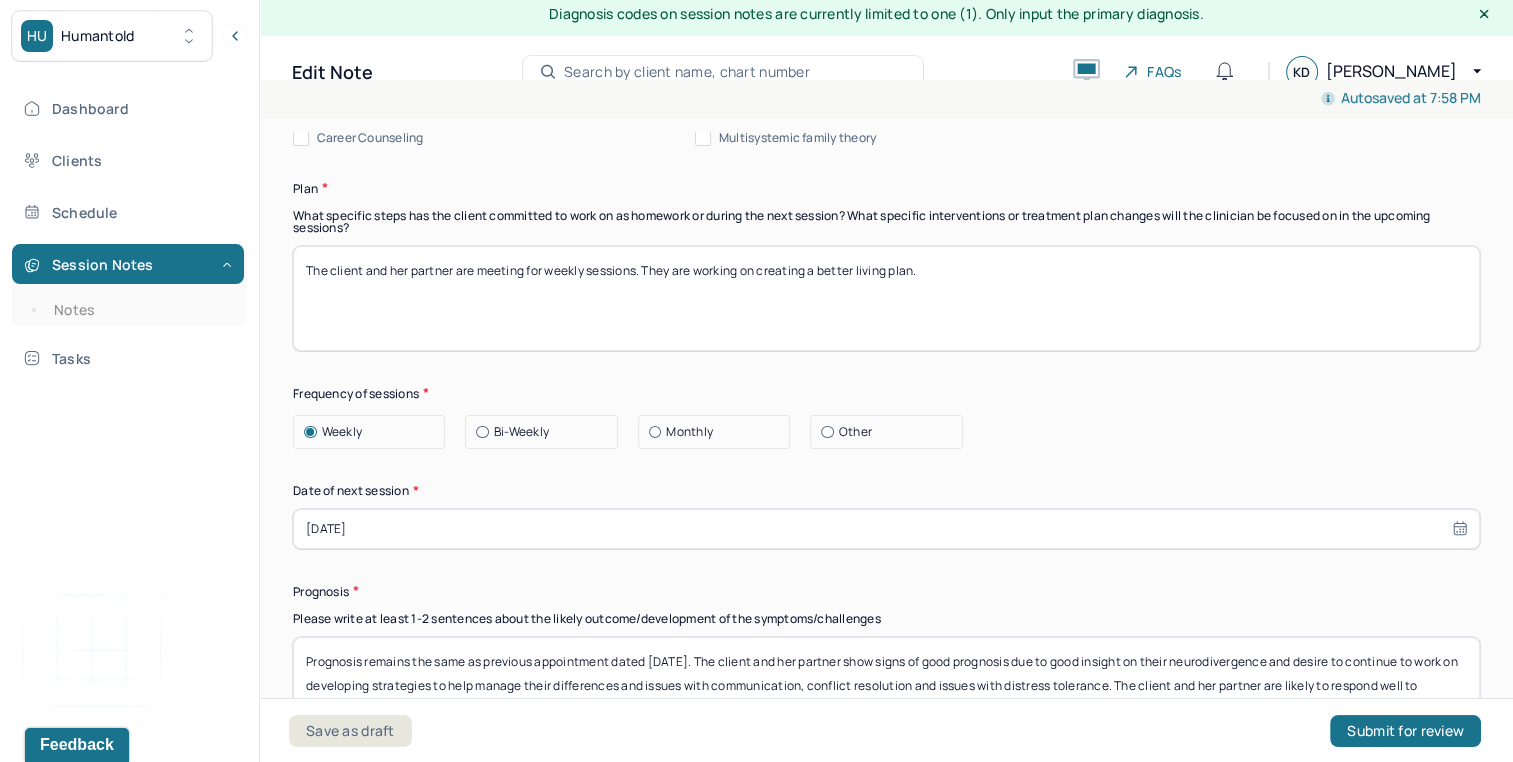 type on "The client and her partner struggle with processing their breakup, trust, and communication. They also struggle with boundaries and breaking patterns of enmeshment and codependency. The client and her partner can benefit from trauma focused CBT along with attachment-based interventions to work through issues with emotional regulation during conflict and work through cognitive distortions." 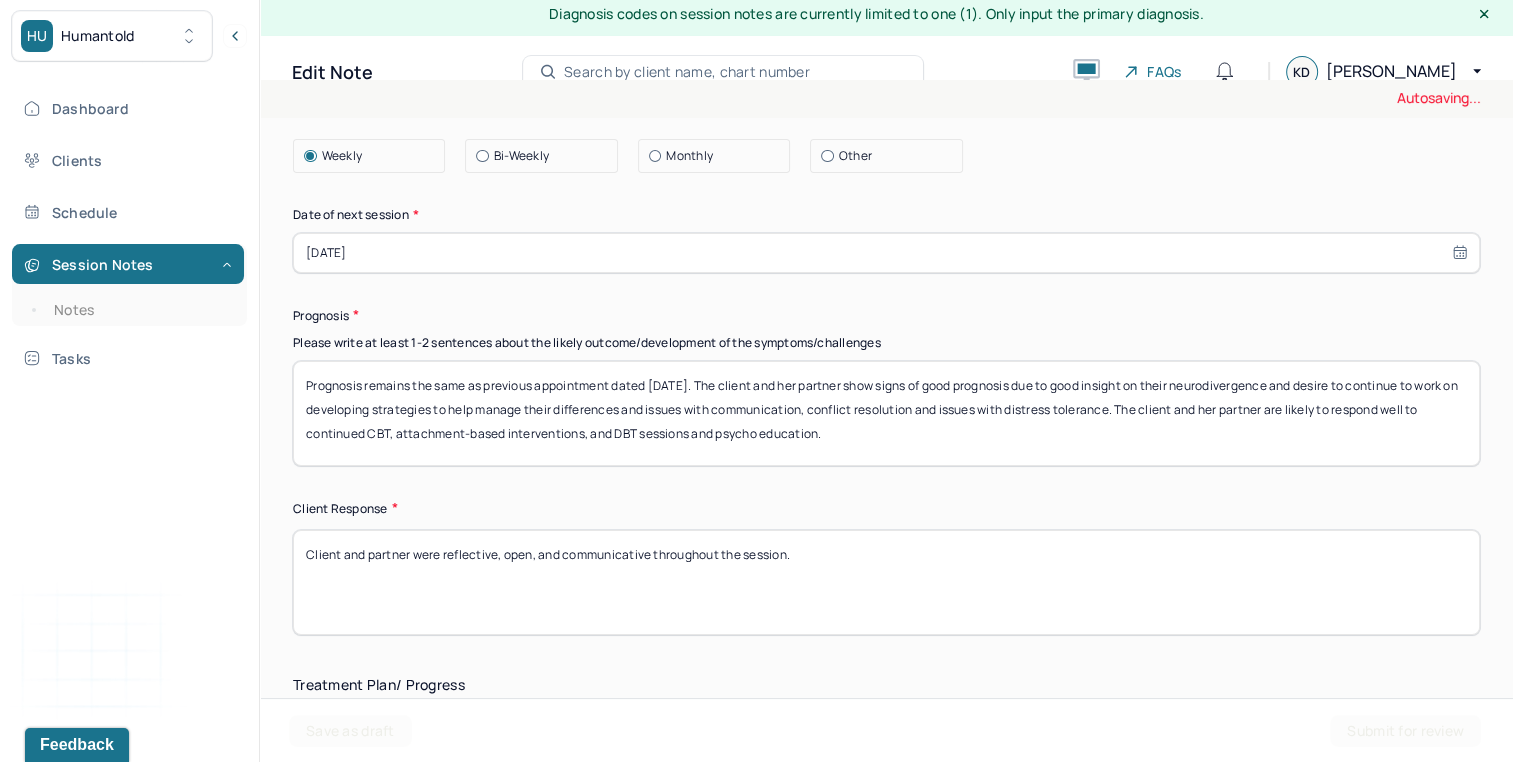 scroll, scrollTop: 2869, scrollLeft: 0, axis: vertical 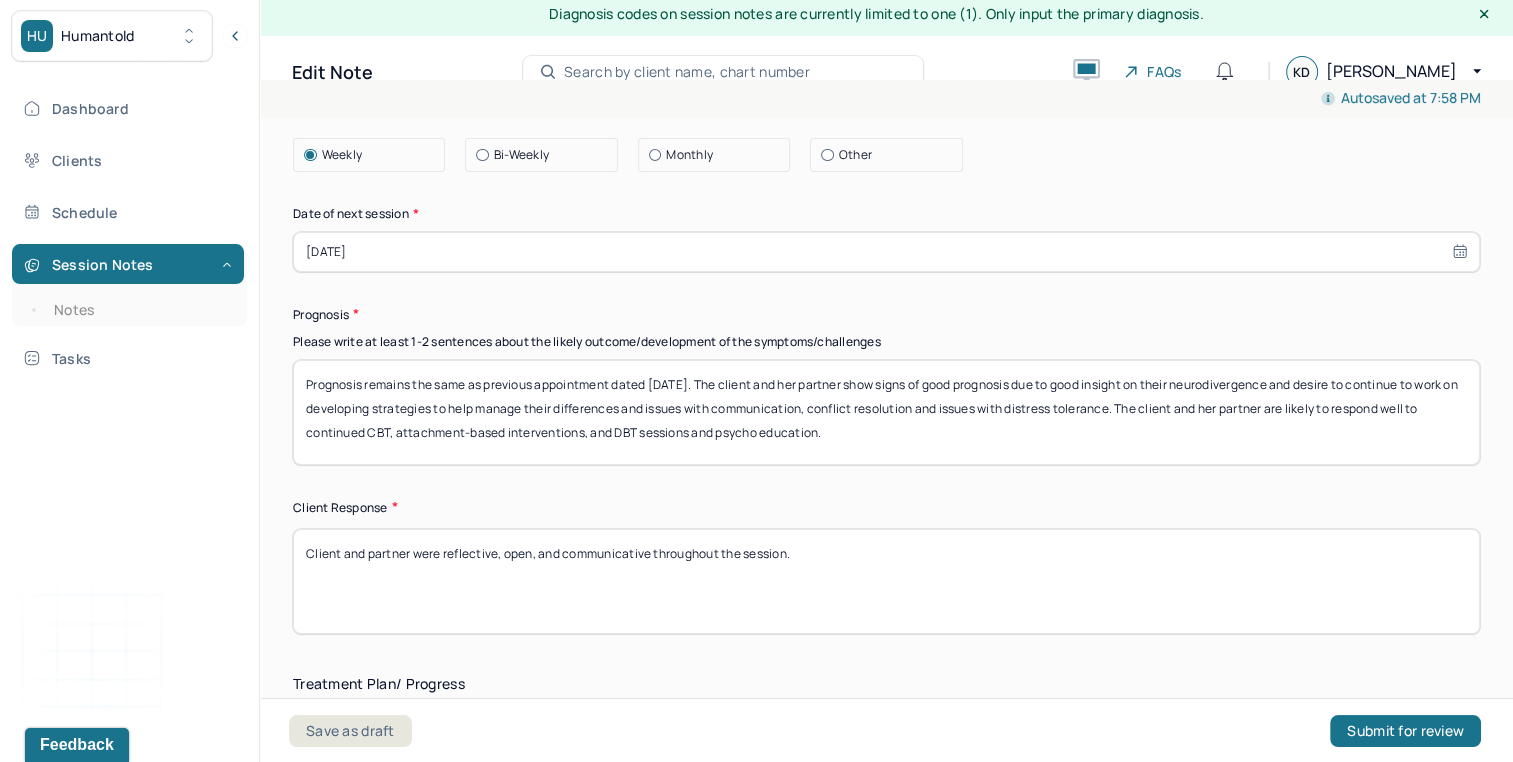 type on "The client and her partner are meeting for weekly sessions. They are working on upholding boundaries." 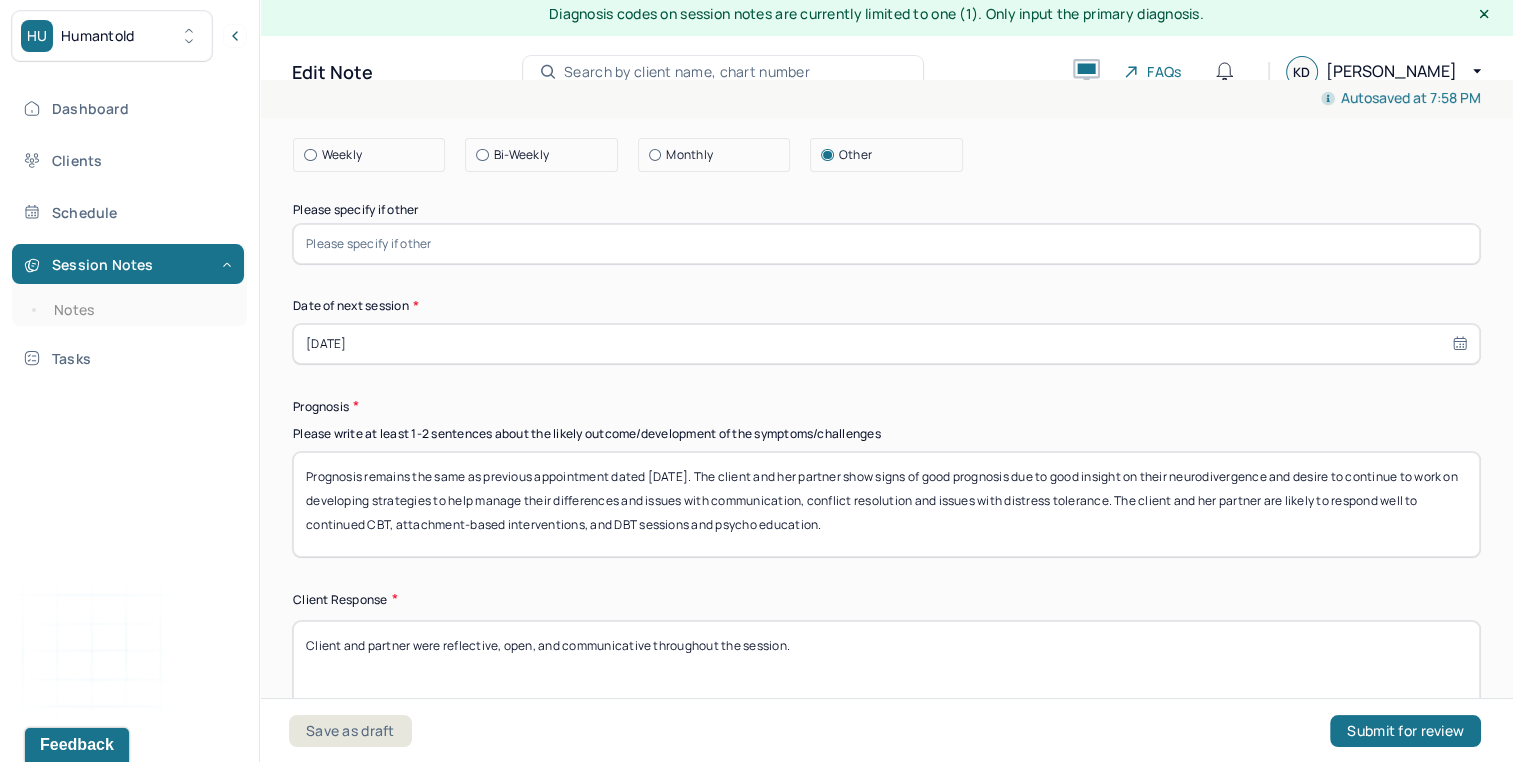 click at bounding box center [886, 244] 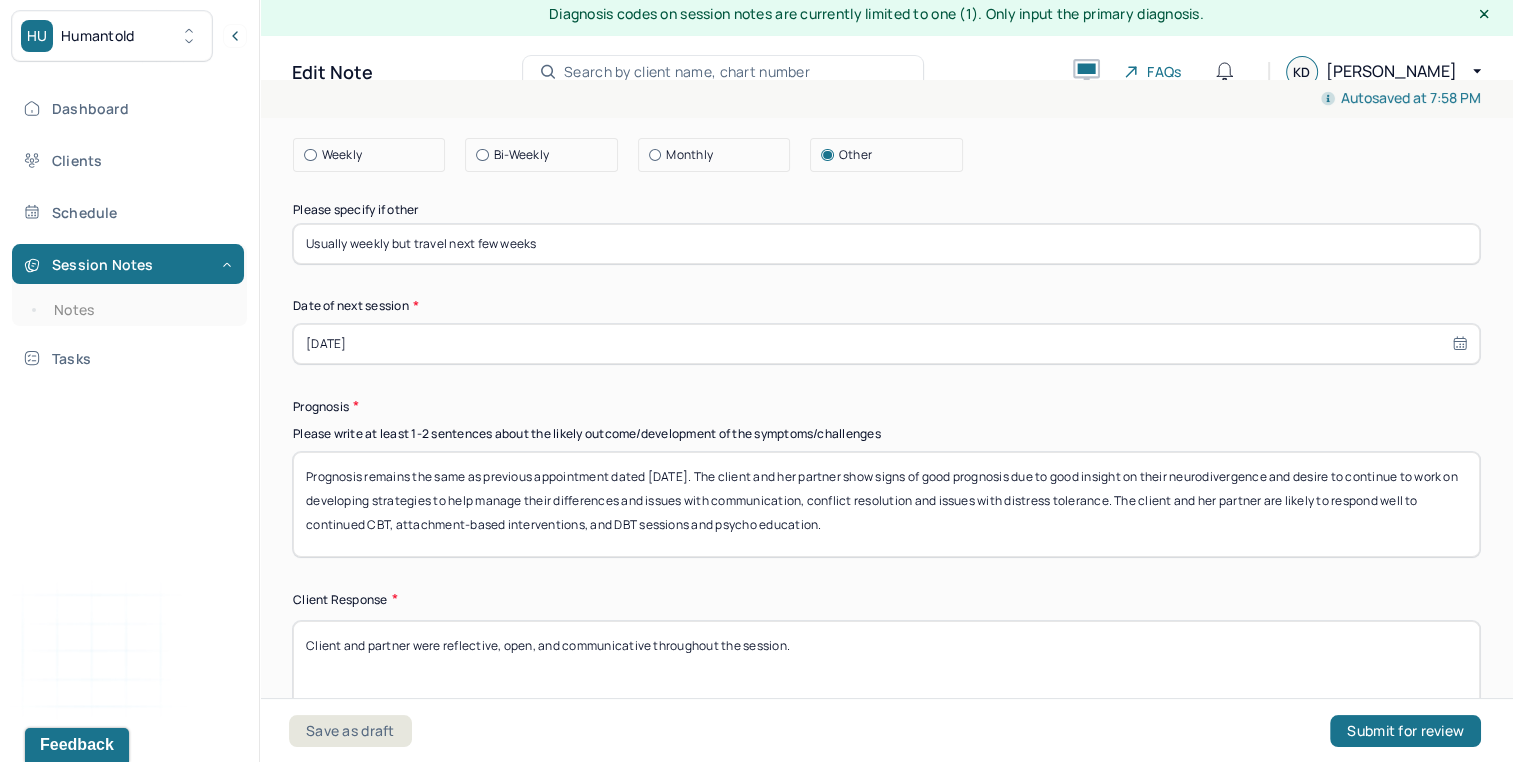 type on "Usually weekly but travel next few weeks" 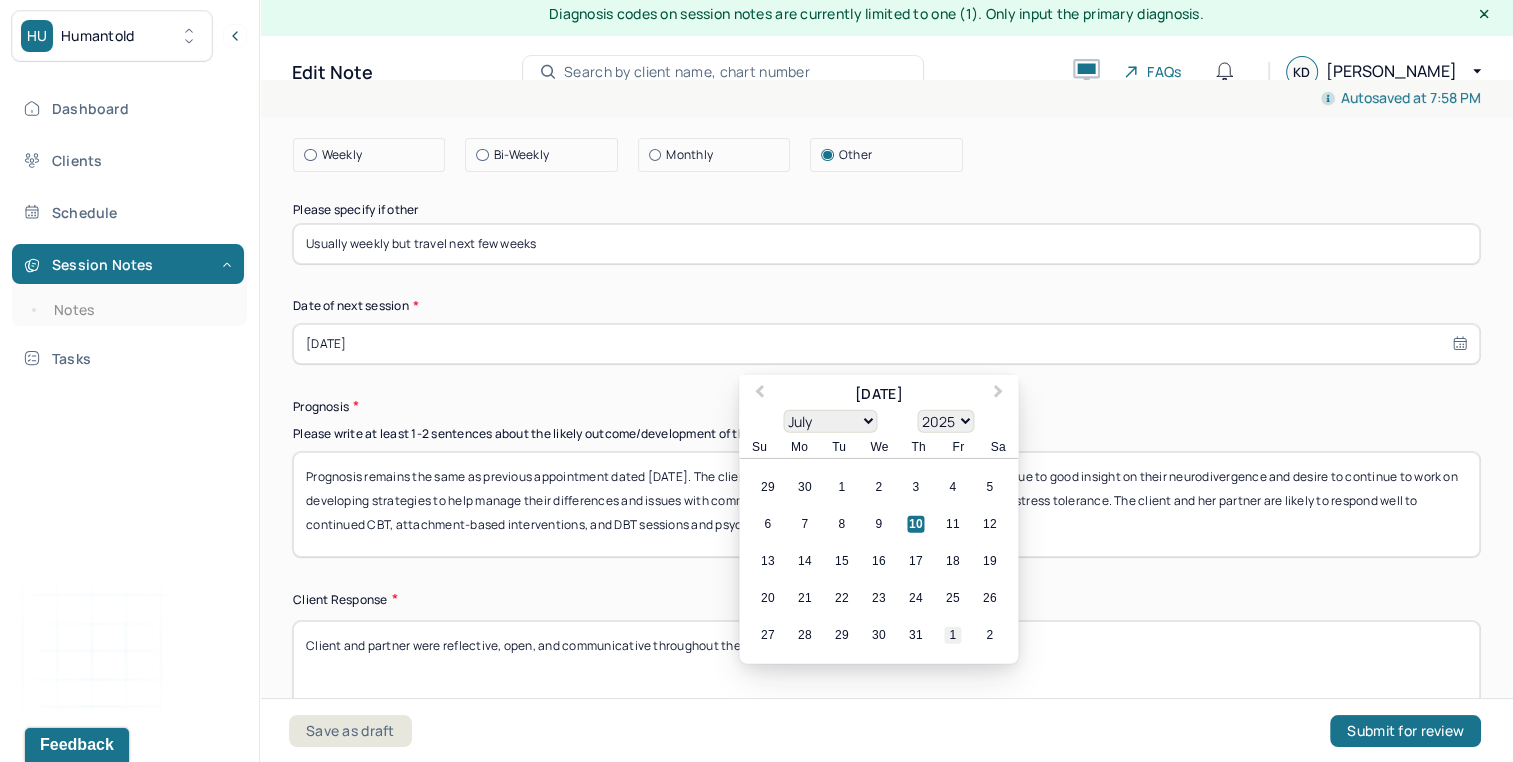 click on "1" at bounding box center [952, 634] 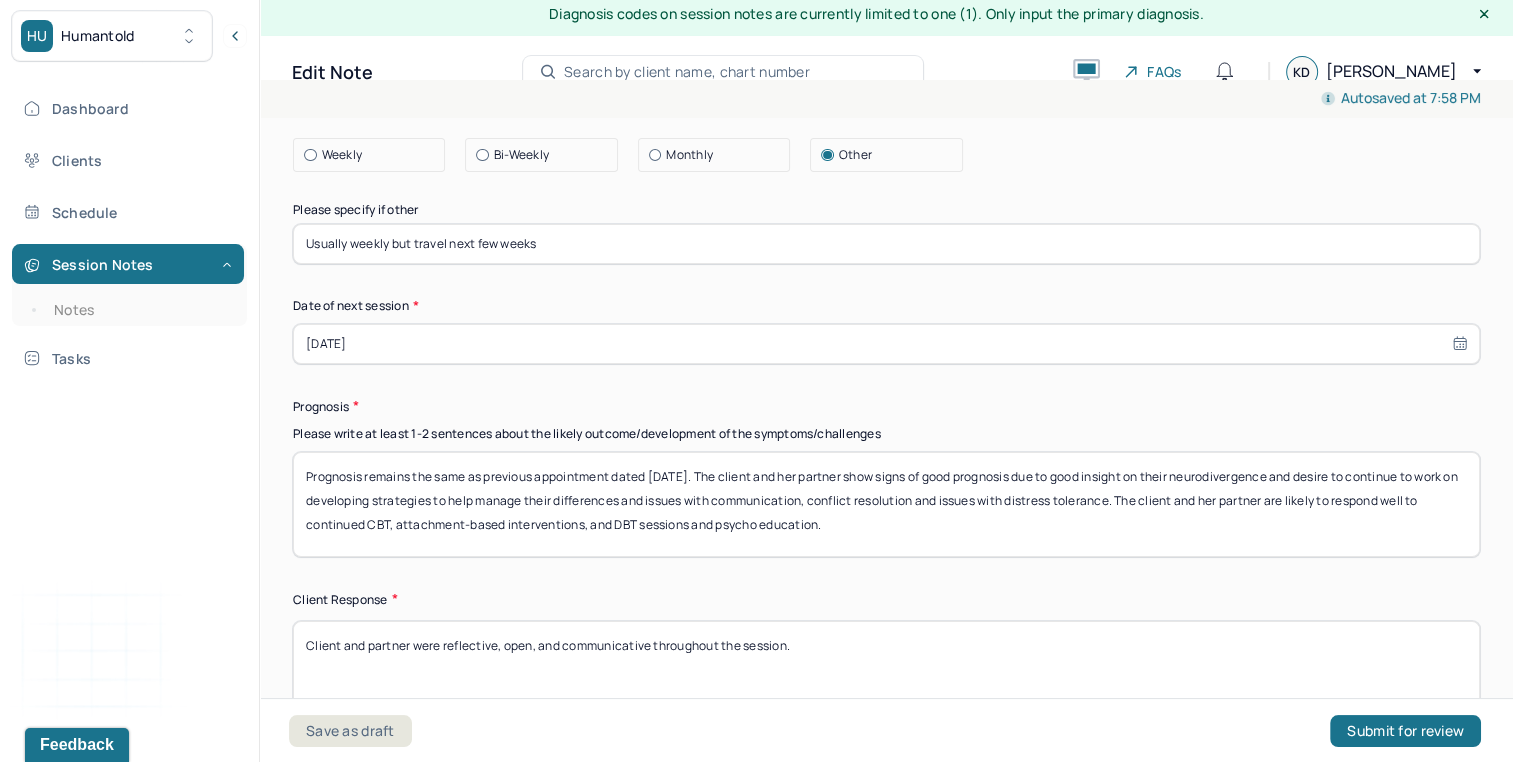 select on "7" 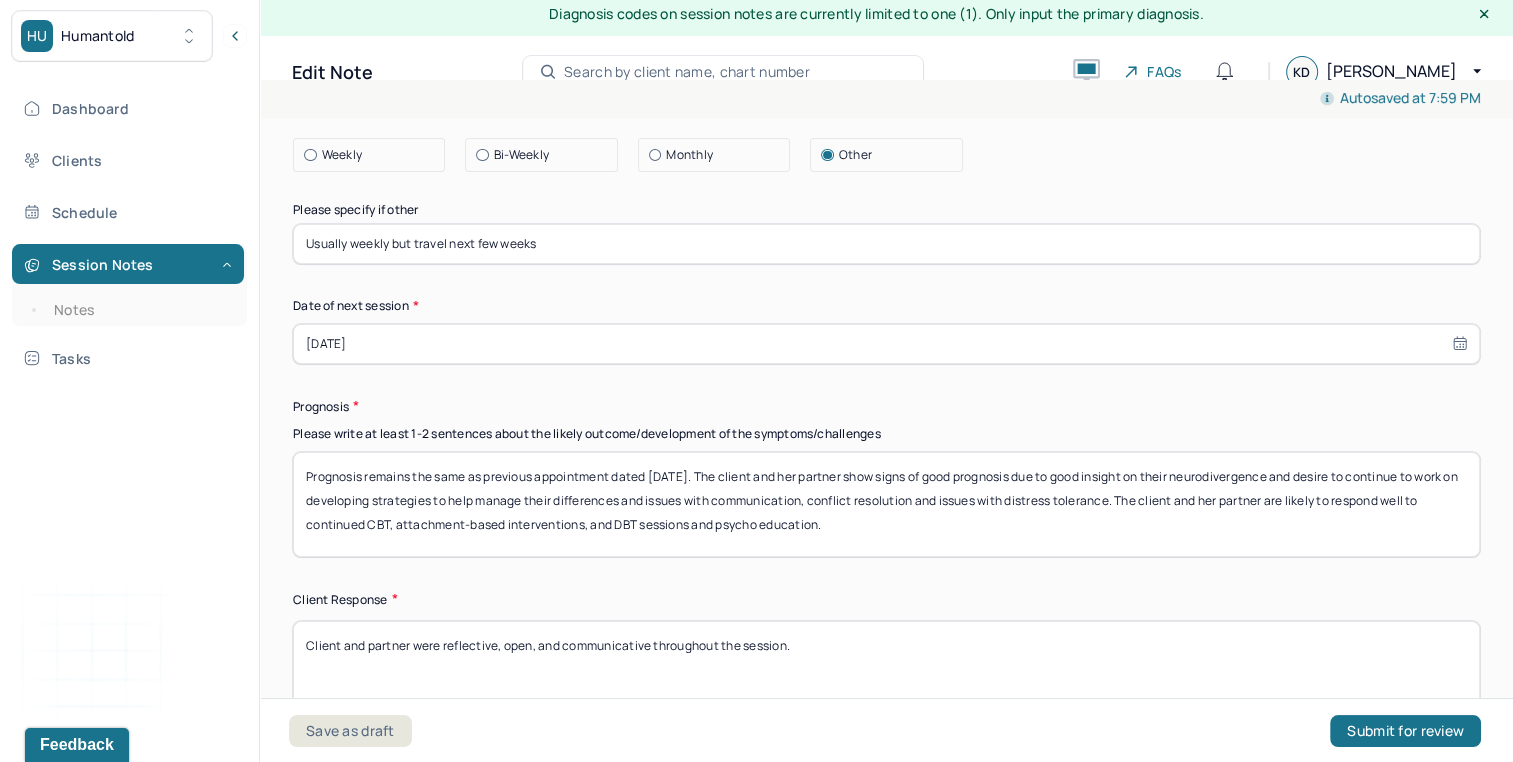 type on "Prognosis remains the same as previous appointment dated [DATE]. The client and her partner show signs of good prognosis due to good insight on their neurodivergence and desire to continue to work on developing strategies to help manage their differences and issues with communication, conflict resolution and issues with distress tolerance. The client and her partner are likely to respond well to continued CBT, attachment-based interventions, and DBT sessions and psycho education." 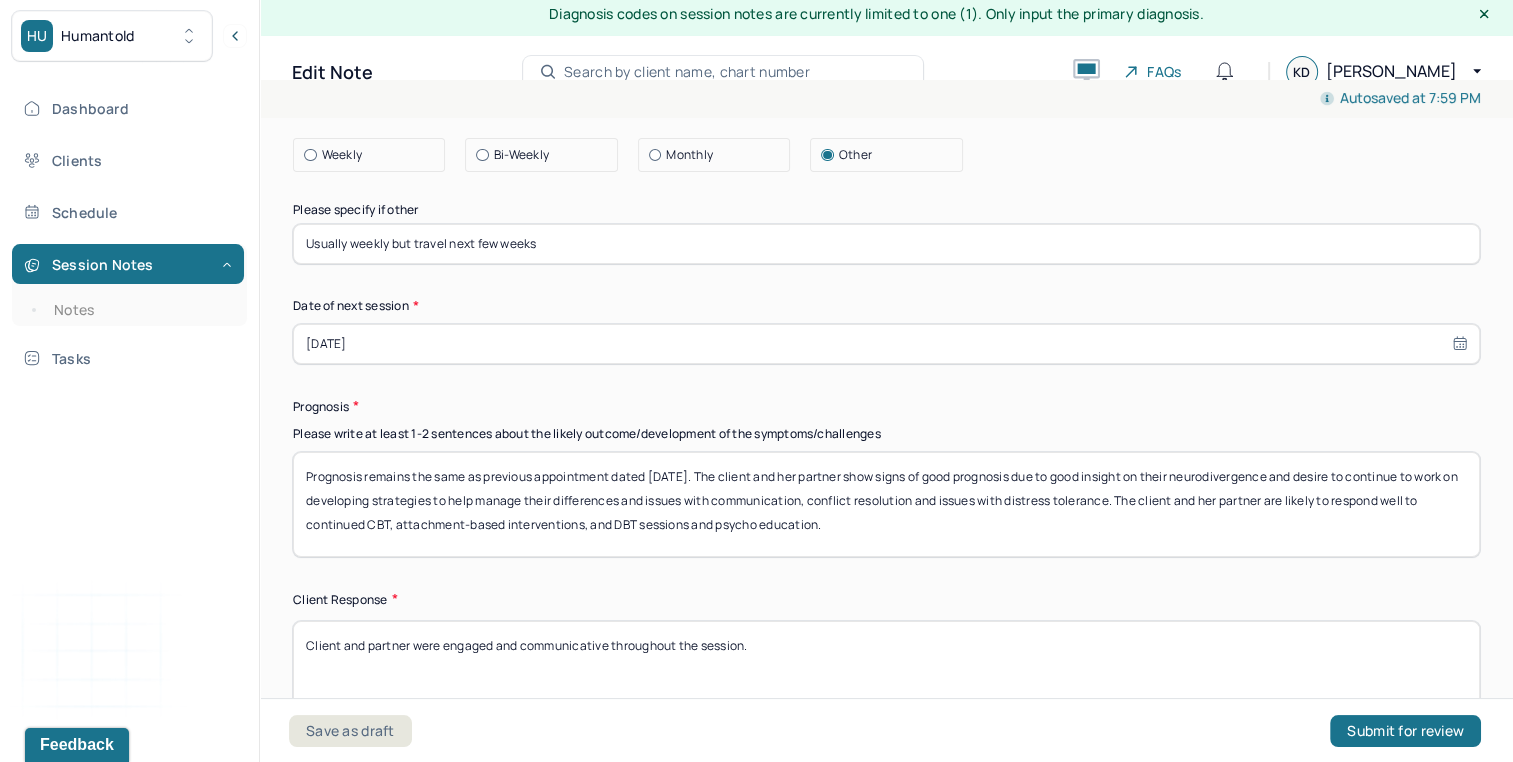 scroll, scrollTop: 16, scrollLeft: 0, axis: vertical 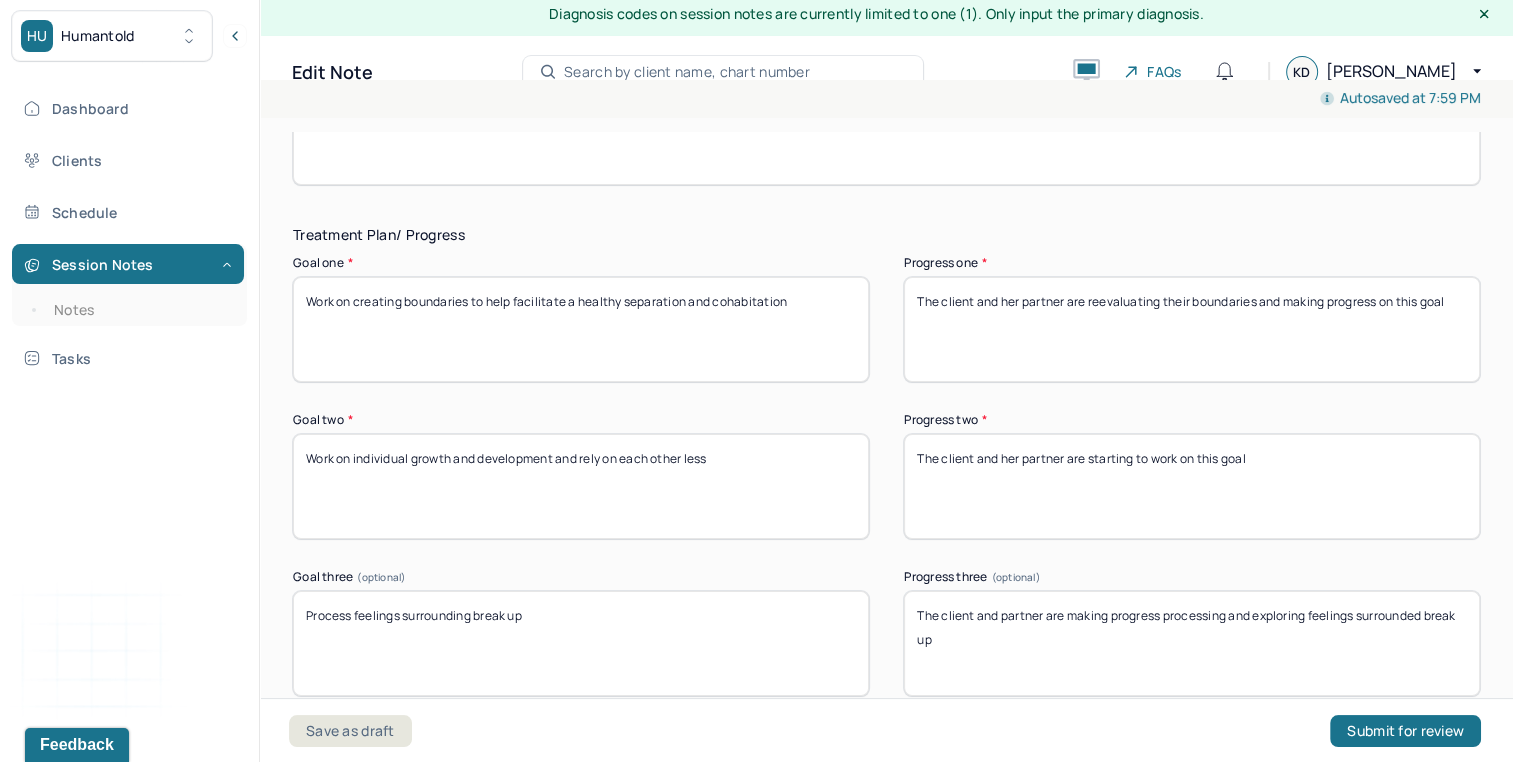 type on "Client and partner were engaged and communicative throughout the session." 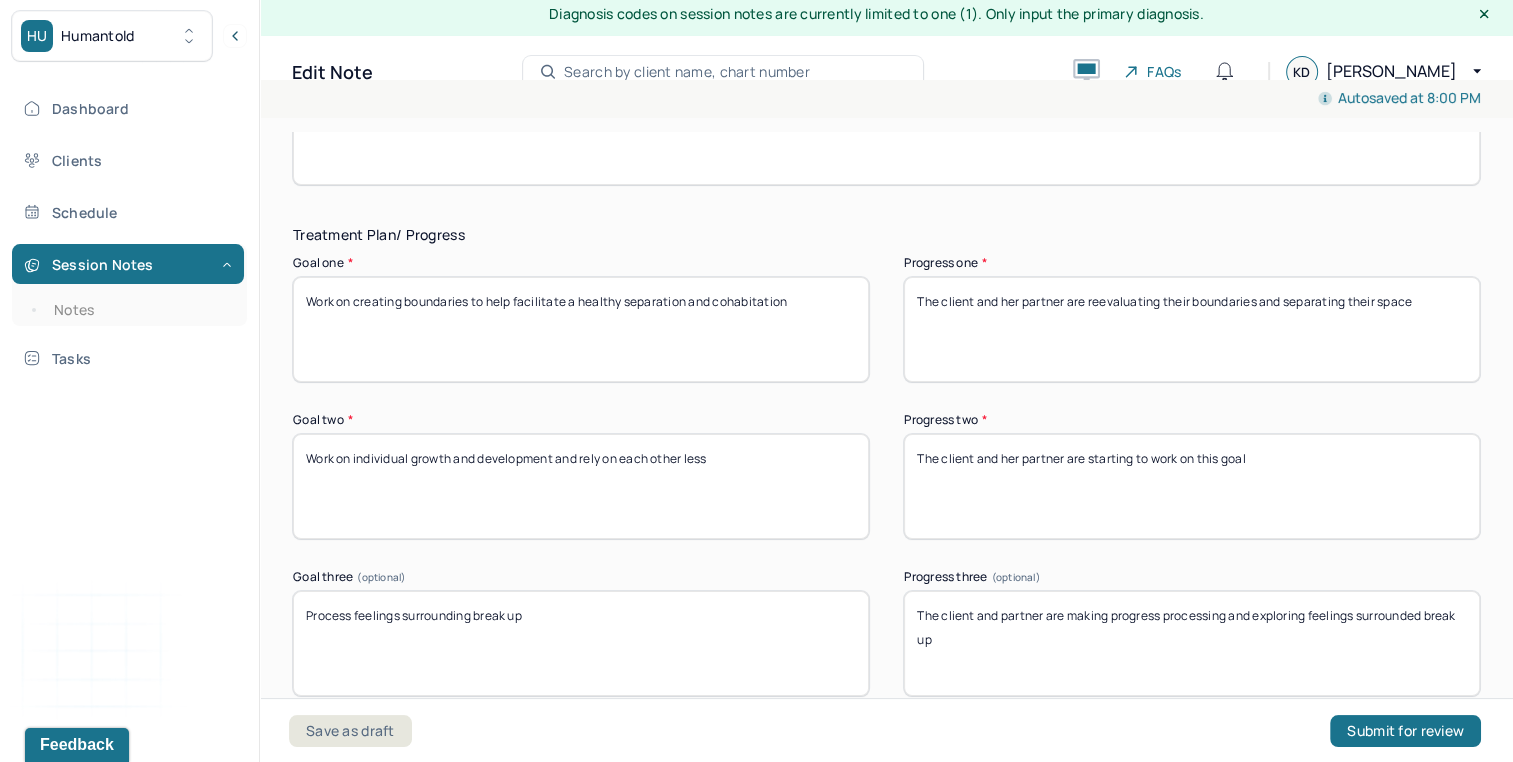 drag, startPoint x: 1354, startPoint y: 306, endPoint x: 1357, endPoint y: 294, distance: 12.369317 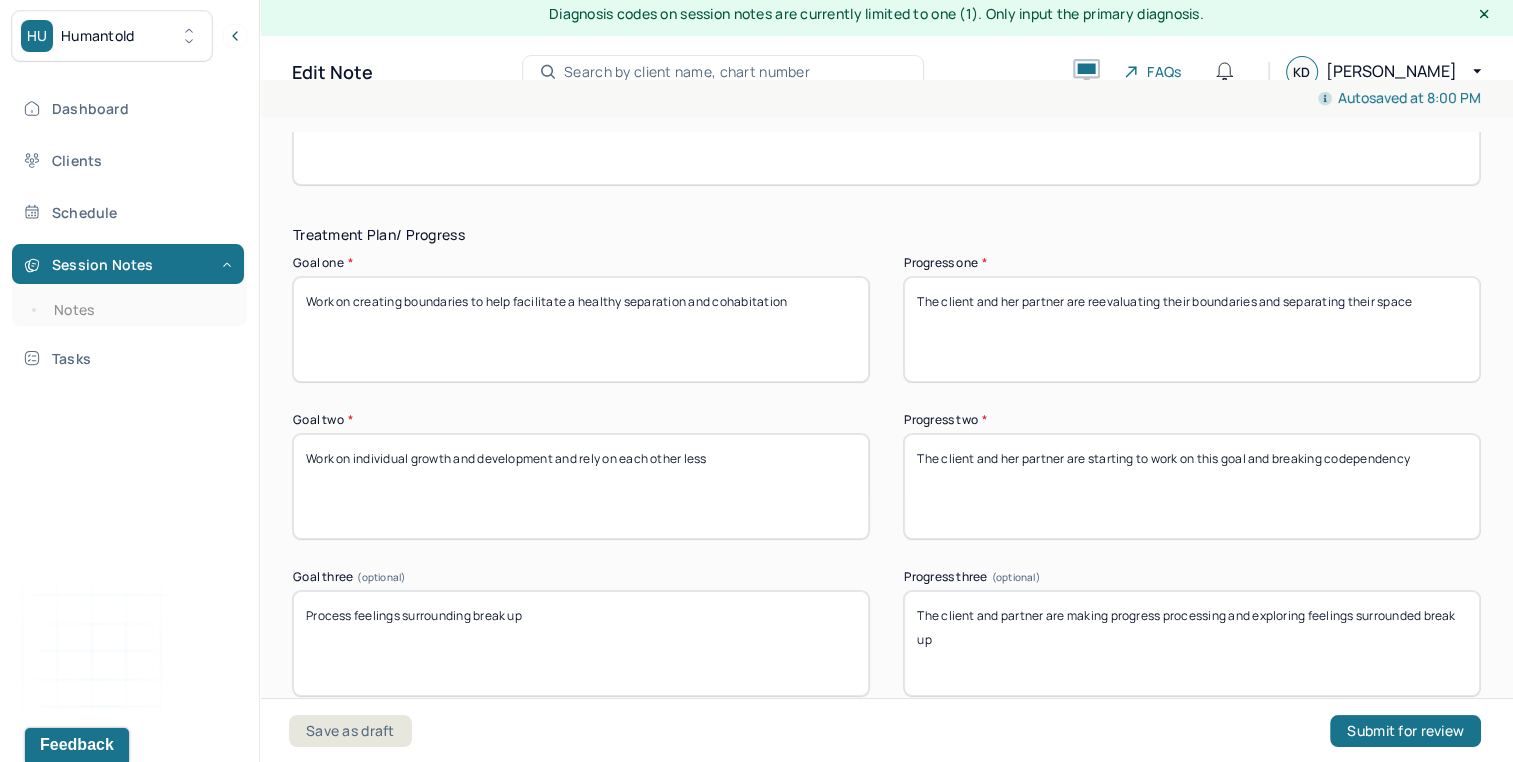 type on "The client and her partner are starting to work on this goal and breaking codependency" 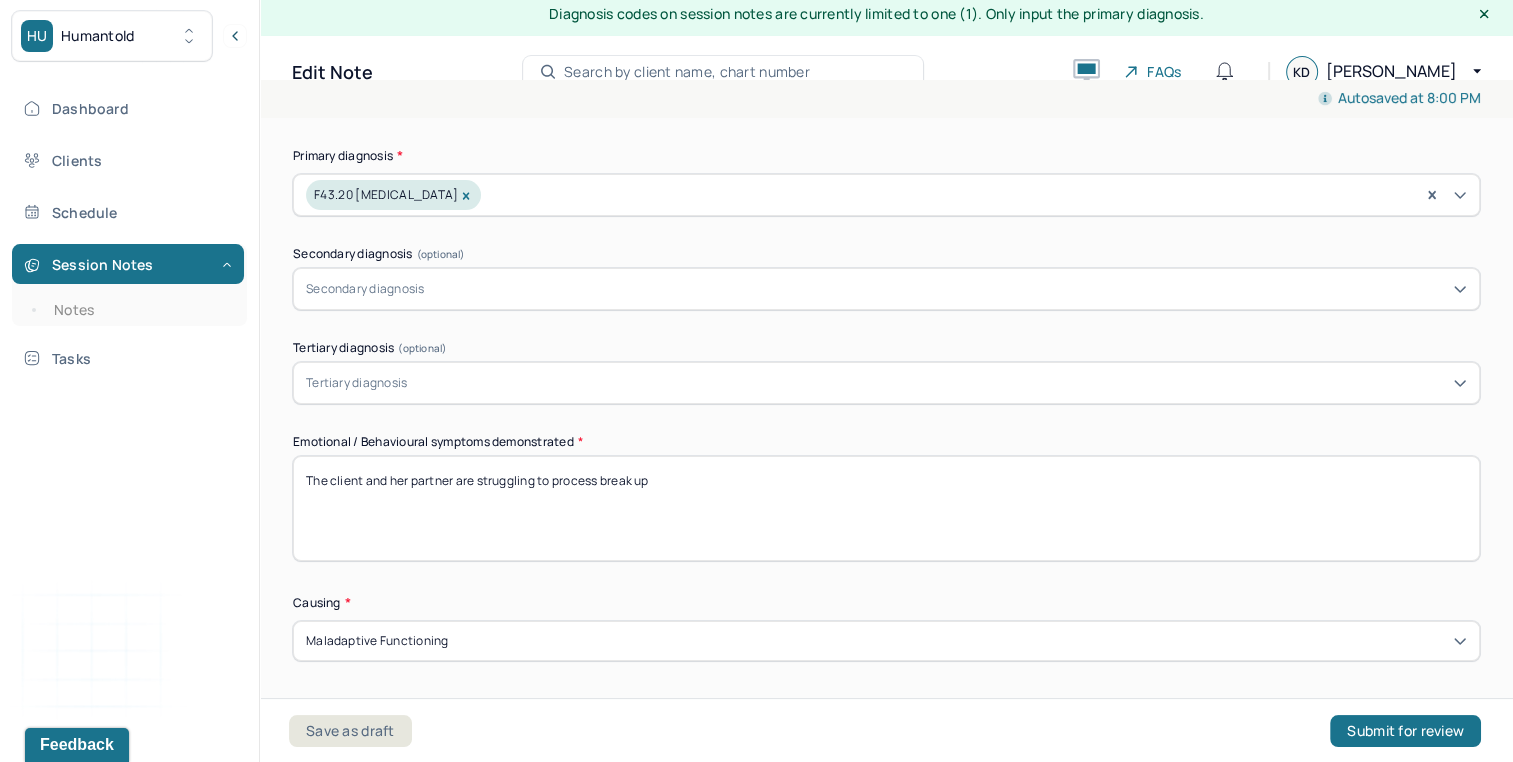 scroll, scrollTop: 0, scrollLeft: 0, axis: both 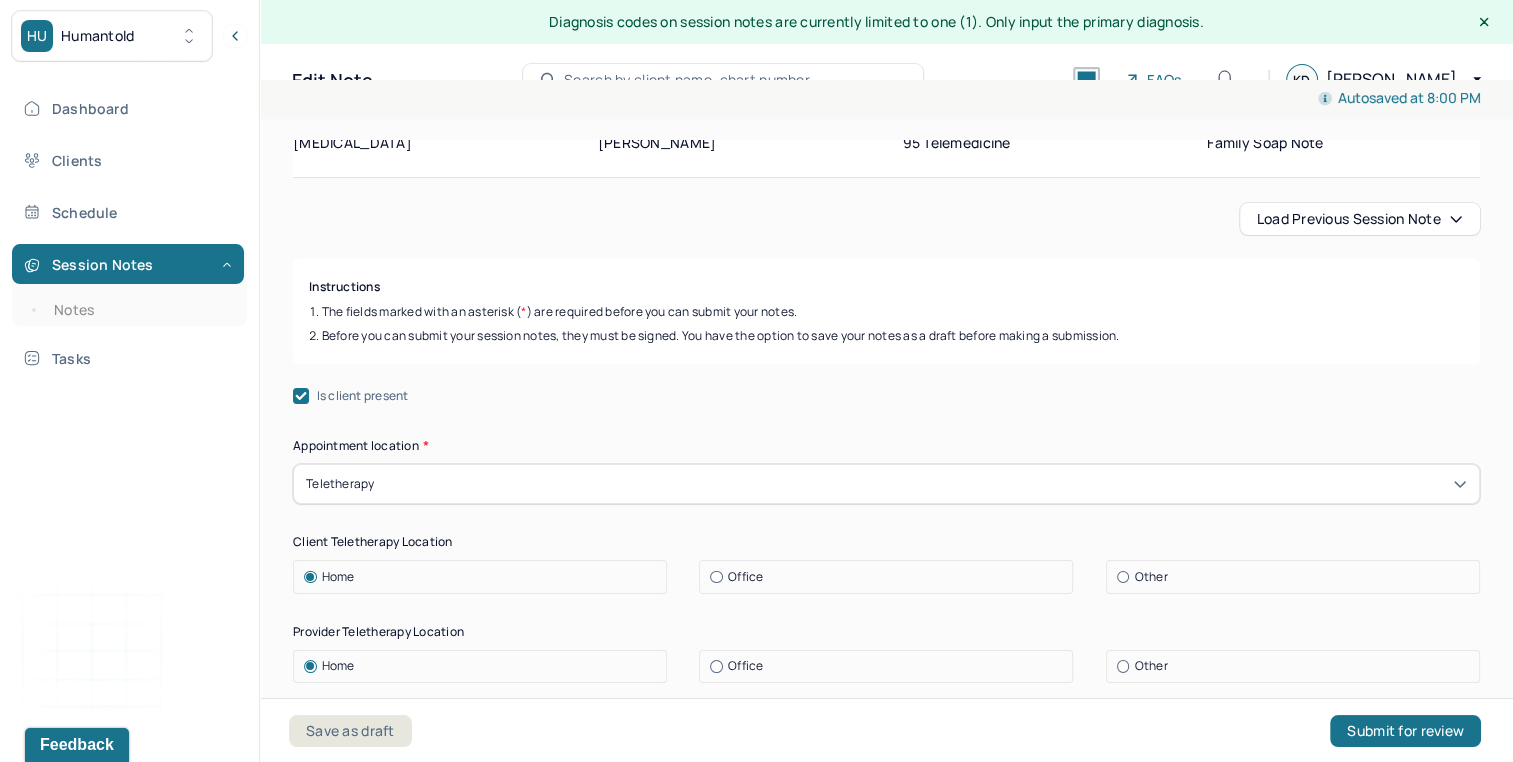 click on "Office" at bounding box center (891, 577) 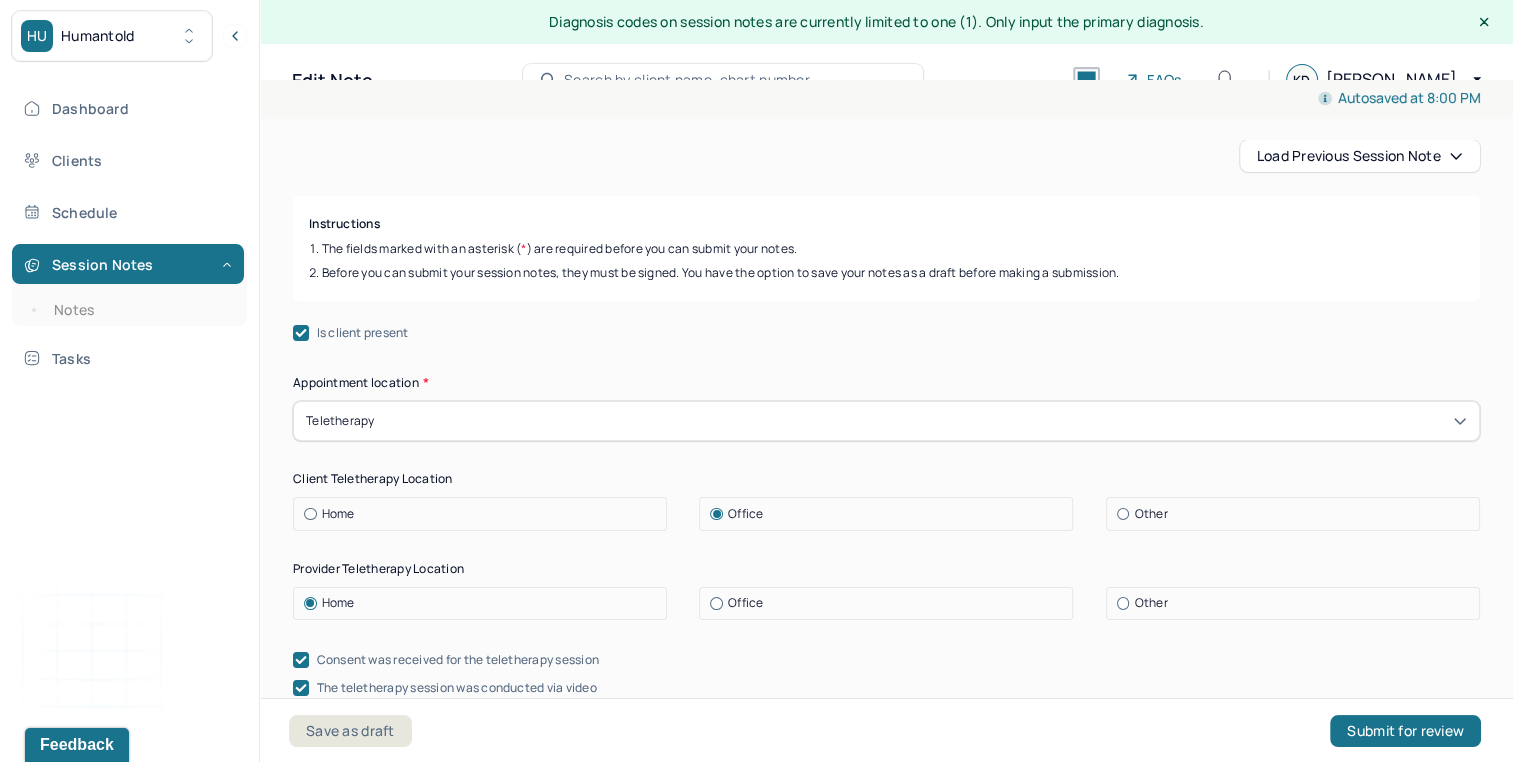 scroll, scrollTop: 275, scrollLeft: 0, axis: vertical 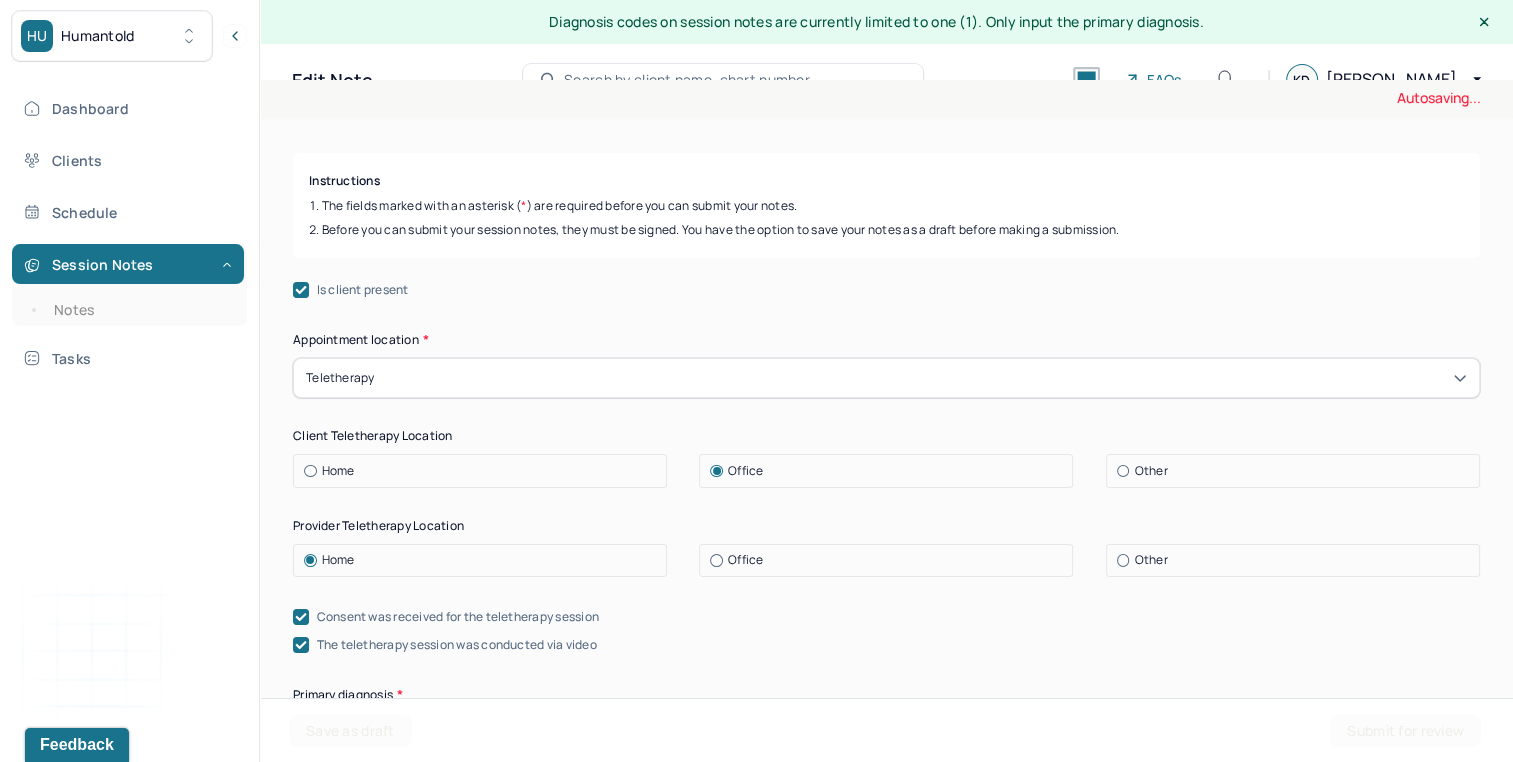 click on "Home" at bounding box center (485, 471) 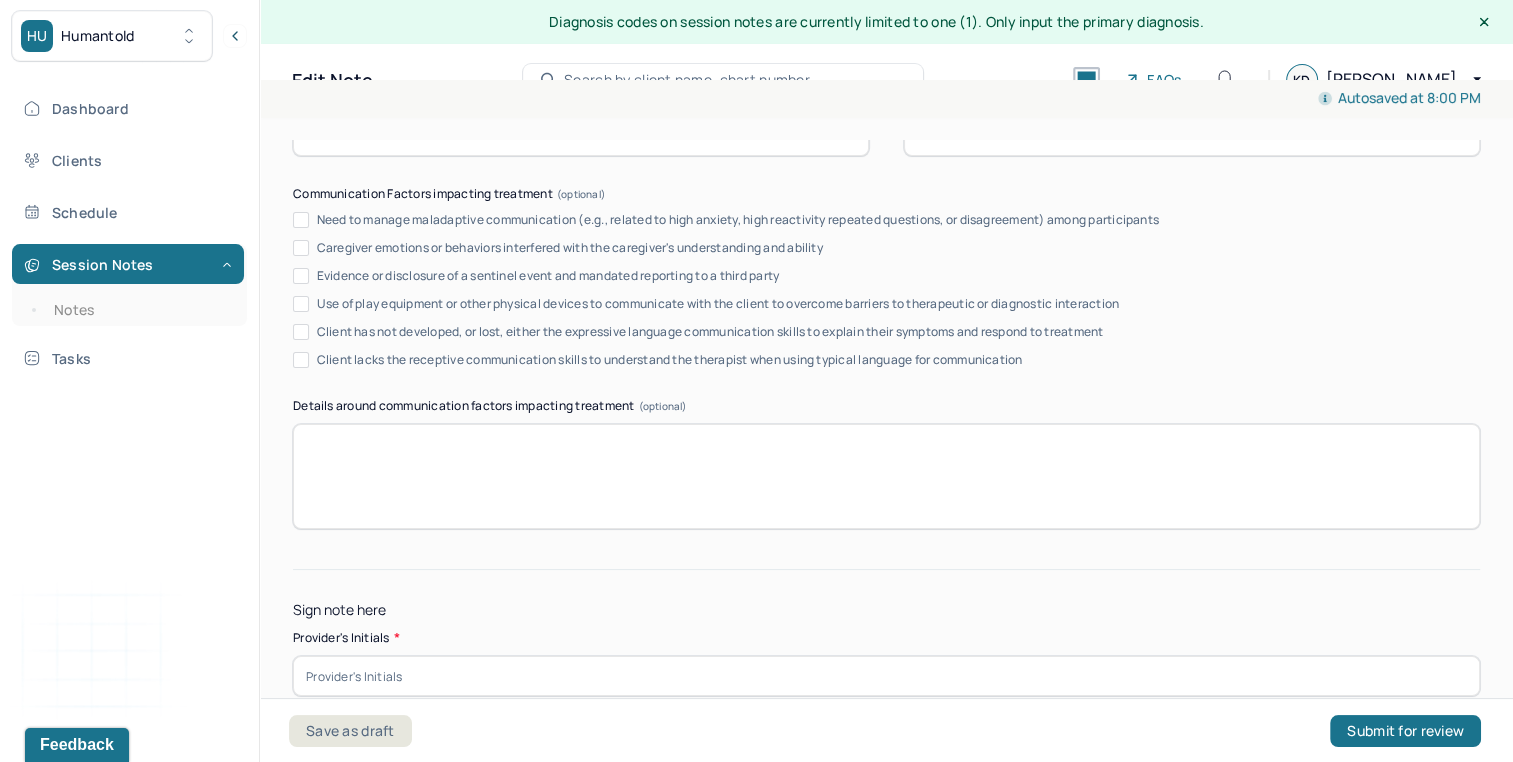 scroll, scrollTop: 4028, scrollLeft: 0, axis: vertical 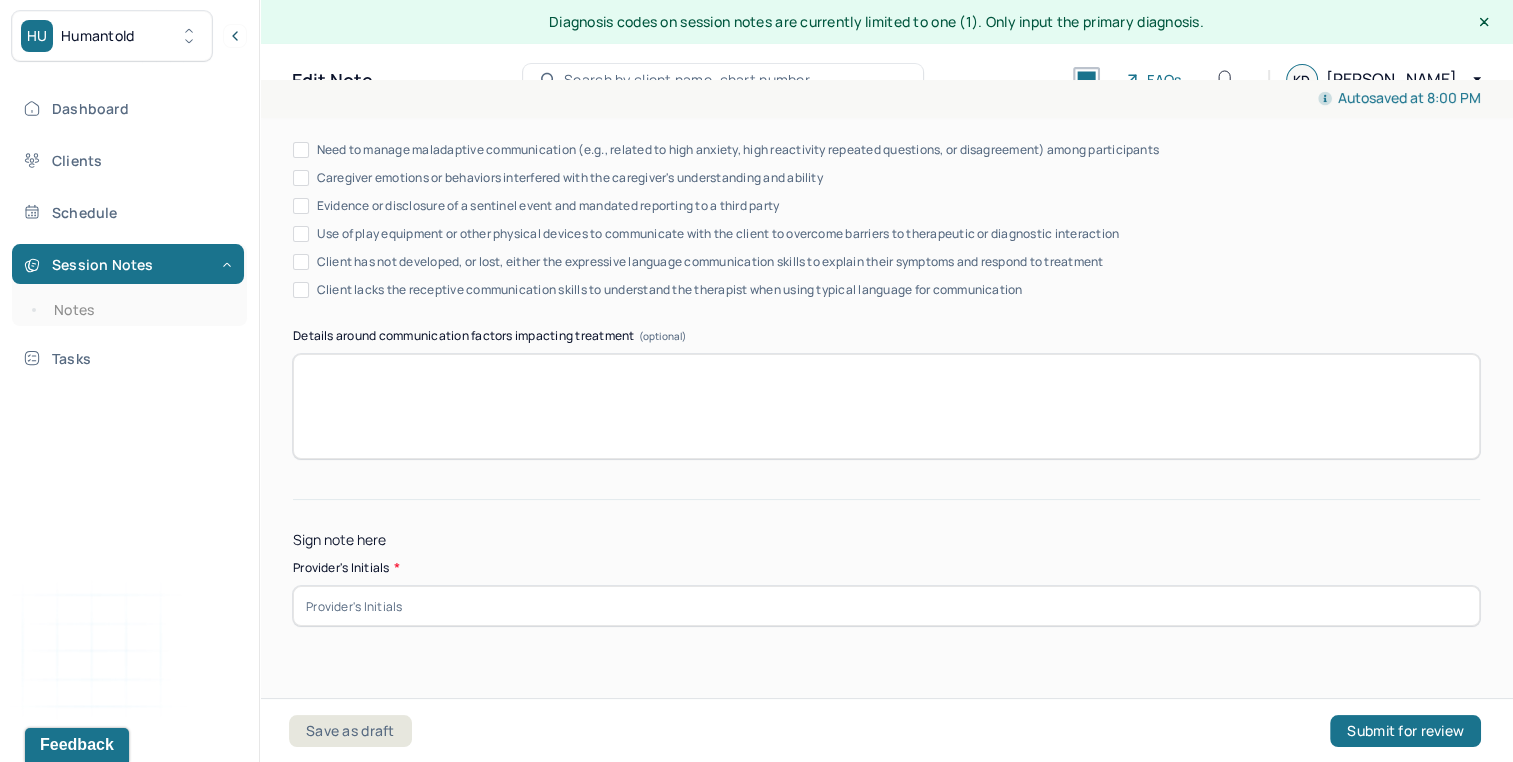 click on "Instructions The fields marked with an asterisk ( * ) are required before you can submit your notes. Before you can submit your session notes, they must be signed. You have the option to save your notes as a draft before making a submission. Is client present Appointment location * Teletherapy Client Teletherapy Location Home Office Other Provider Teletherapy Location Home Office Other Consent was received for the teletherapy session The teletherapy session was conducted via video Primary diagnosis * F43.20 [MEDICAL_DATA] Secondary diagnosis (optional) Secondary diagnosis Tertiary diagnosis (optional) Tertiary diagnosis Emotional / Behavioural symptoms demonstrated * The client and her partner are struggling to process break up Causing * Maladaptive Functioning Intention for Session * Encourage personality growth and minimize maladaptive functioning Session Note Subjective Objective How did they present themselves? Was there nervous talking or lack of eye contact? Assessment EDMR Other Plan *" at bounding box center [886, -1412] 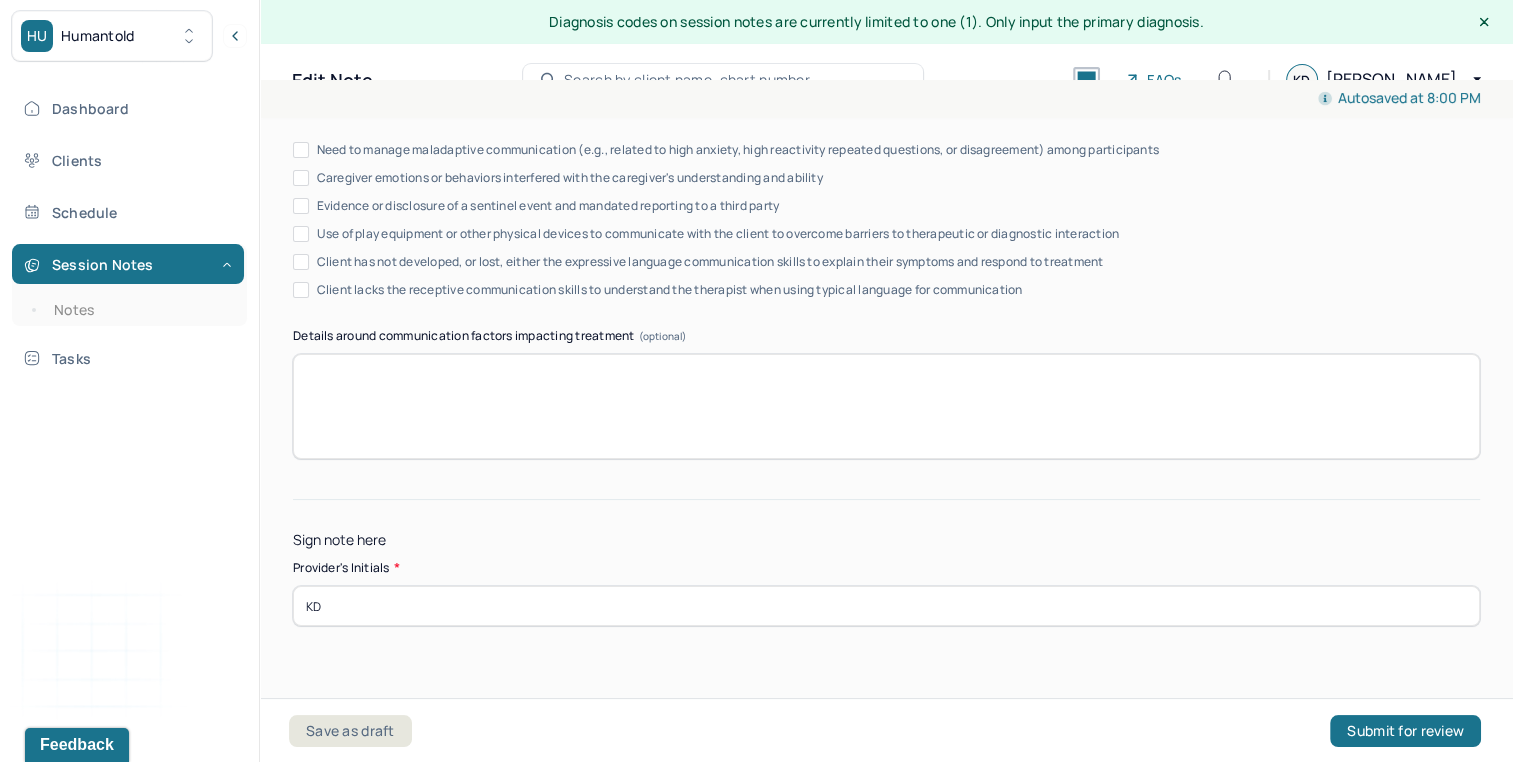 type on "KD" 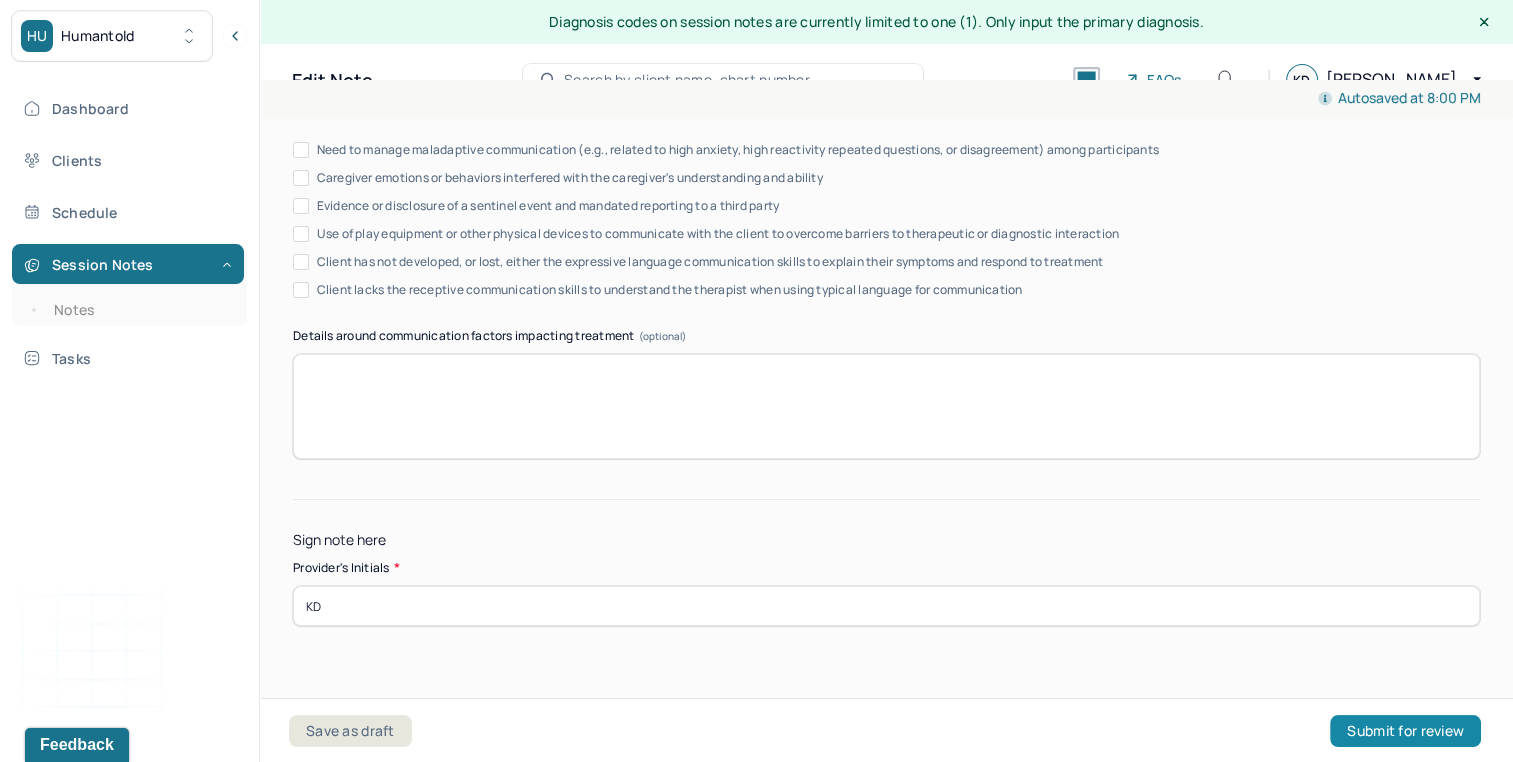 click on "Submit for review" at bounding box center [1405, 731] 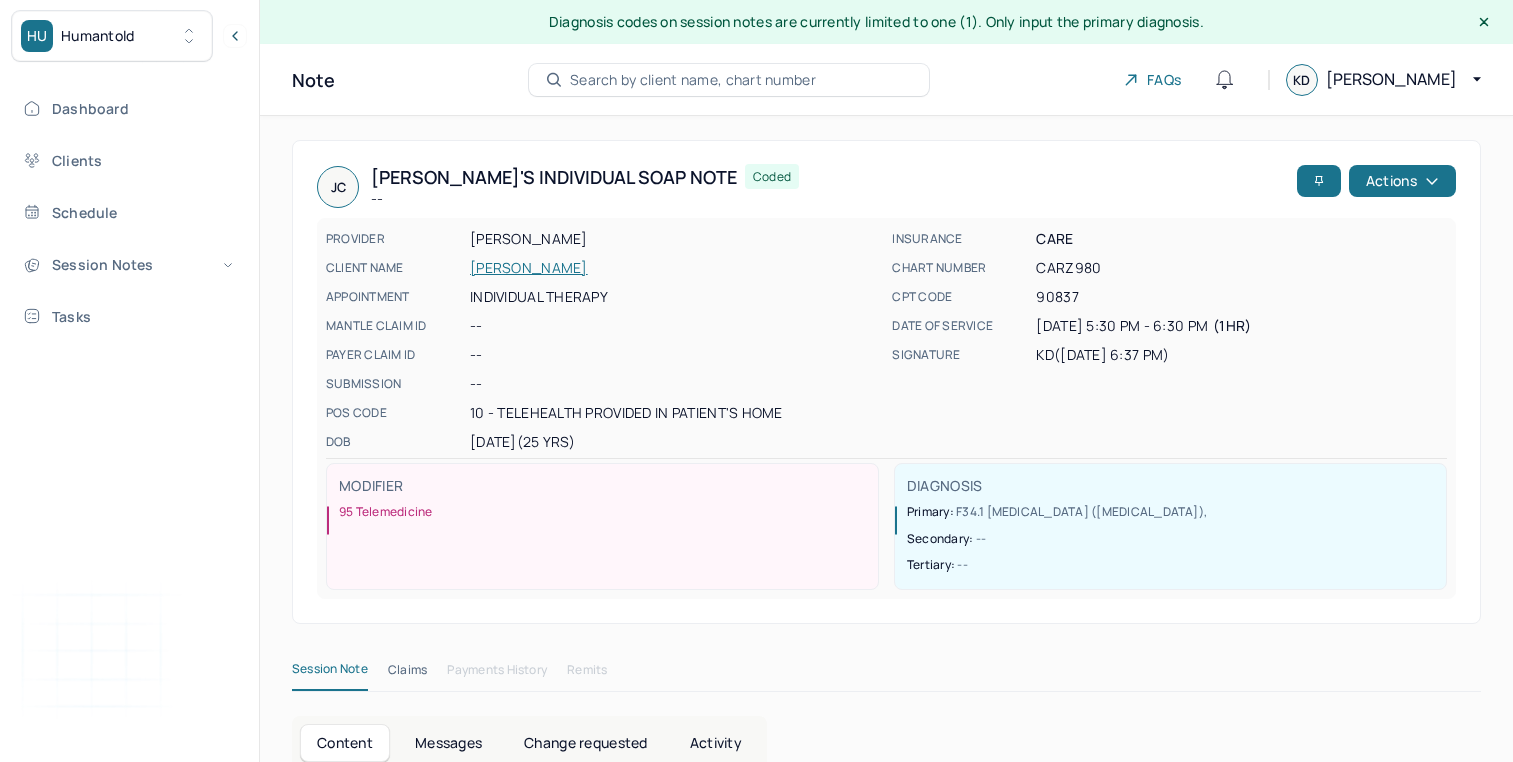 scroll, scrollTop: 0, scrollLeft: 0, axis: both 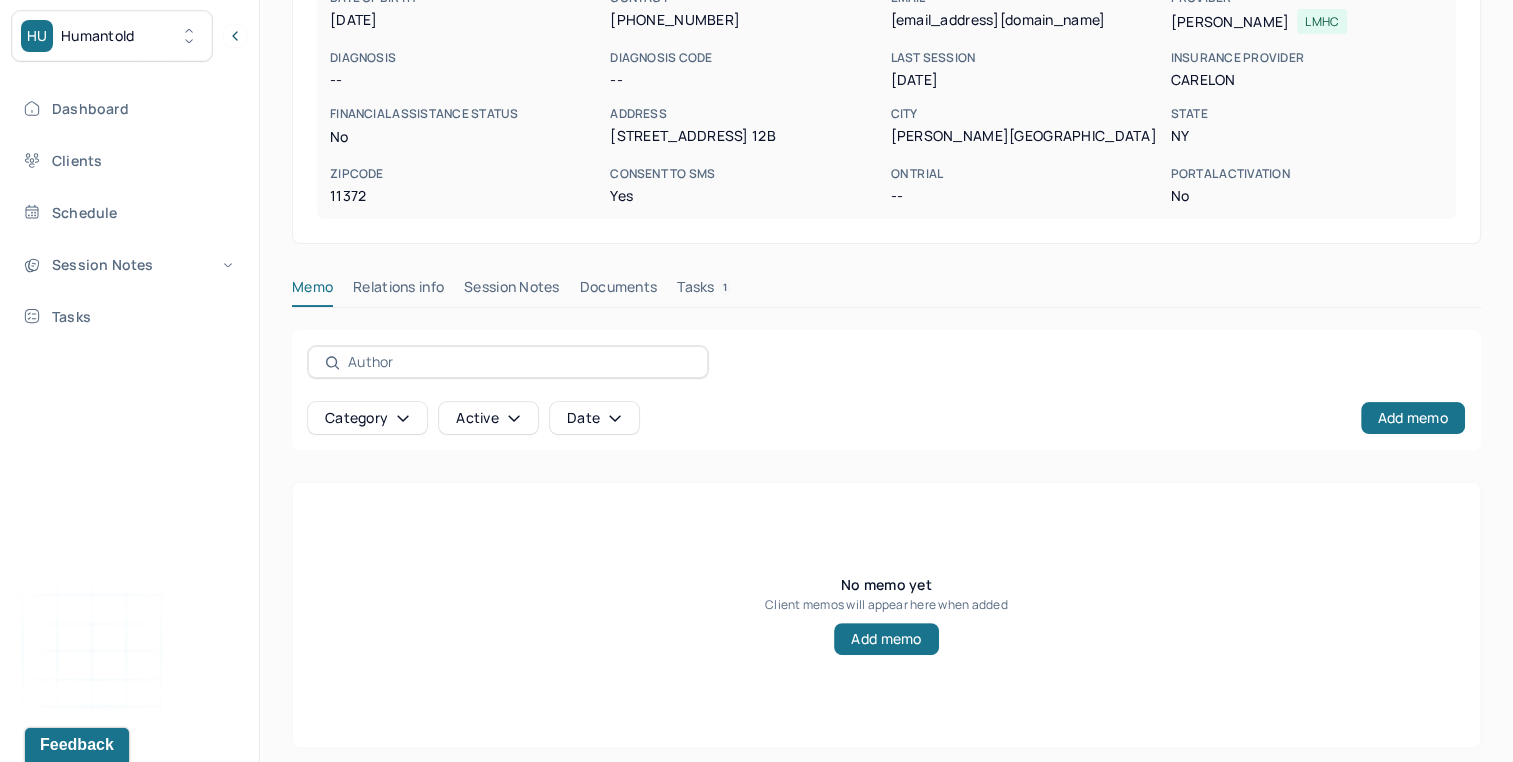 click on "Session Notes" at bounding box center [512, 291] 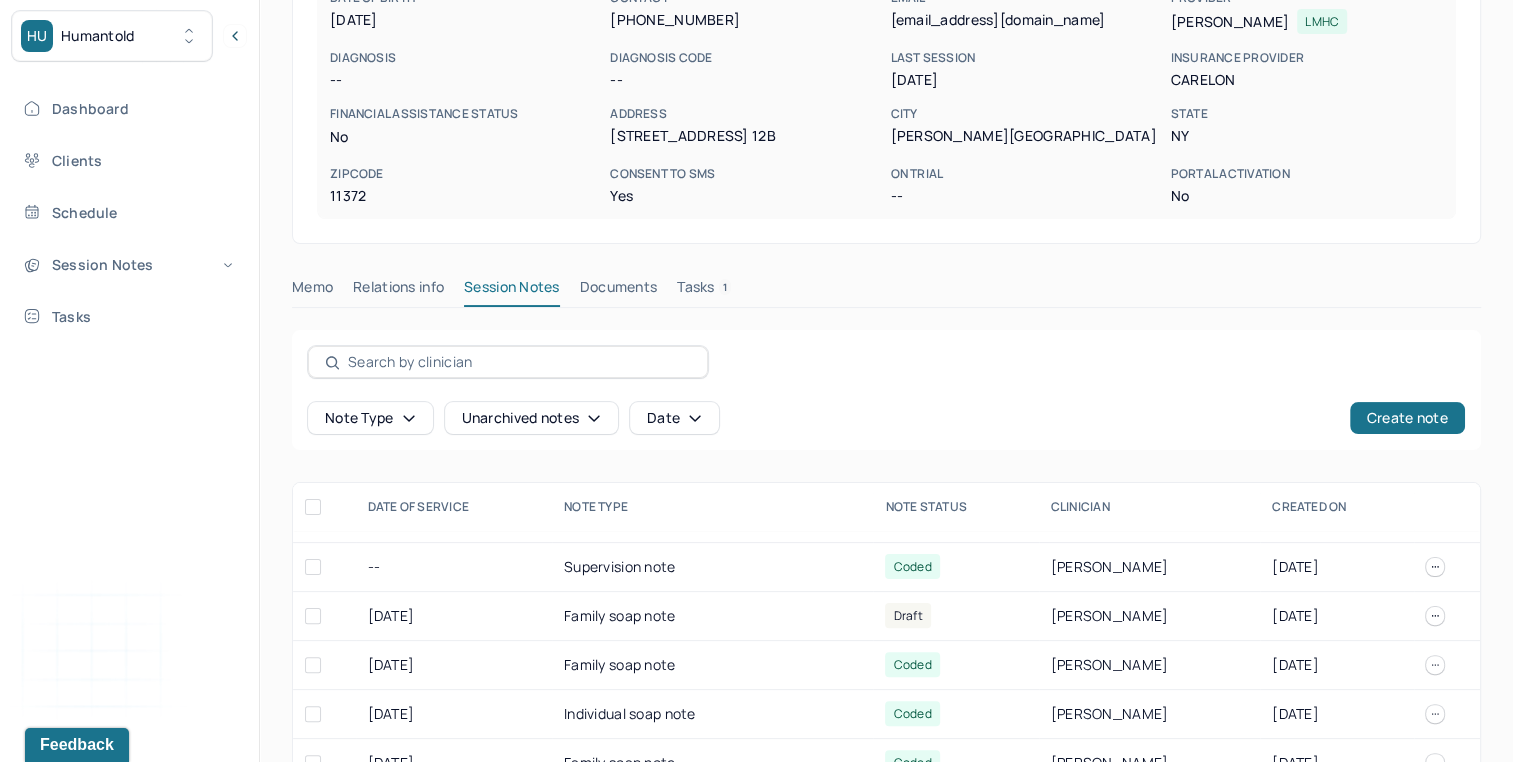 scroll, scrollTop: 0, scrollLeft: 0, axis: both 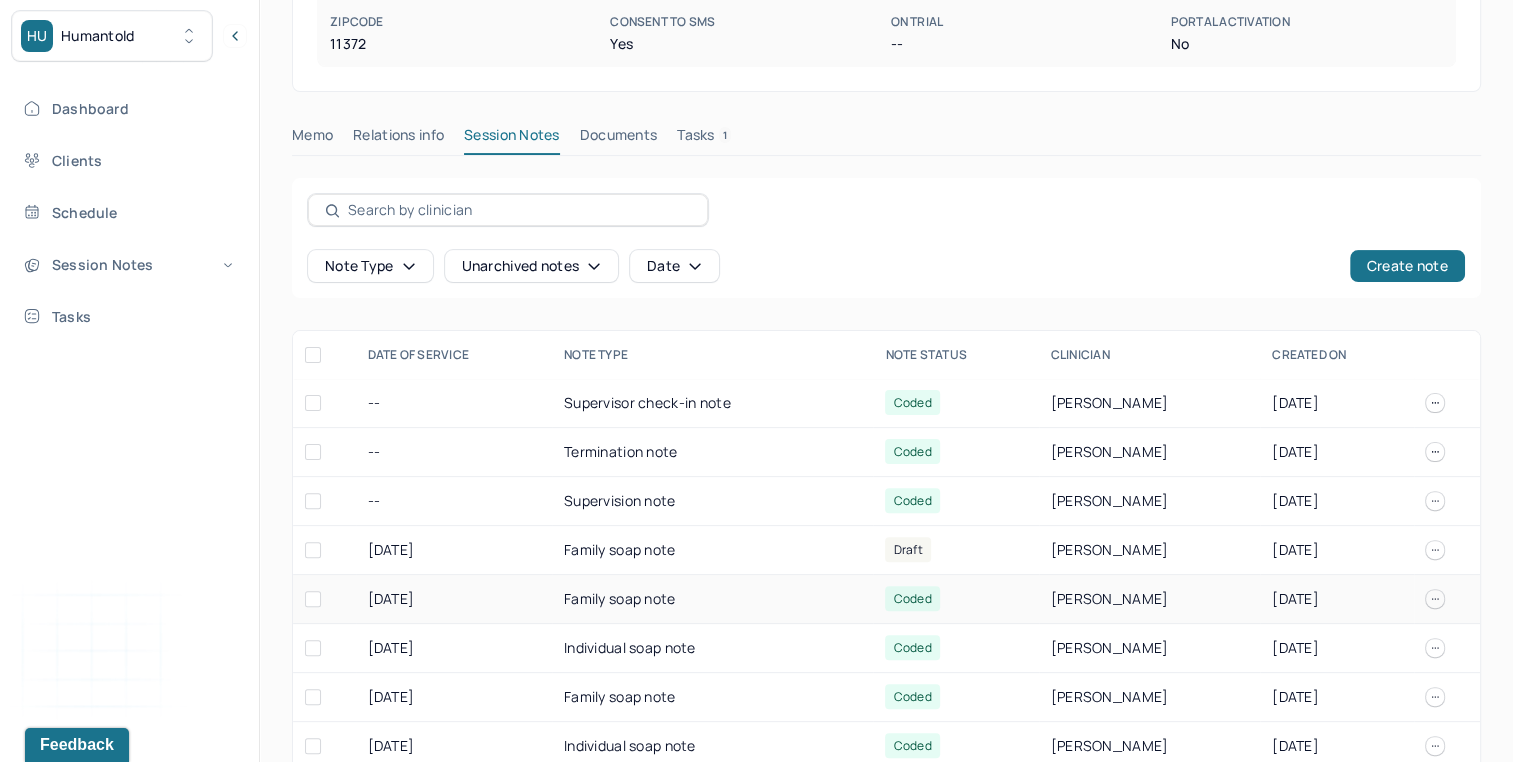 click on "Family soap note" at bounding box center (712, 599) 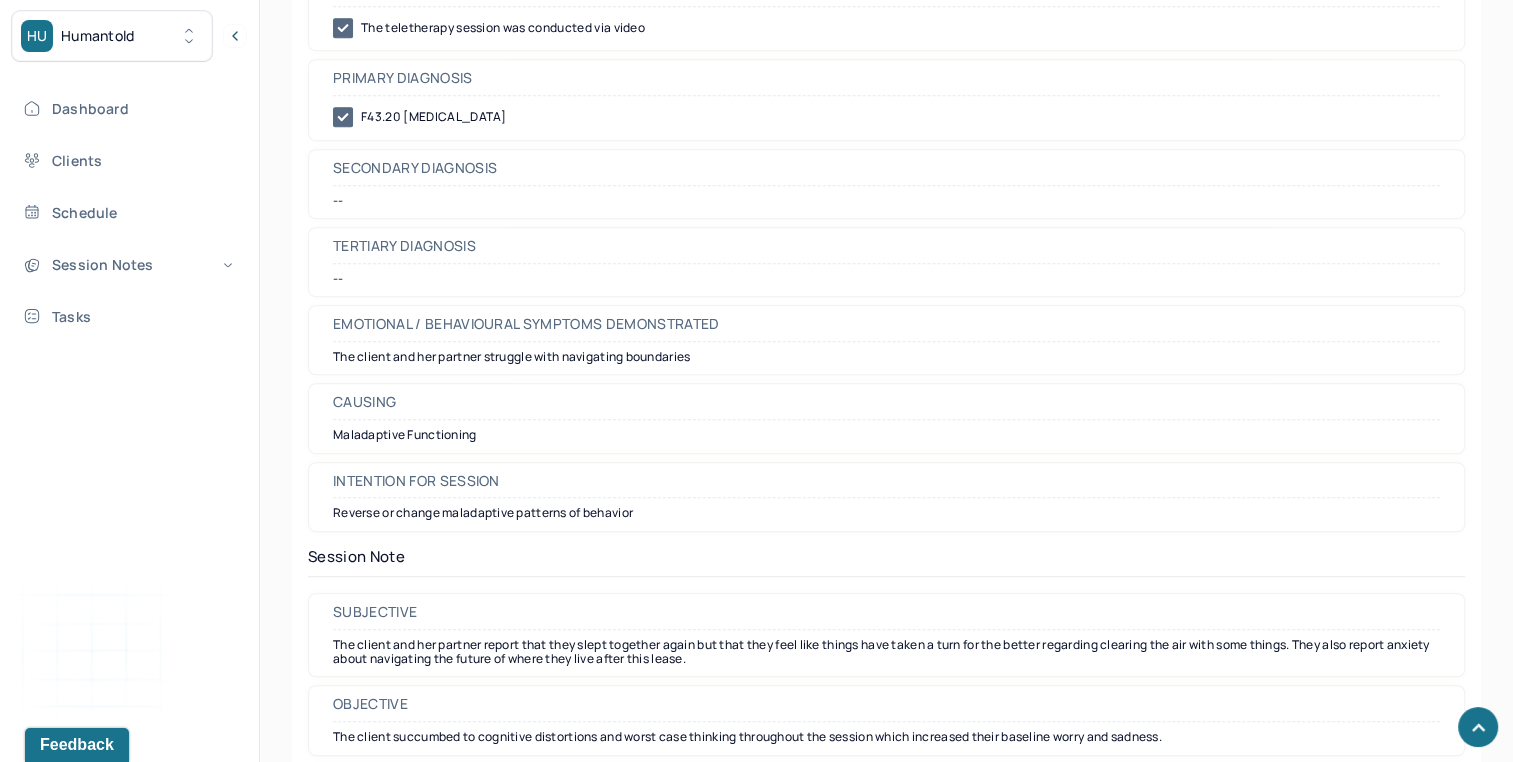 scroll, scrollTop: 1382, scrollLeft: 0, axis: vertical 